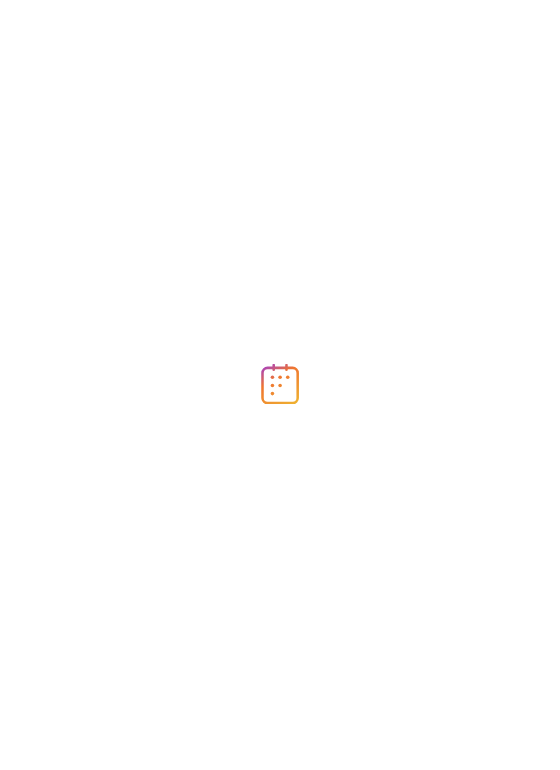 scroll, scrollTop: 0, scrollLeft: 0, axis: both 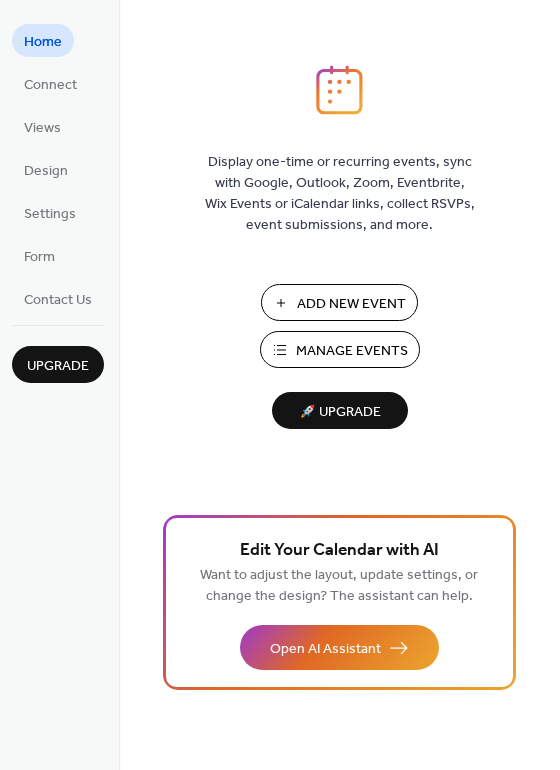 click on "Add New Event" at bounding box center (351, 304) 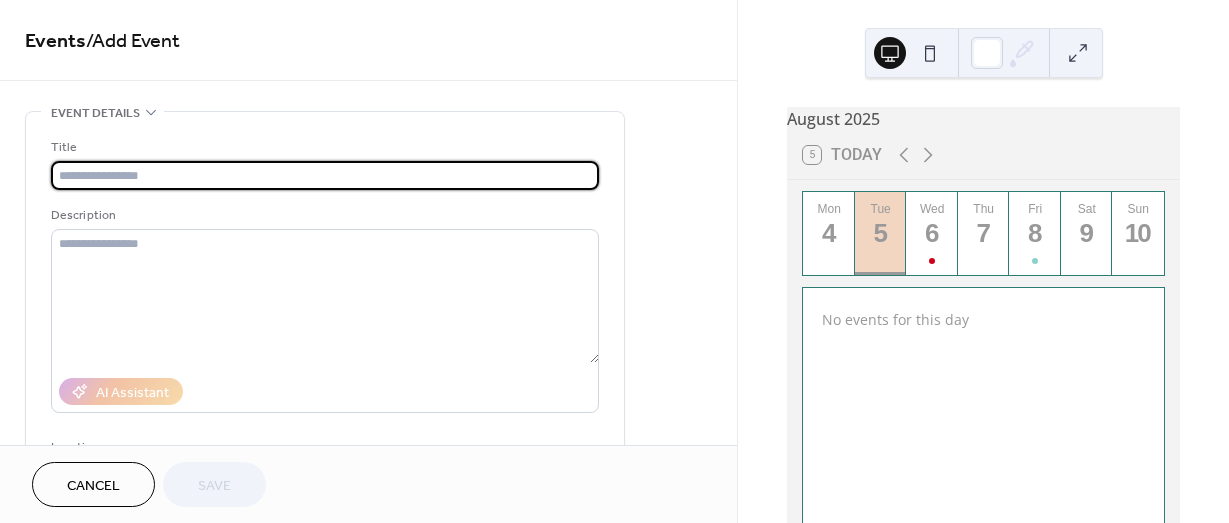 scroll, scrollTop: 0, scrollLeft: 0, axis: both 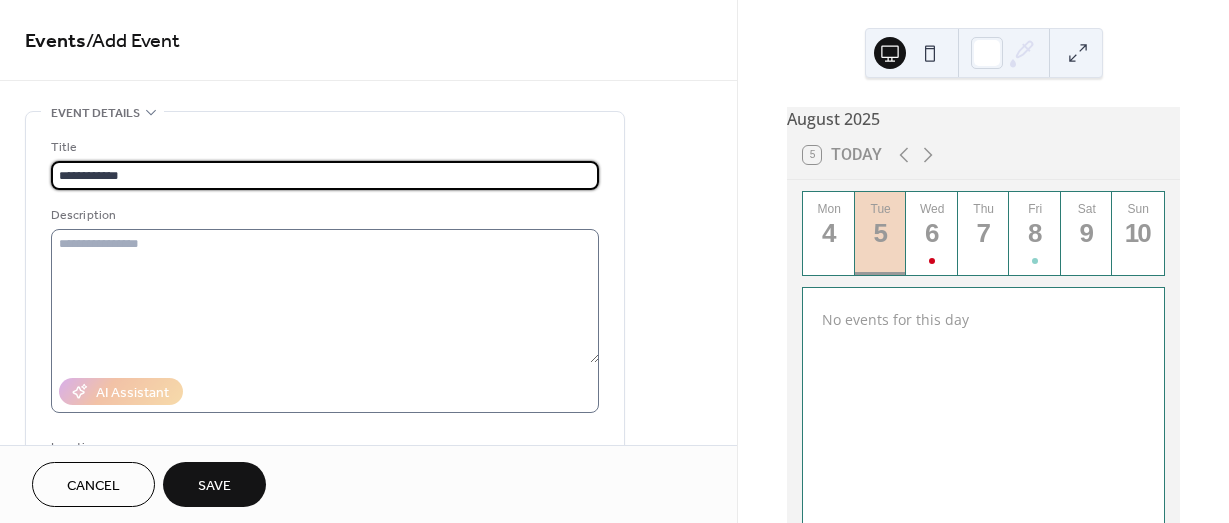 type on "**********" 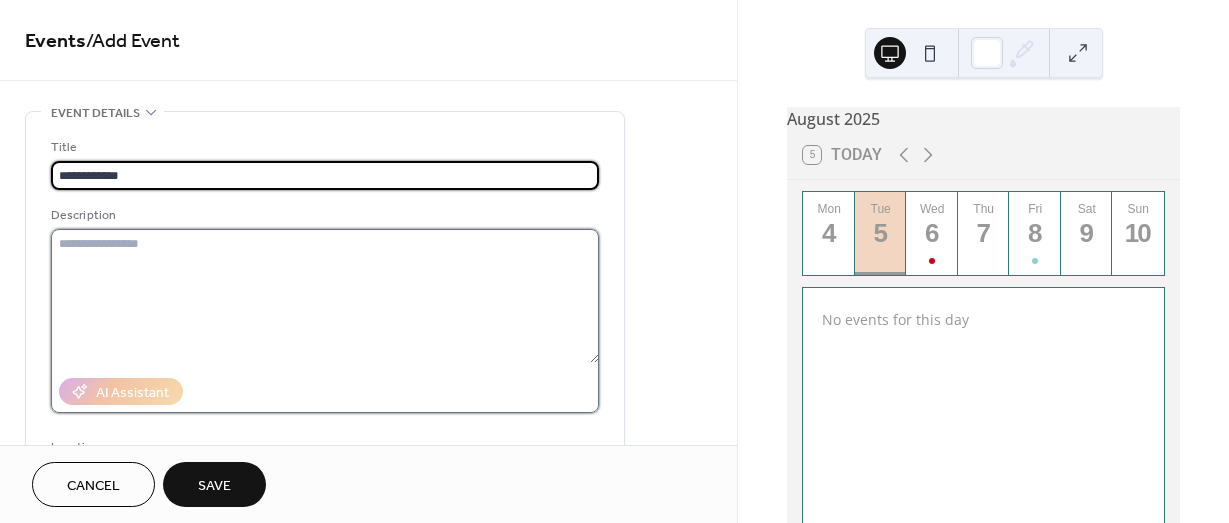 click at bounding box center (325, 296) 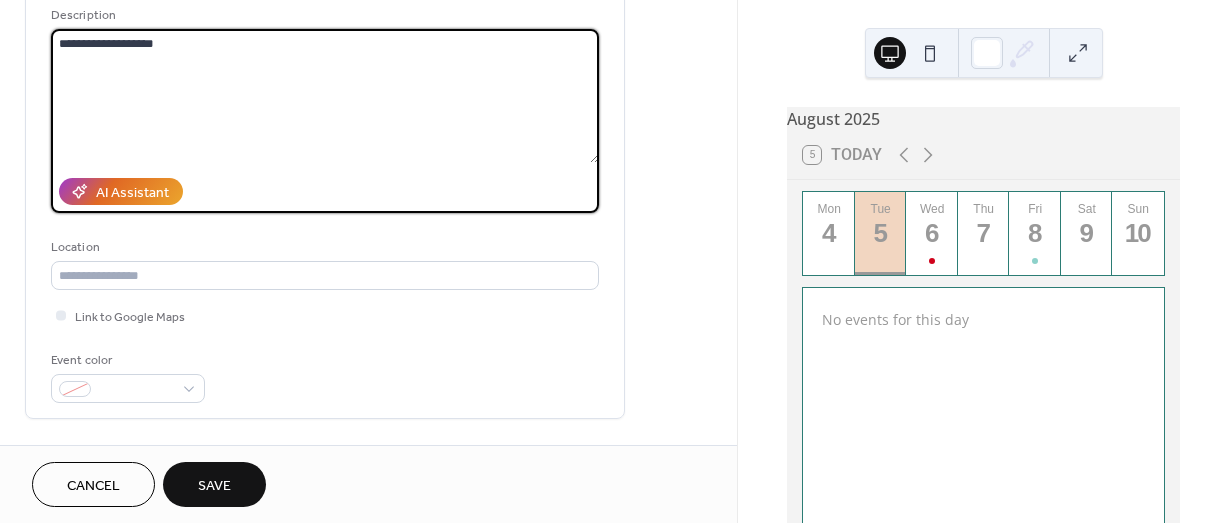 scroll, scrollTop: 600, scrollLeft: 0, axis: vertical 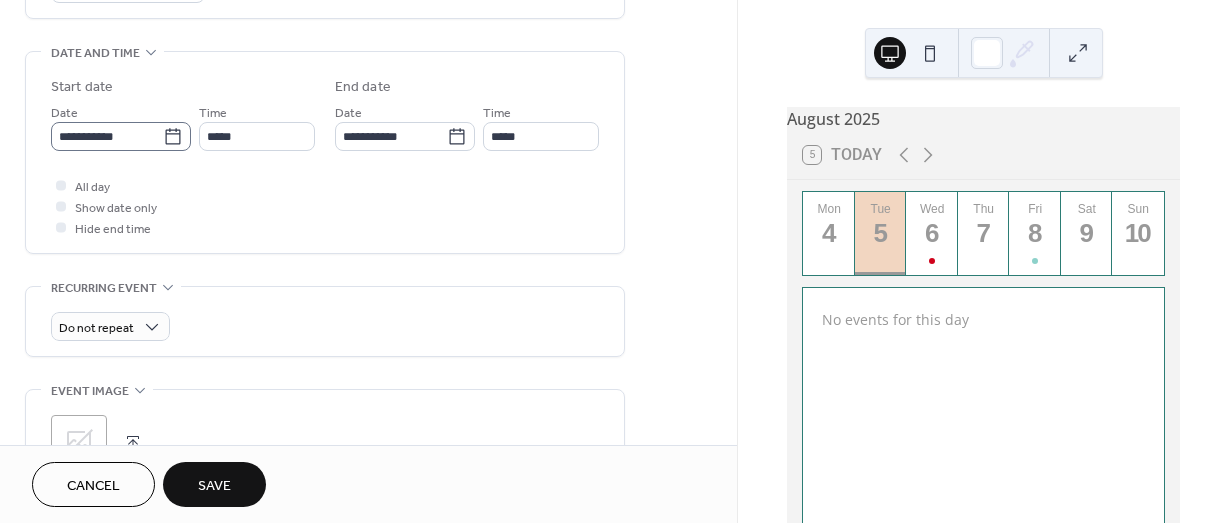 type on "**********" 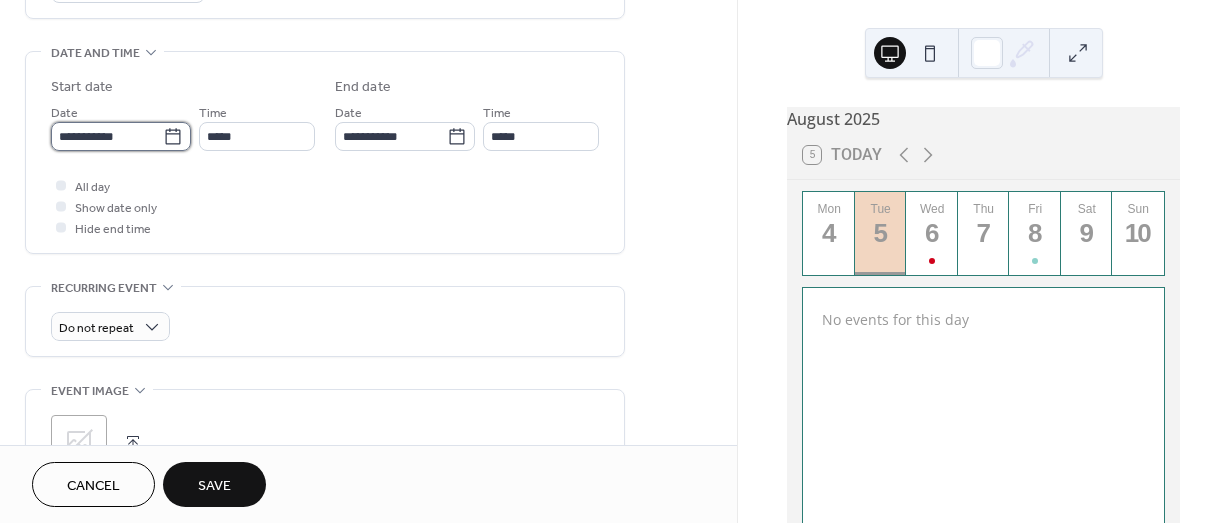 click on "**********" at bounding box center (107, 136) 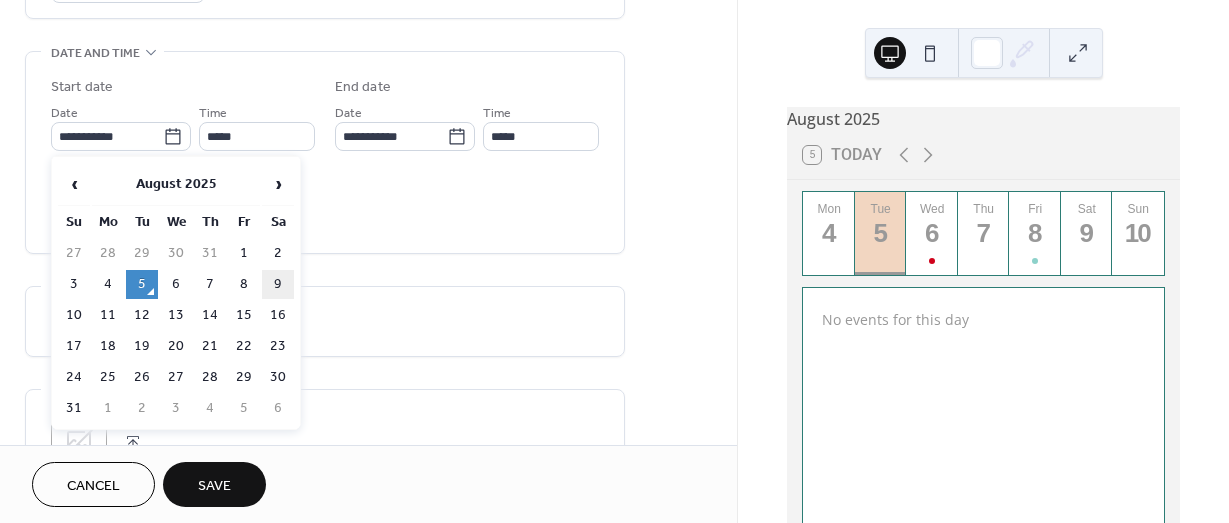 click on "9" at bounding box center [278, 284] 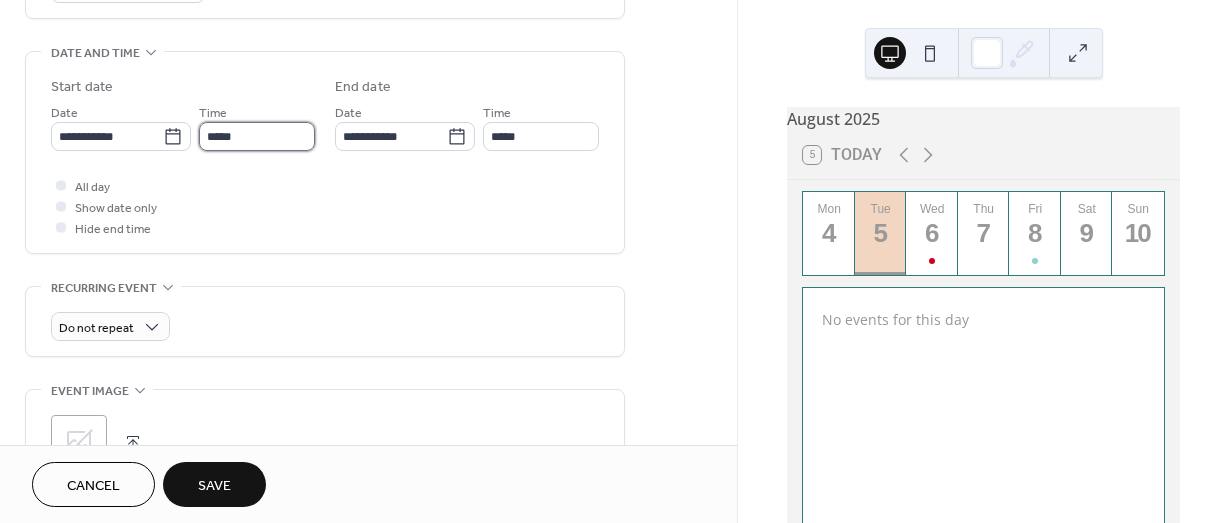 click on "*****" at bounding box center [257, 136] 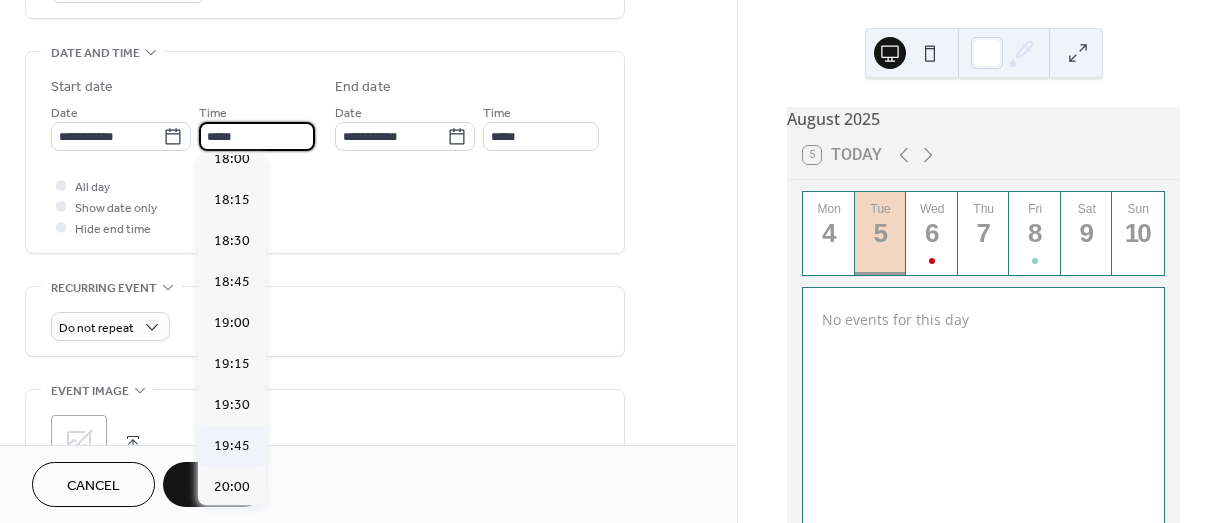 scroll, scrollTop: 3168, scrollLeft: 0, axis: vertical 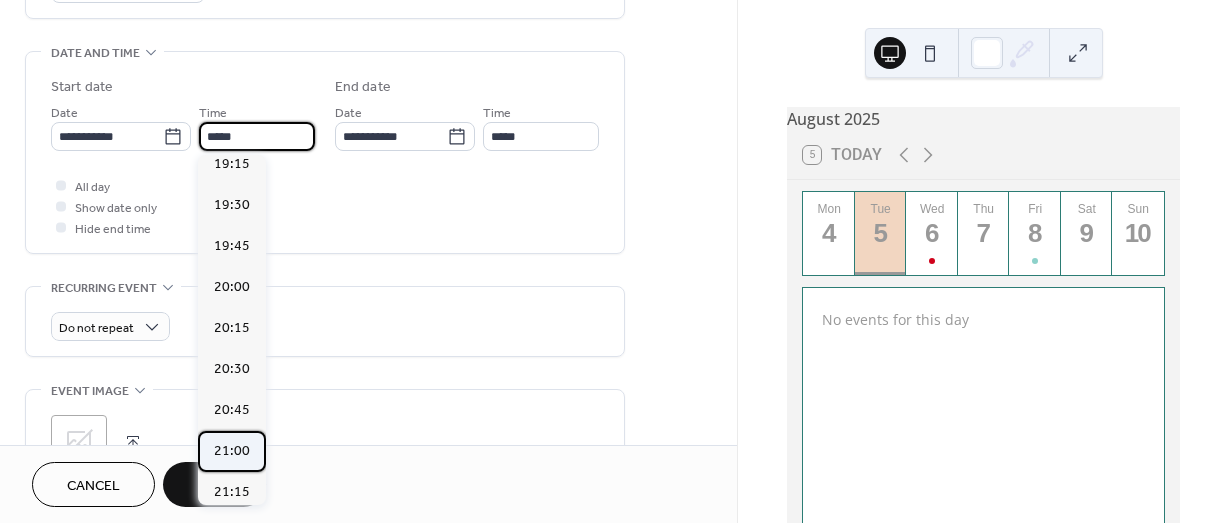 click on "21:00" at bounding box center [232, 451] 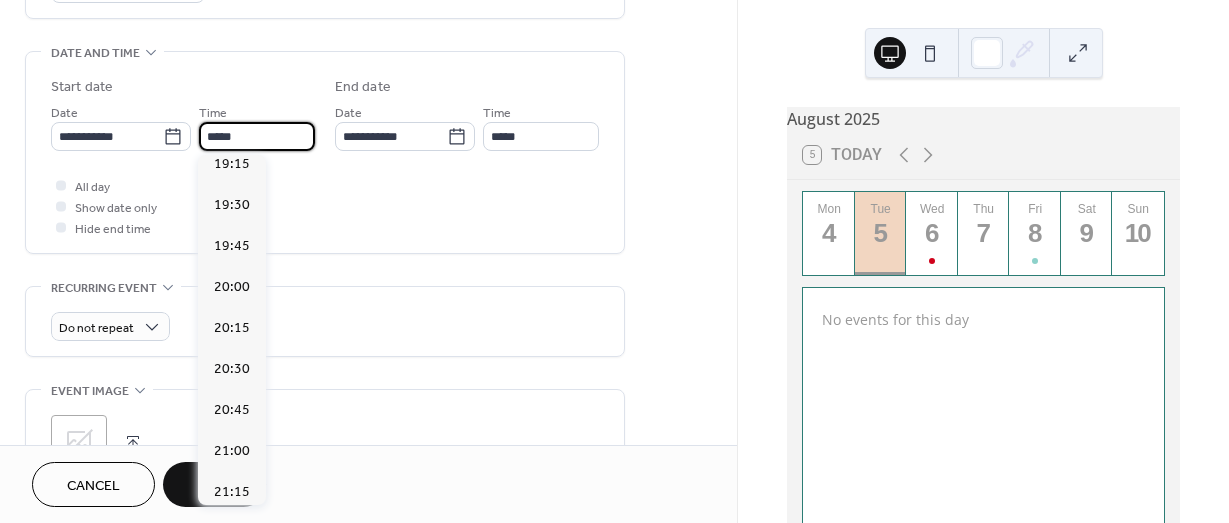 type on "*****" 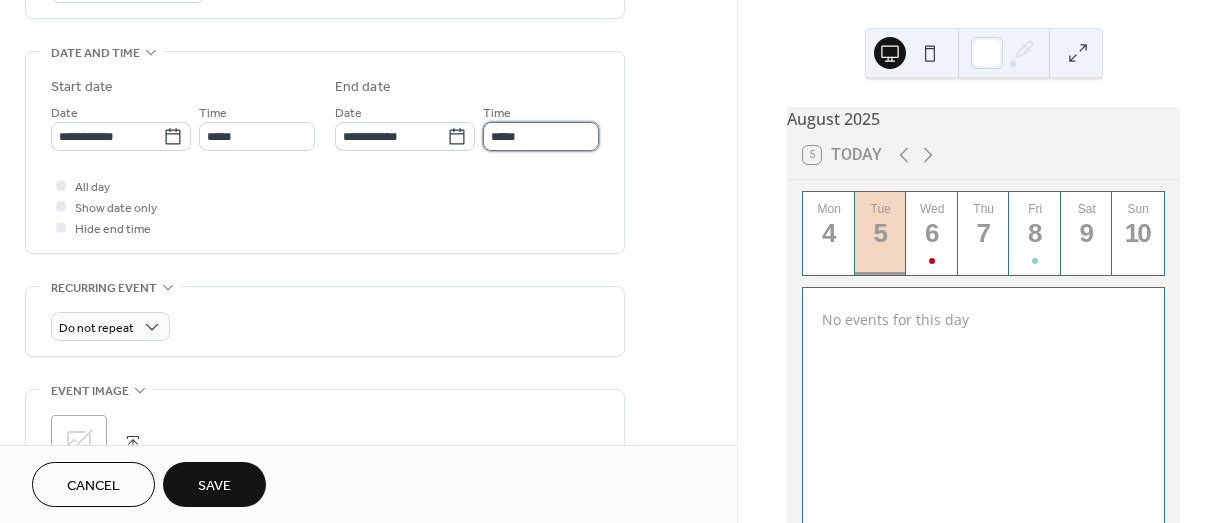 click on "*****" at bounding box center [541, 136] 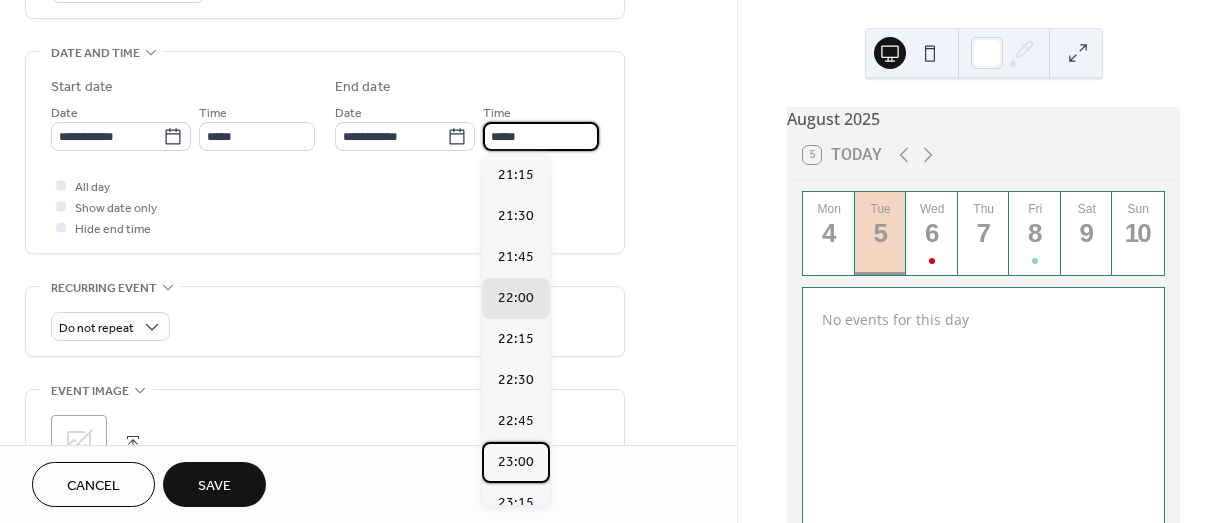 click on "23:00" at bounding box center [516, 462] 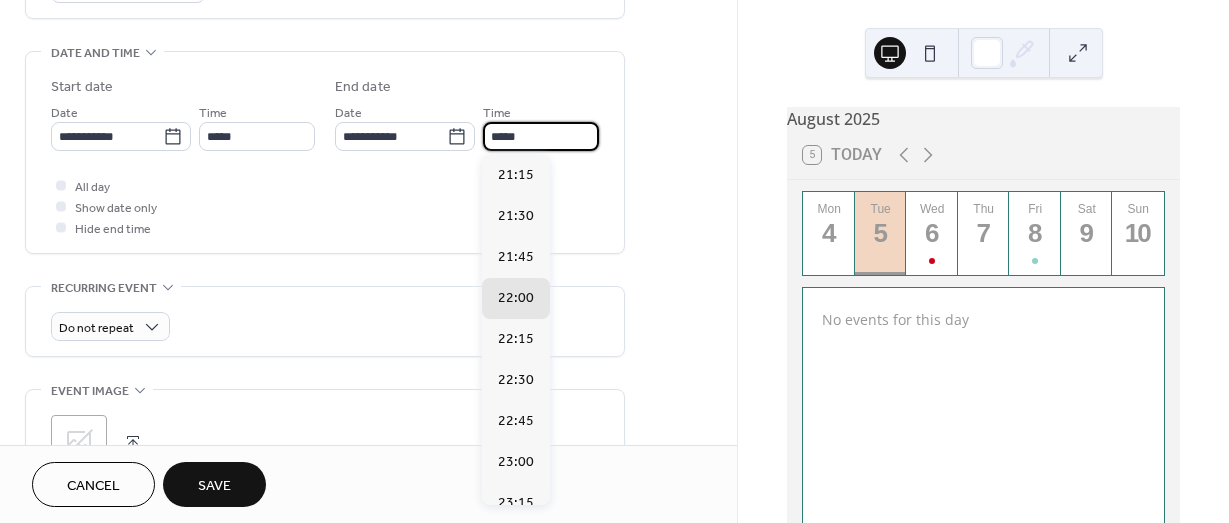 type on "*****" 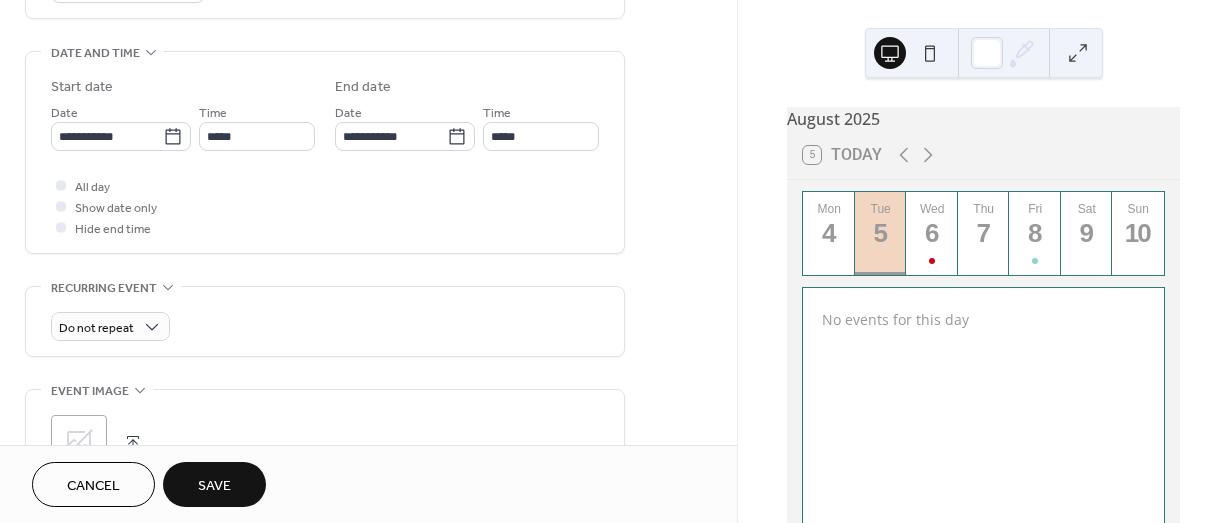 scroll, scrollTop: 800, scrollLeft: 0, axis: vertical 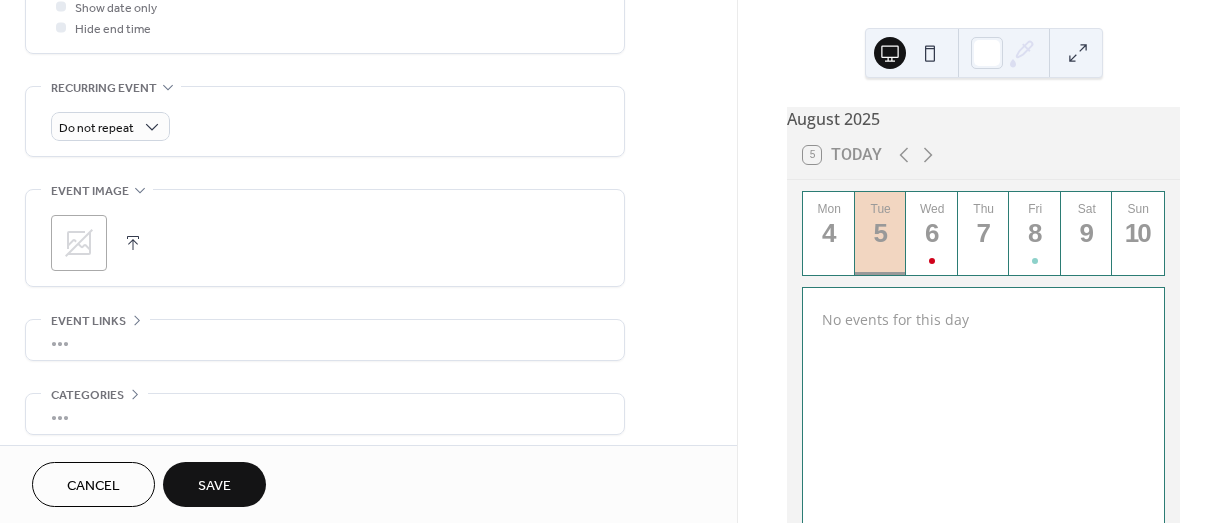 click on ";" at bounding box center [79, 243] 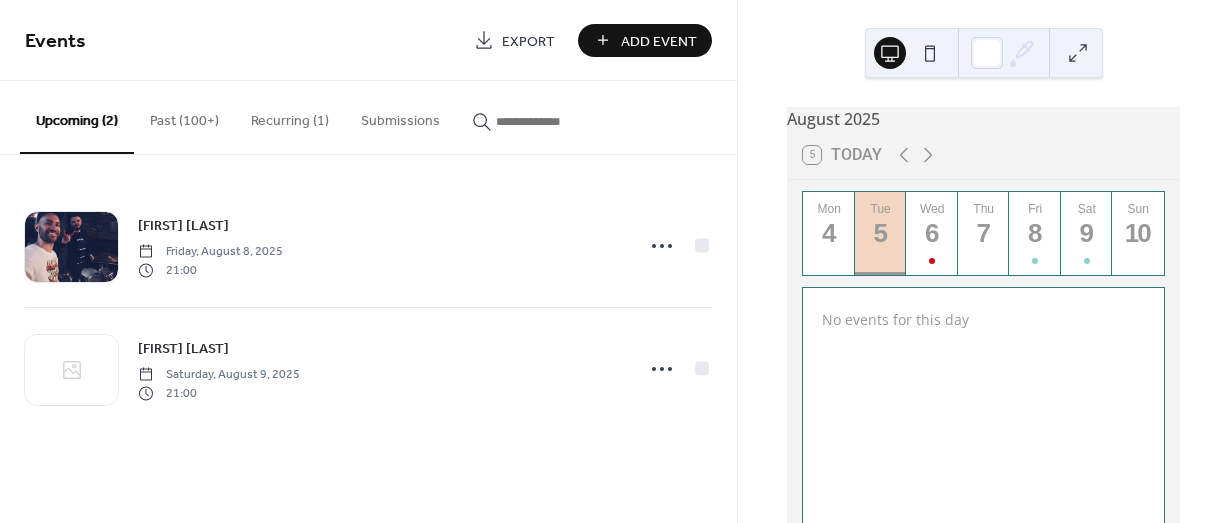 click on "Add Event" at bounding box center (659, 41) 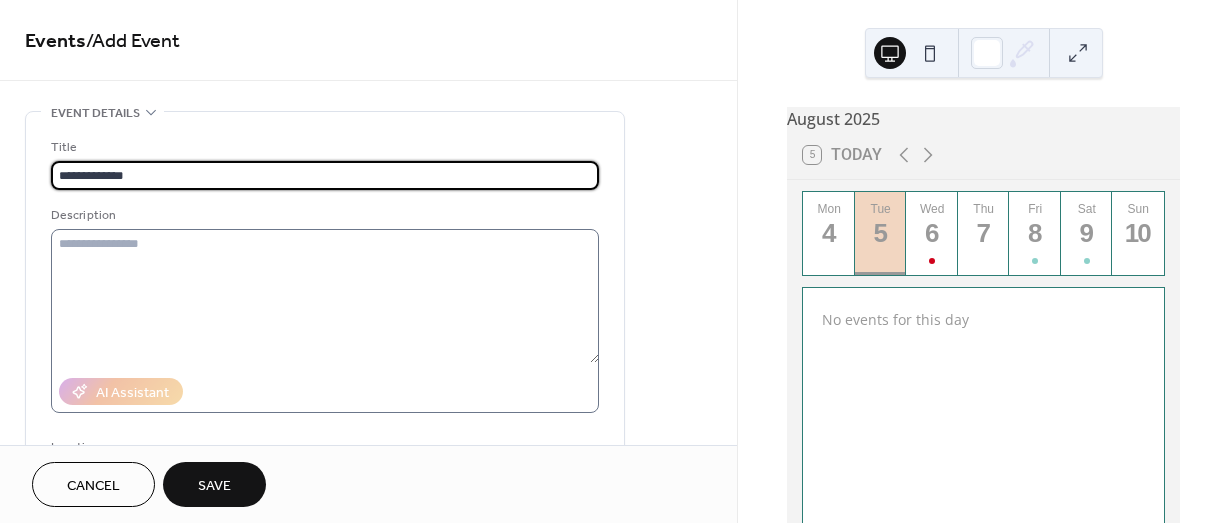 type on "**********" 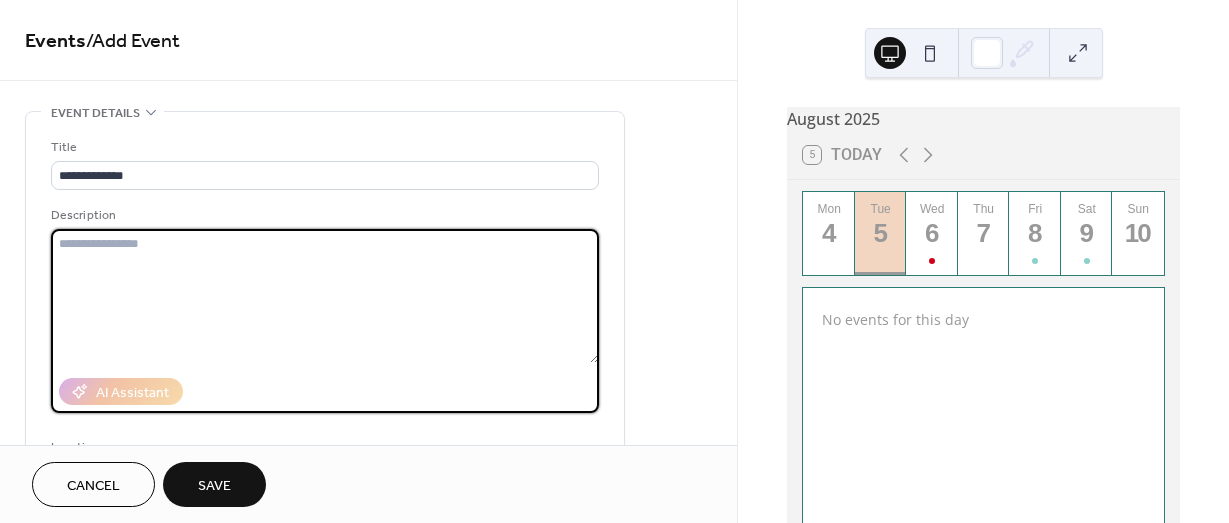 click at bounding box center [325, 296] 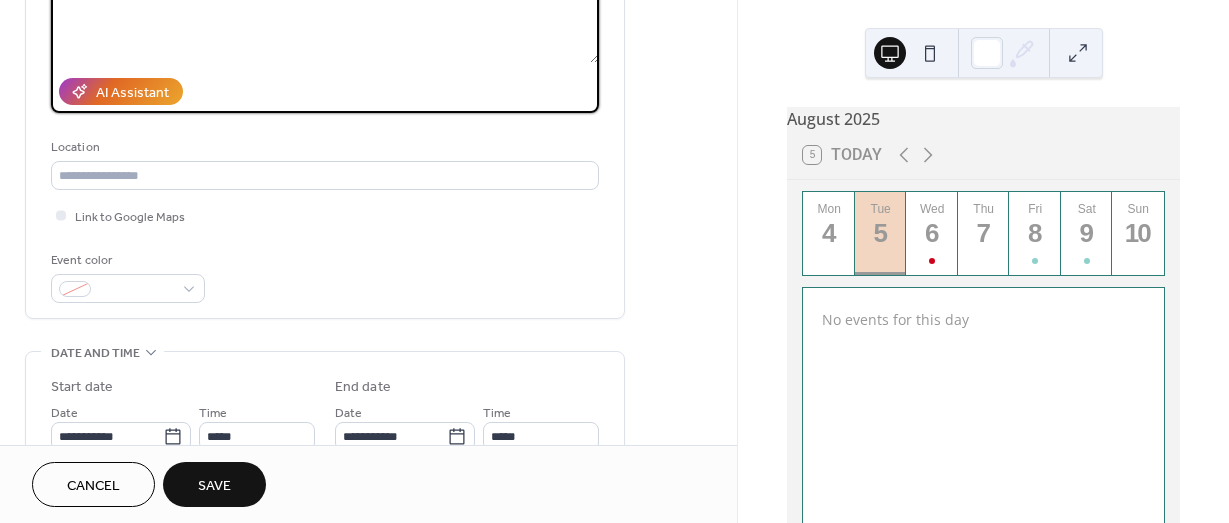 scroll, scrollTop: 400, scrollLeft: 0, axis: vertical 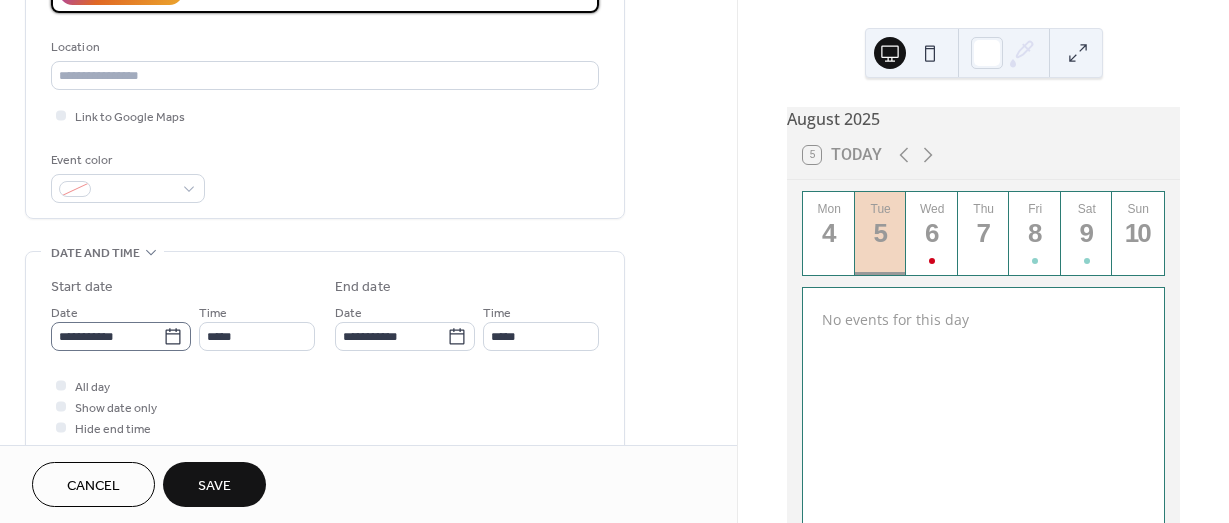 type on "**********" 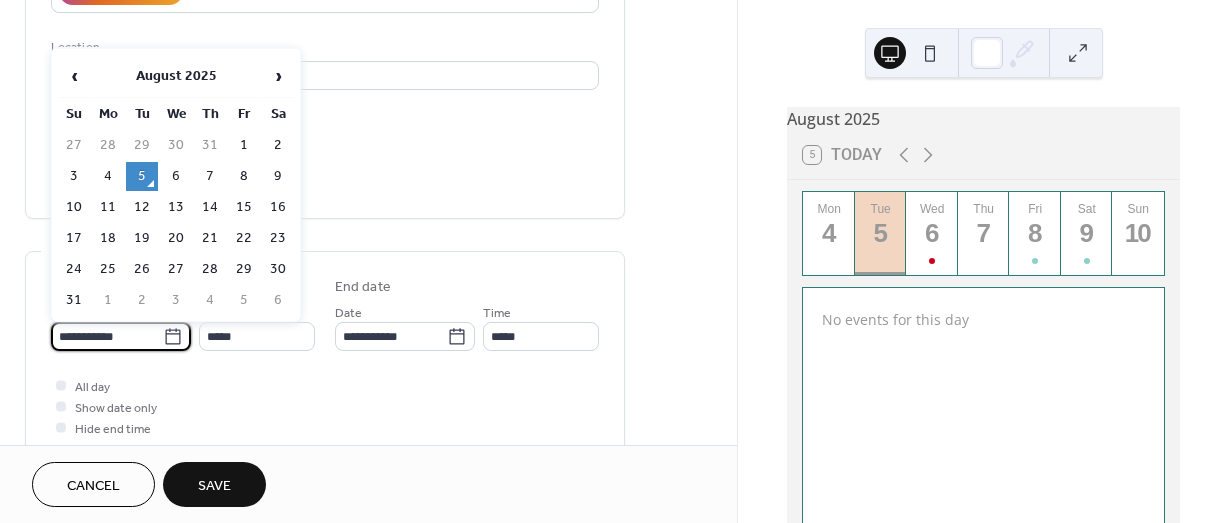 click on "**********" at bounding box center [107, 336] 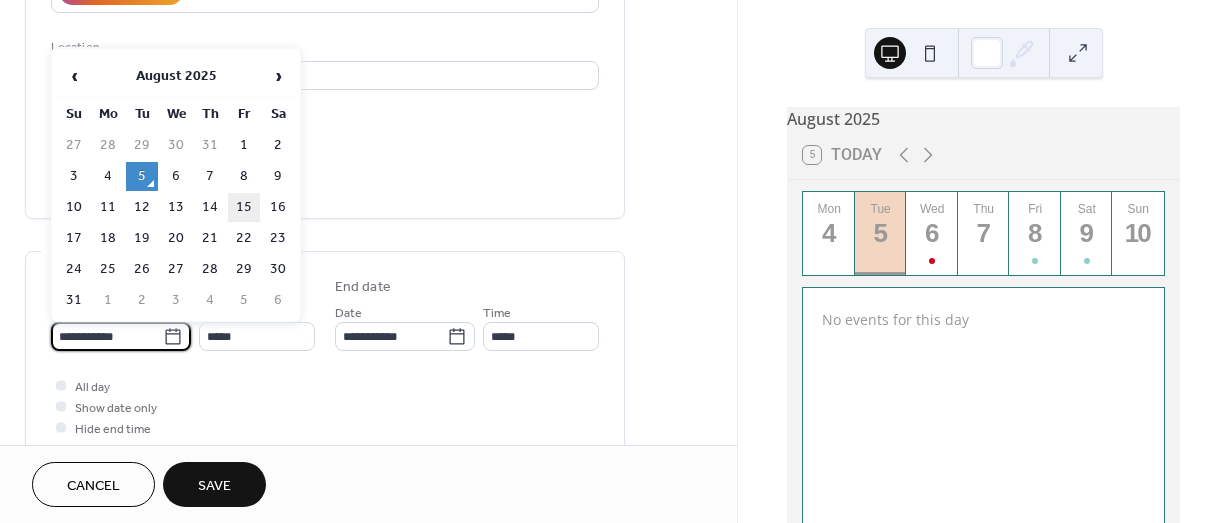 click on "15" at bounding box center [244, 207] 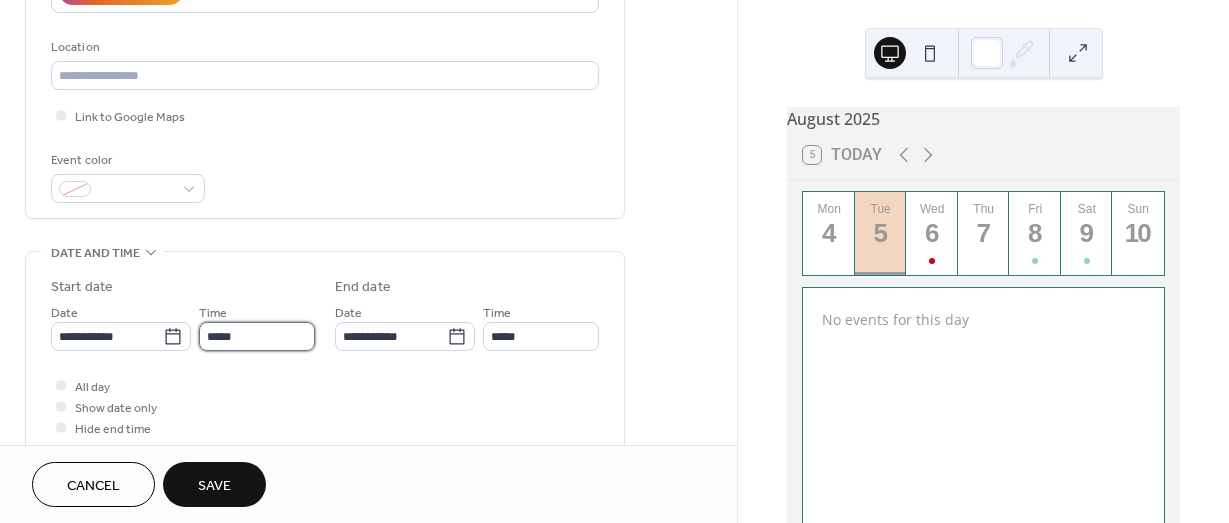 click on "*****" at bounding box center [257, 336] 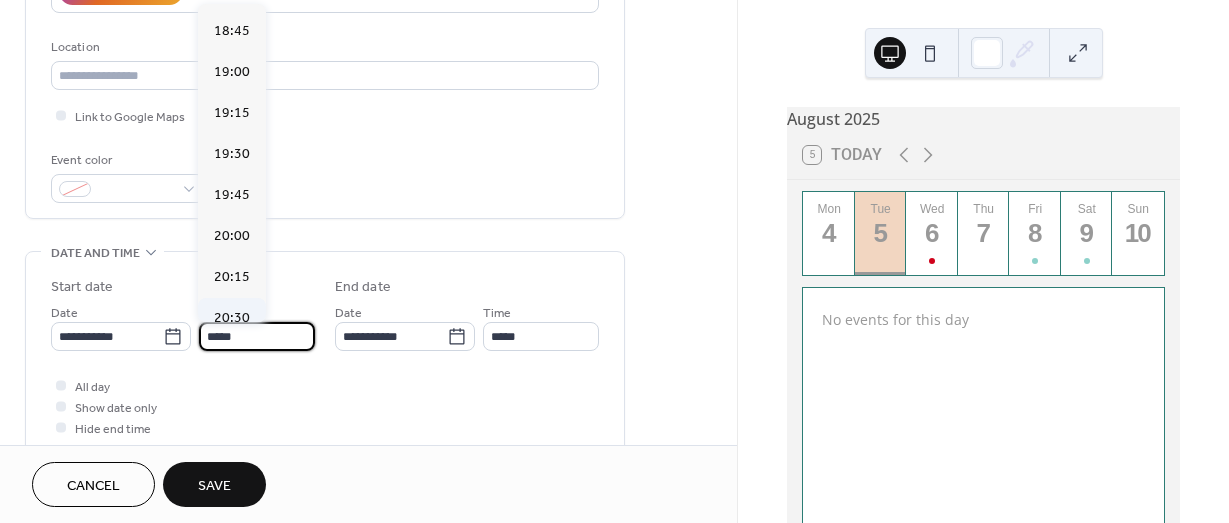 scroll, scrollTop: 3168, scrollLeft: 0, axis: vertical 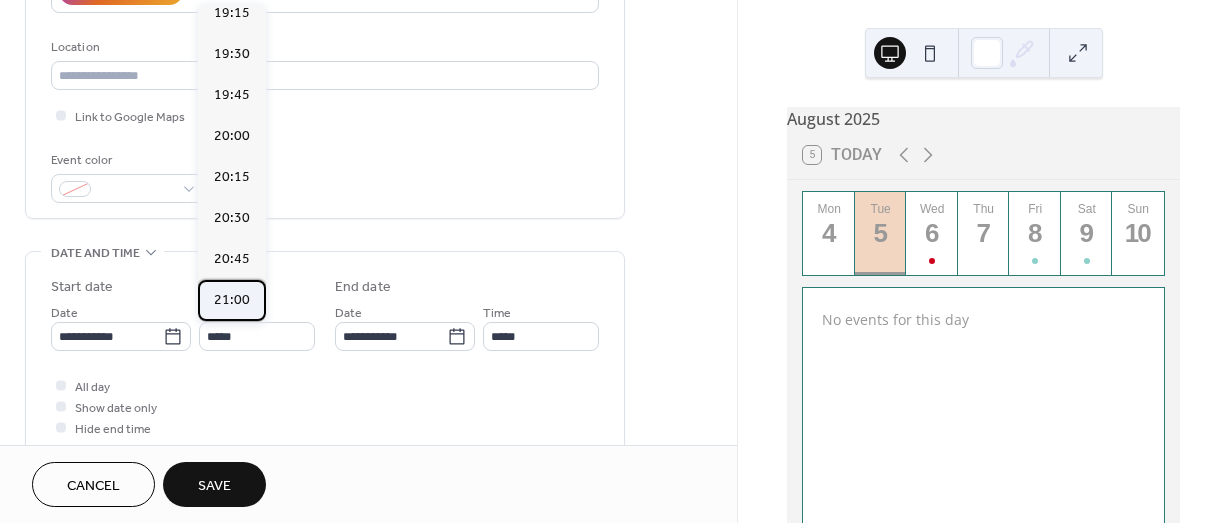 click on "21:00" at bounding box center [232, 300] 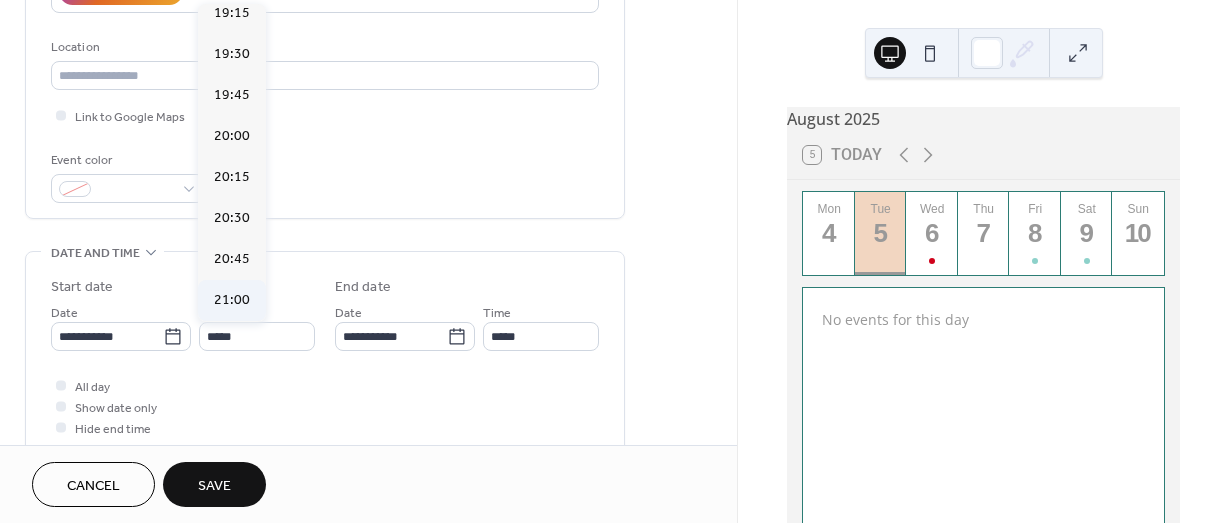 type on "*****" 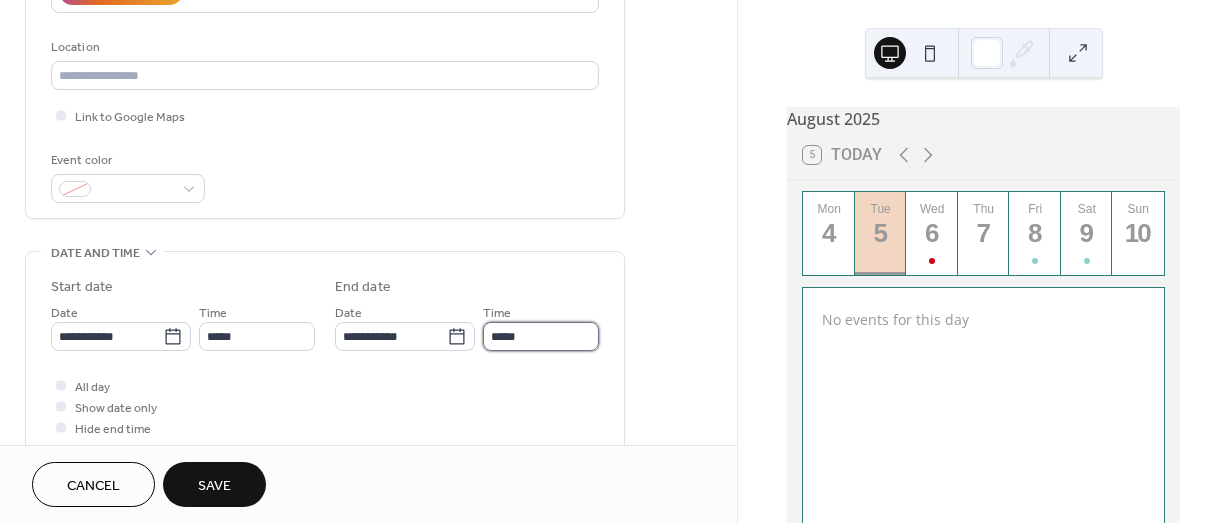 click on "*****" at bounding box center (541, 336) 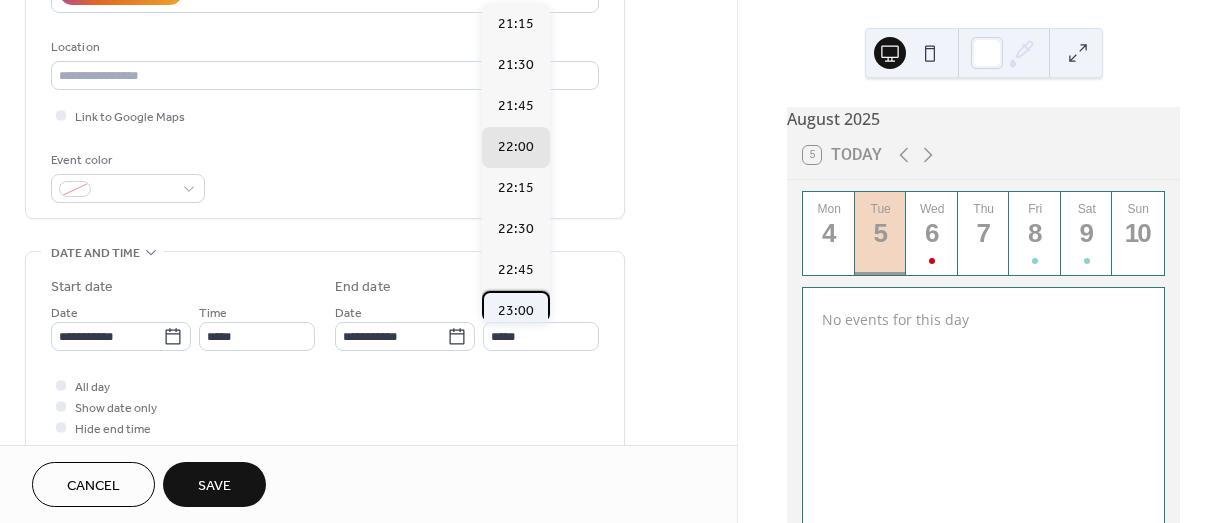 click on "23:00" at bounding box center (516, 311) 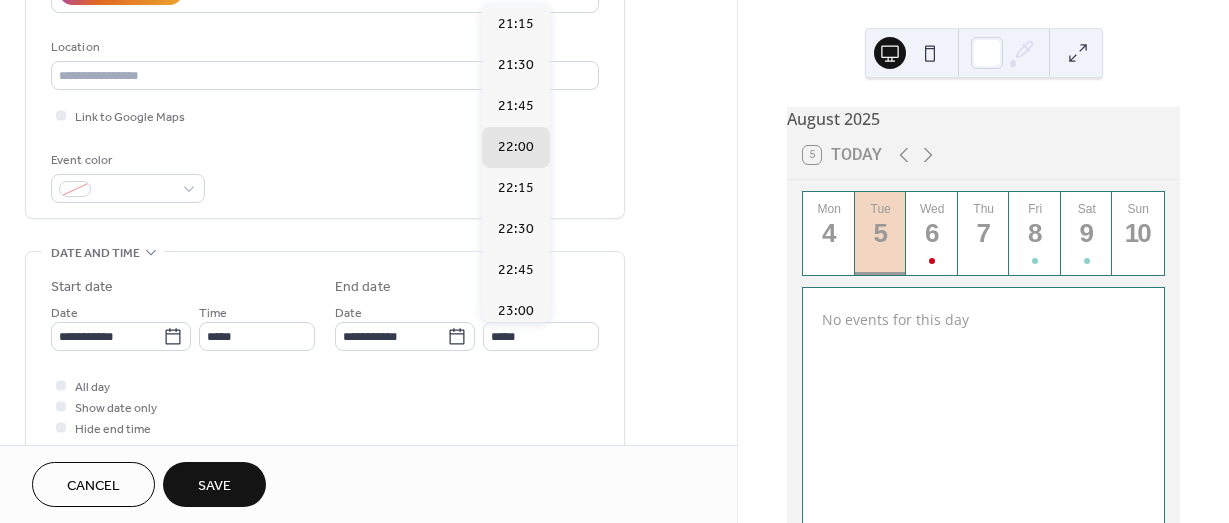 type on "*****" 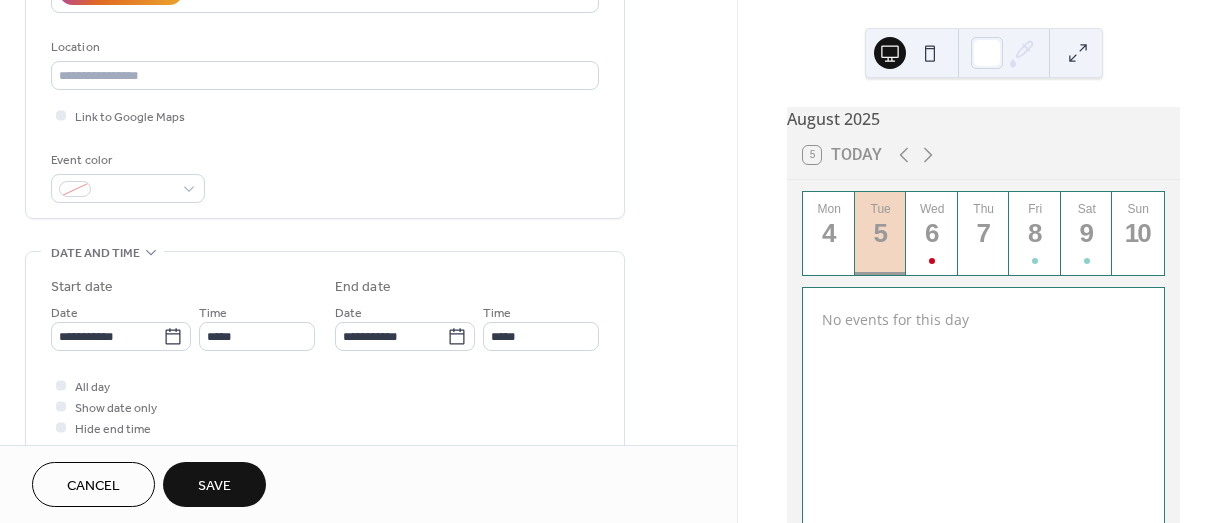 click on "Save" at bounding box center [214, 484] 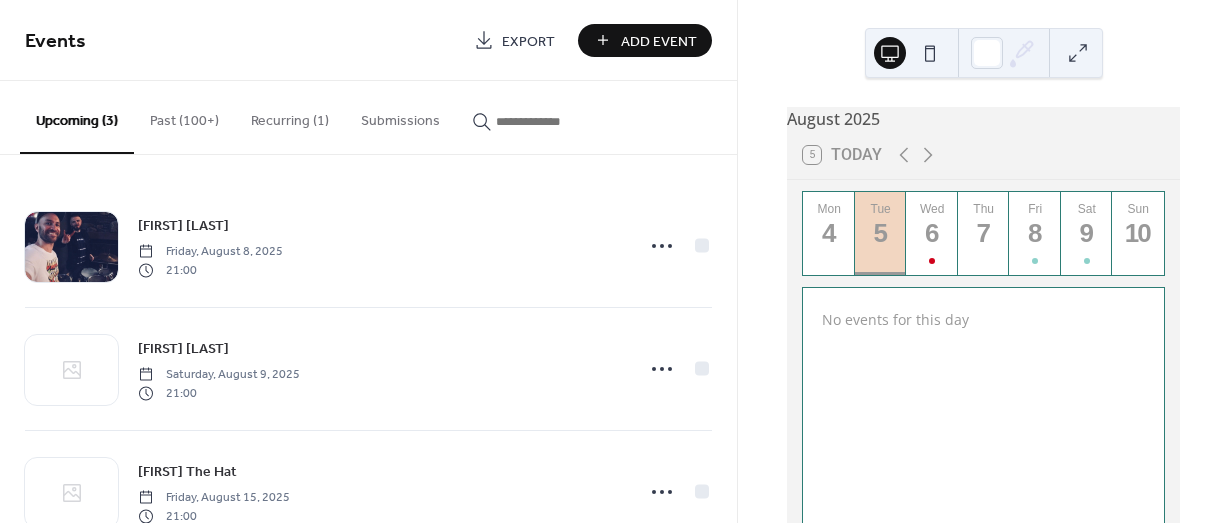click on "Add Event" at bounding box center [645, 40] 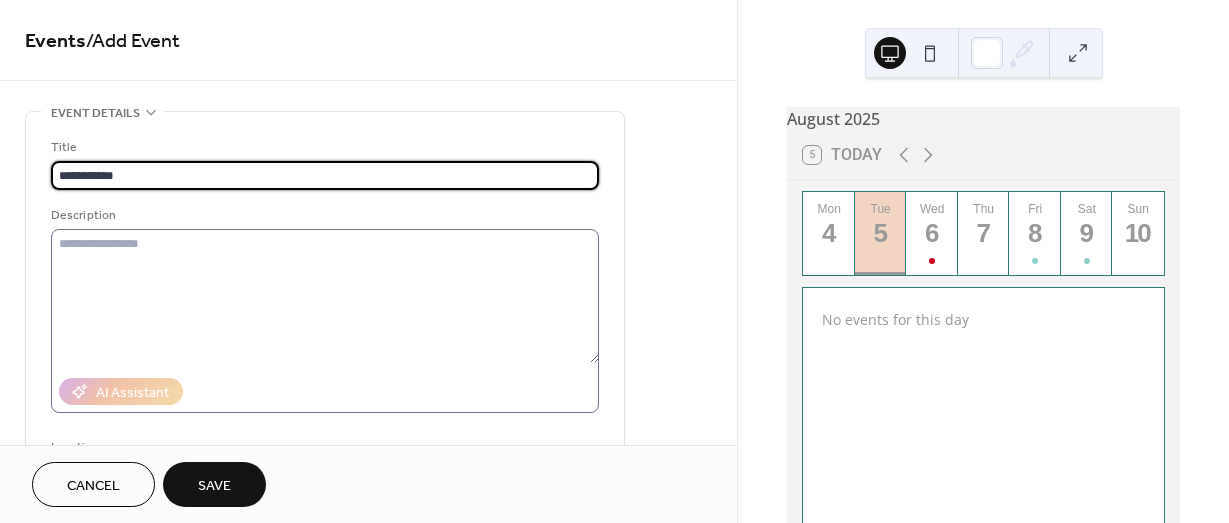 type on "**********" 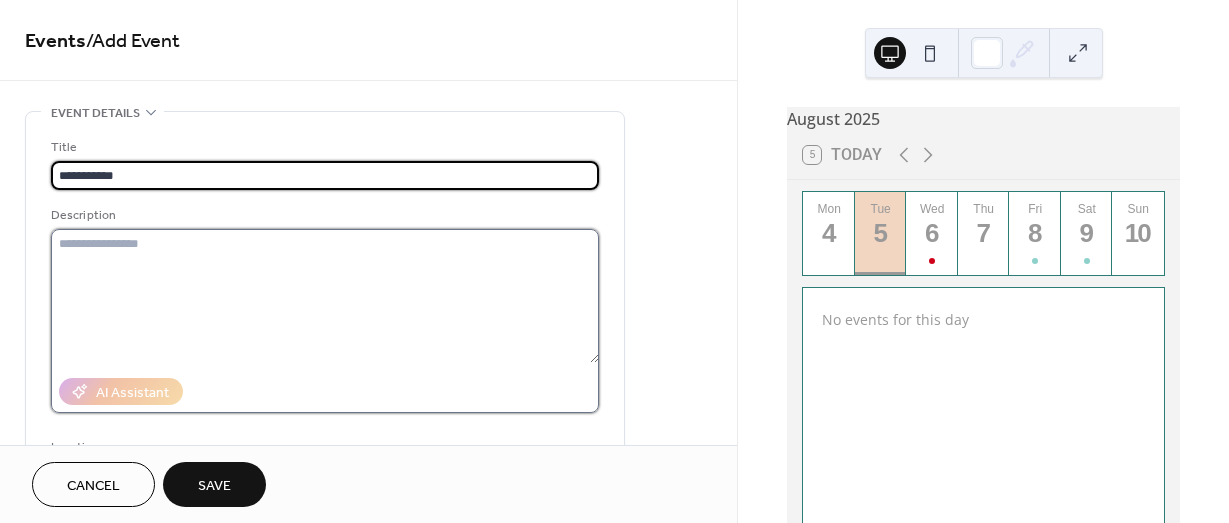 click at bounding box center (325, 296) 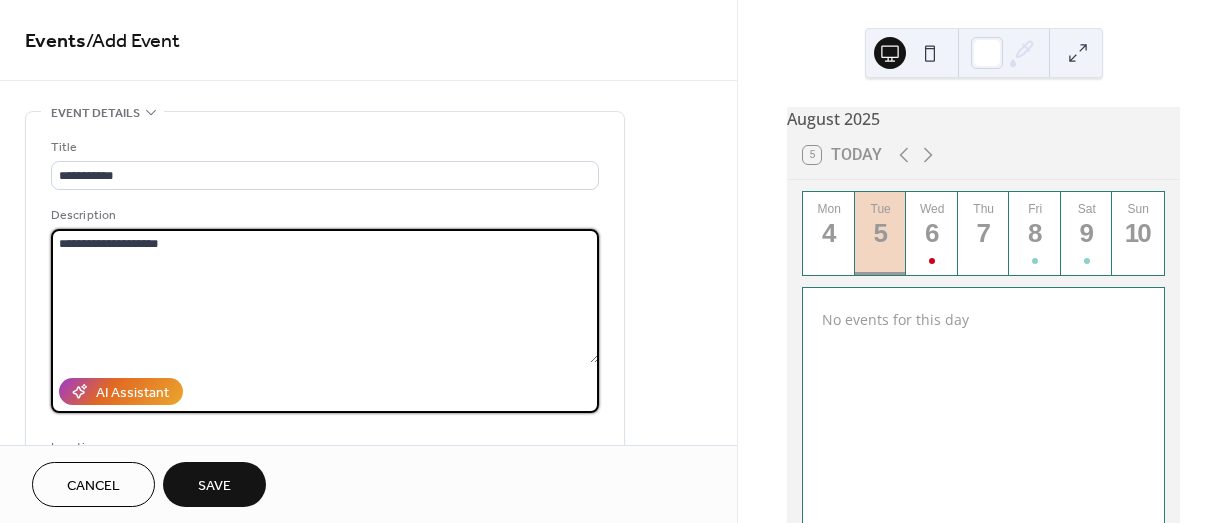 type on "**********" 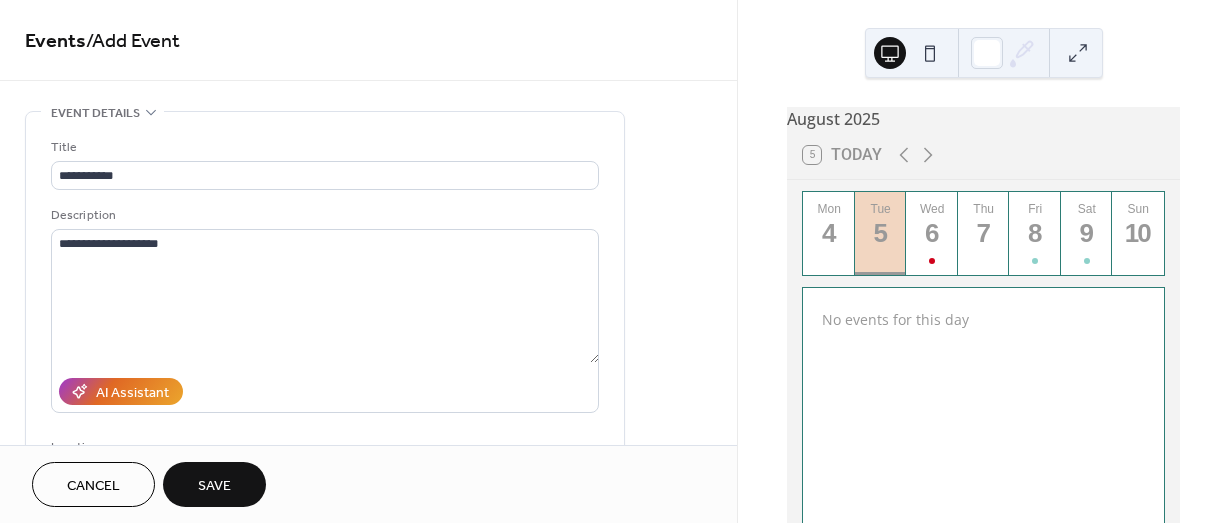 click on "Save" at bounding box center (214, 486) 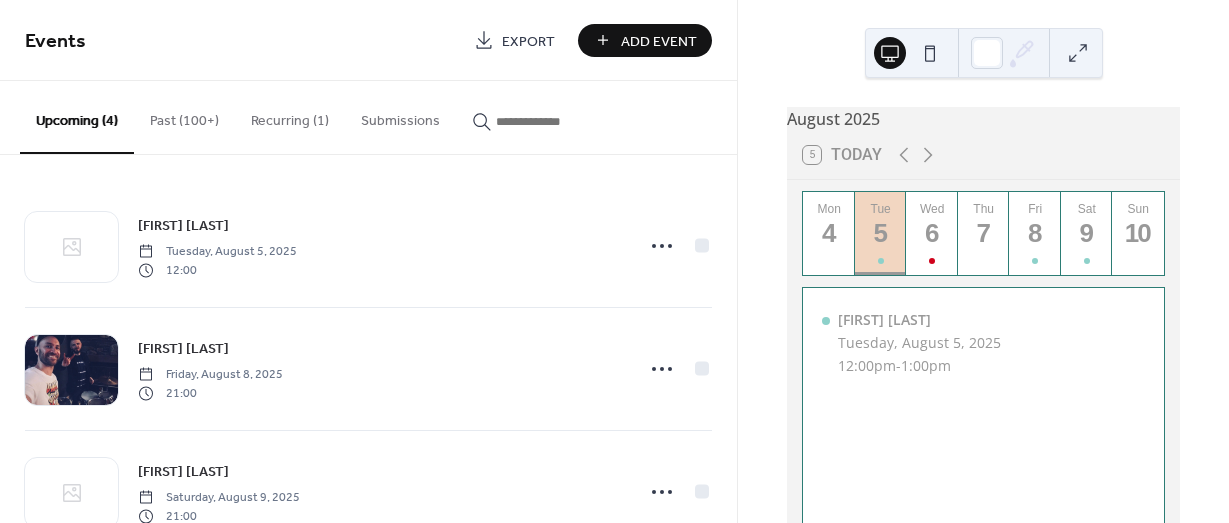 click on "Add Event" at bounding box center [659, 41] 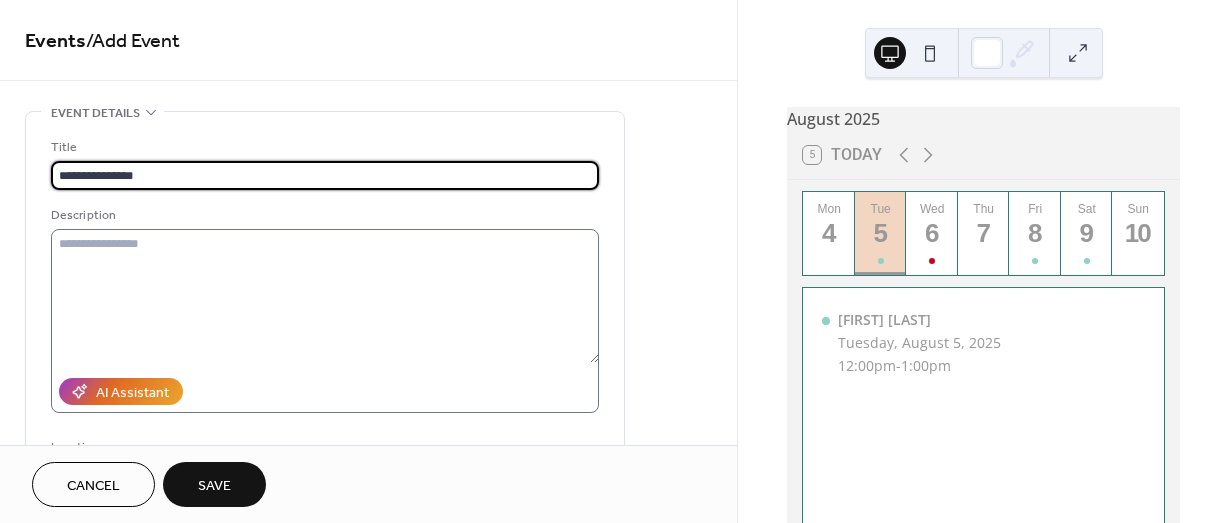 type on "**********" 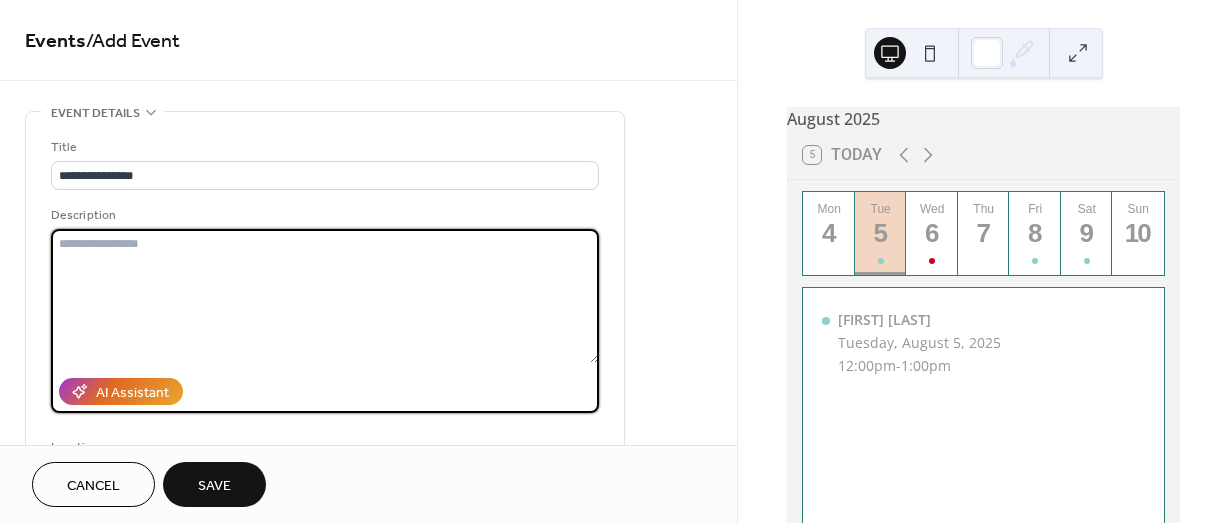 click at bounding box center (325, 296) 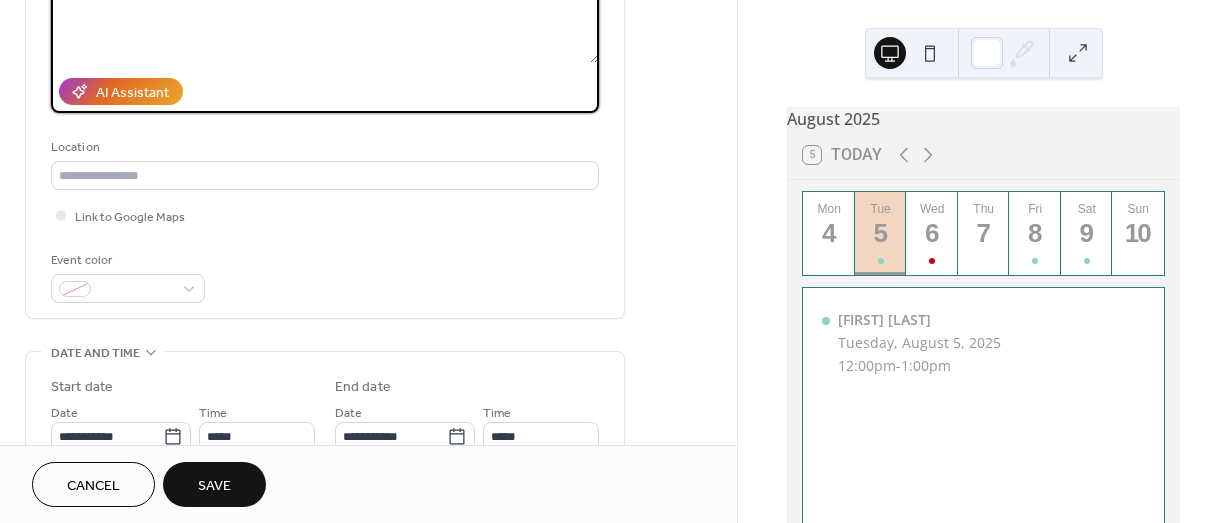 scroll, scrollTop: 400, scrollLeft: 0, axis: vertical 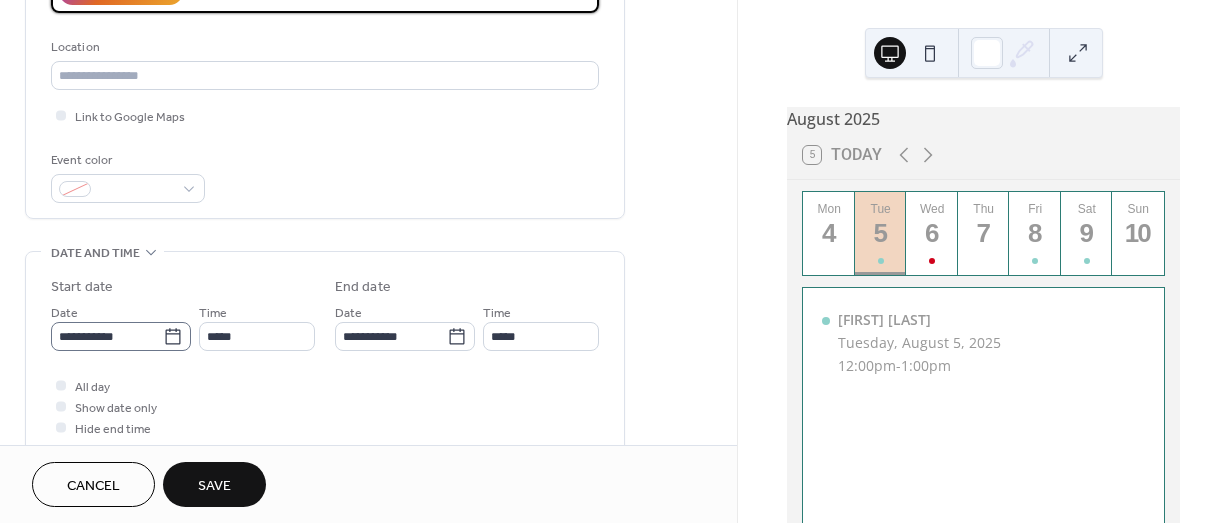 type on "**********" 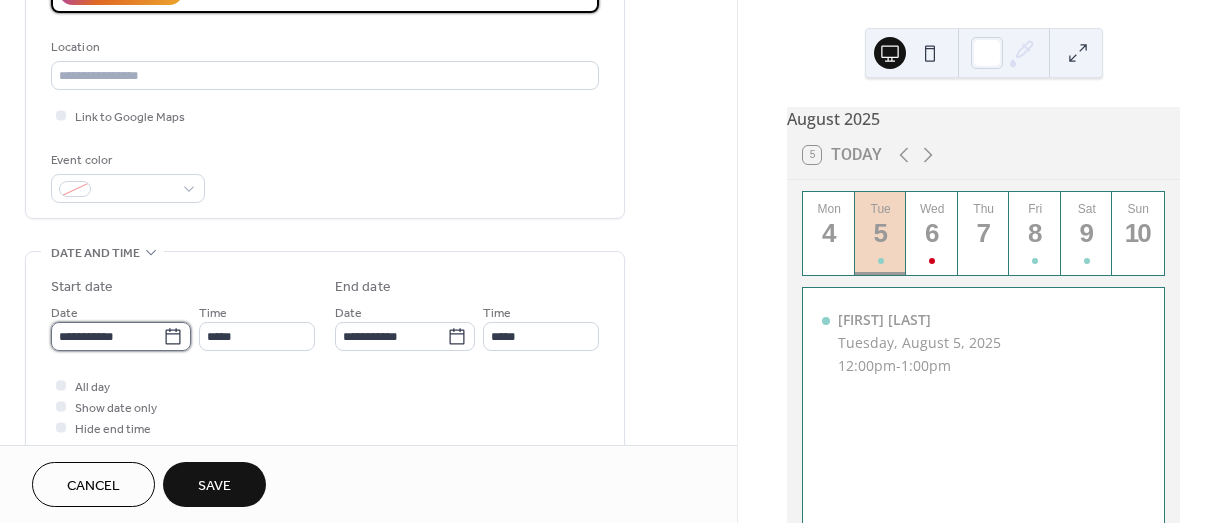 click on "**********" at bounding box center (107, 336) 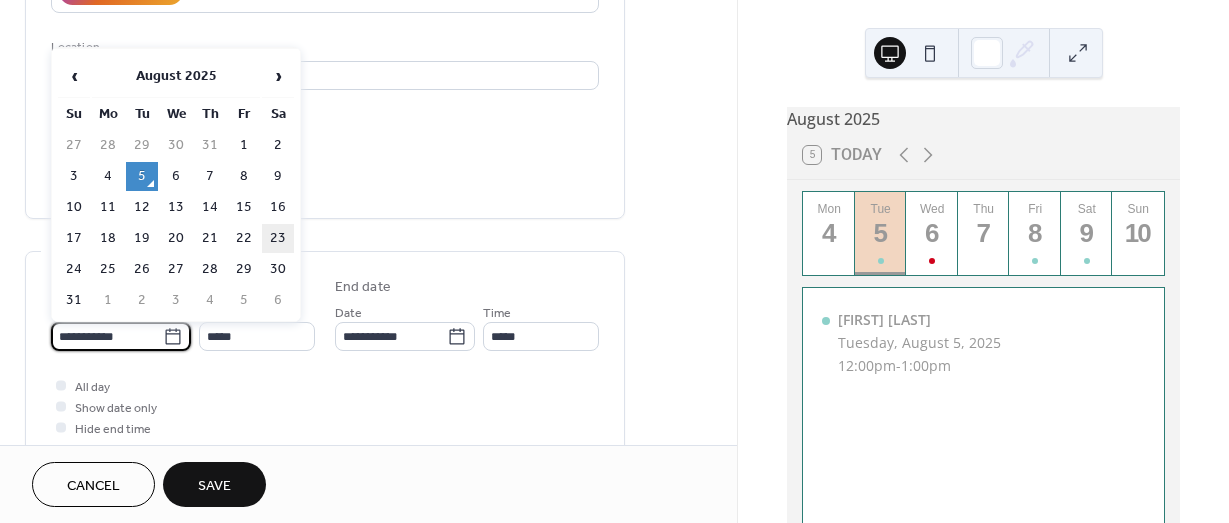 click on "23" at bounding box center [278, 238] 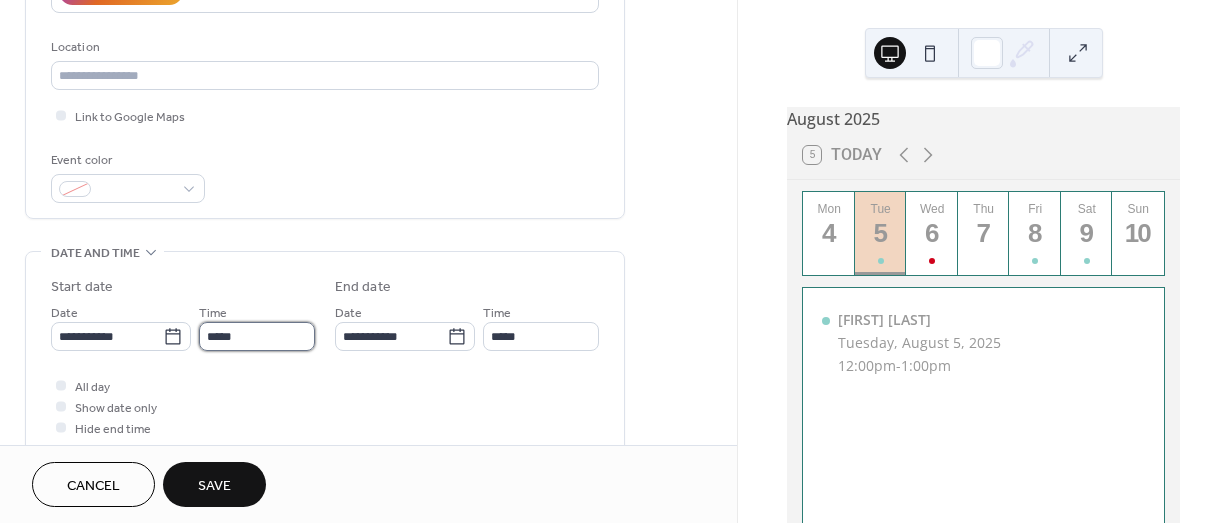 click on "*****" at bounding box center (257, 336) 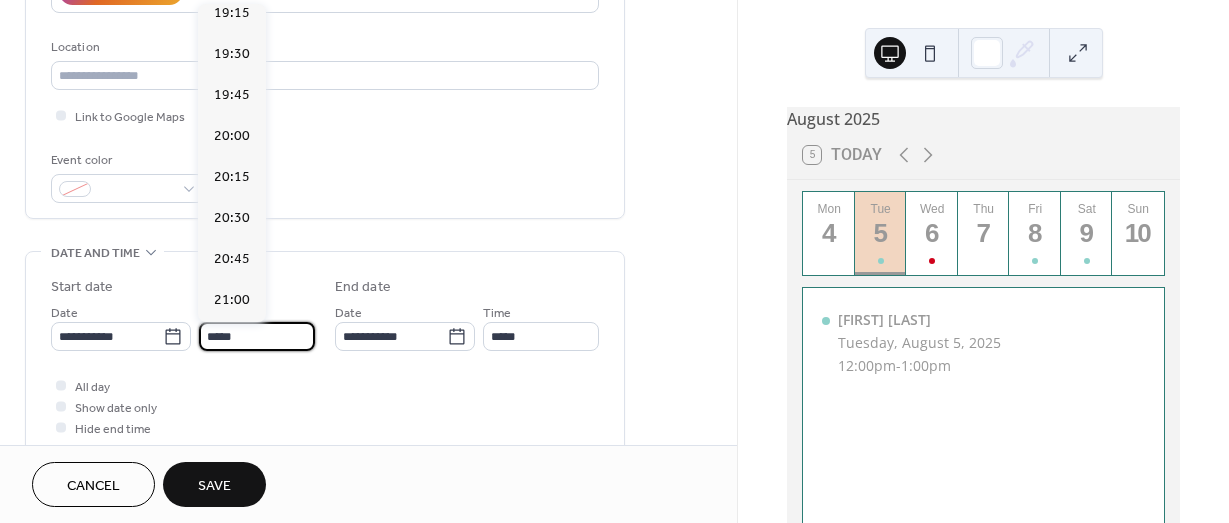 scroll, scrollTop: 3268, scrollLeft: 0, axis: vertical 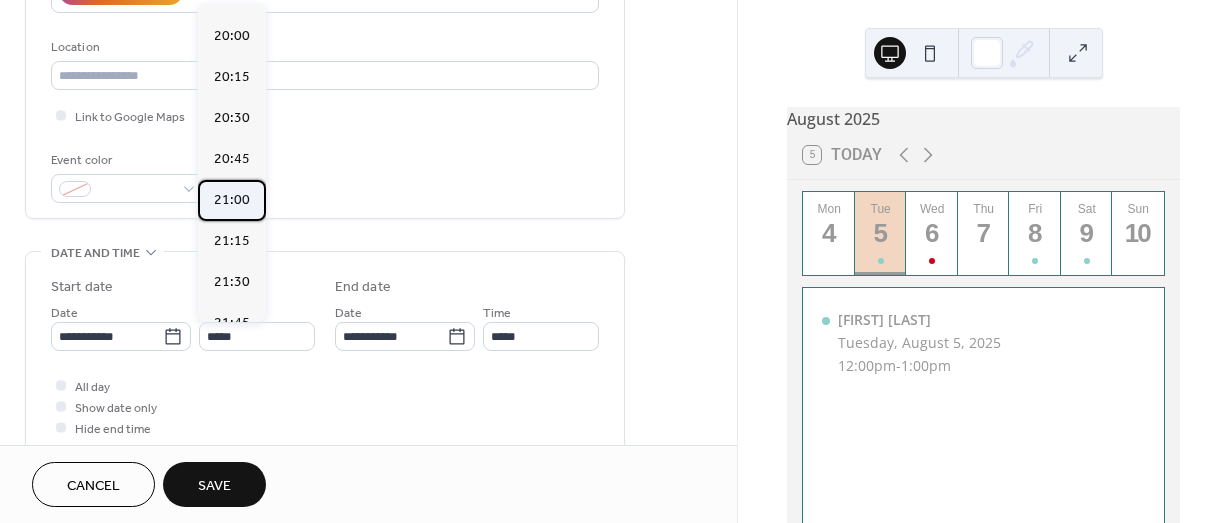 click on "21:00" at bounding box center [232, 200] 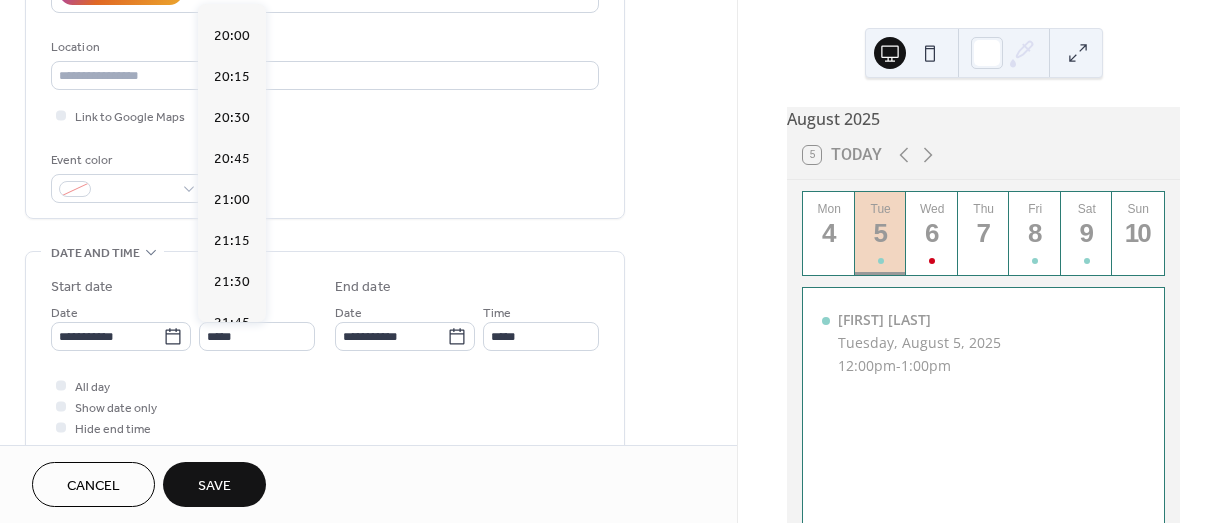 type on "*****" 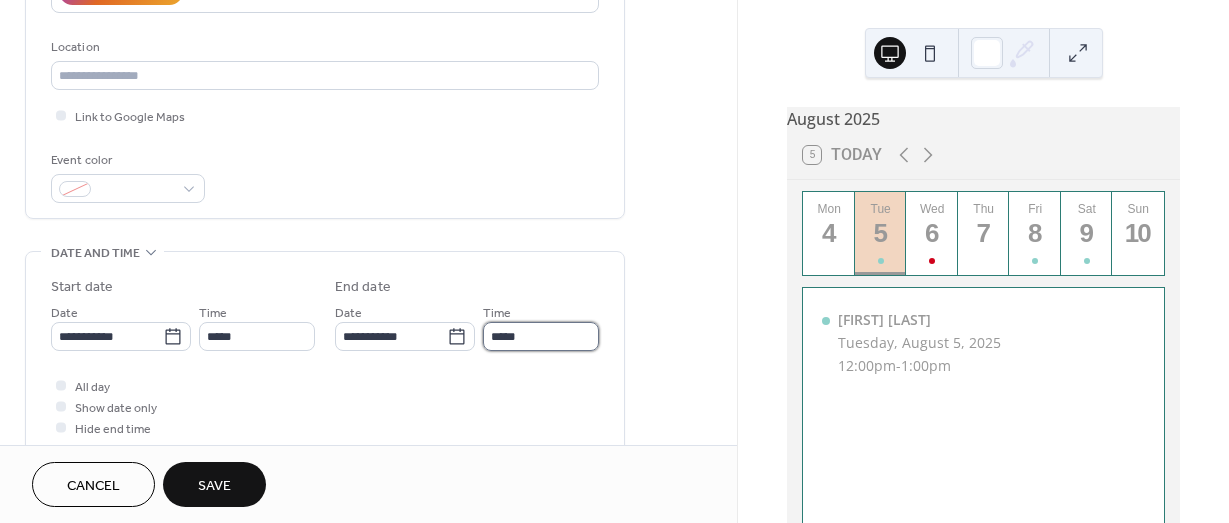 click on "*****" at bounding box center [541, 336] 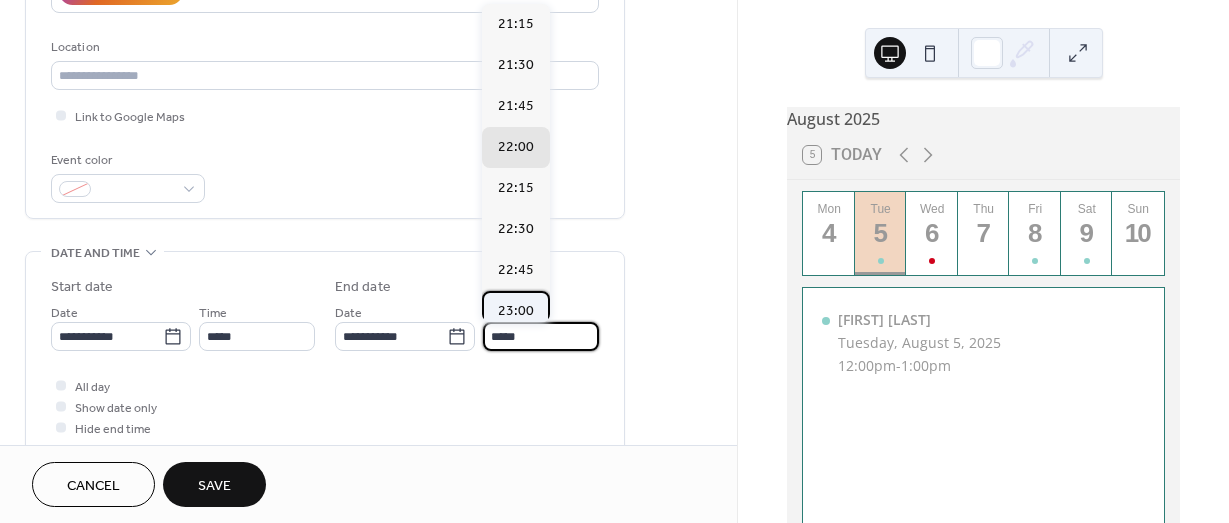 click on "23:00" at bounding box center [516, 311] 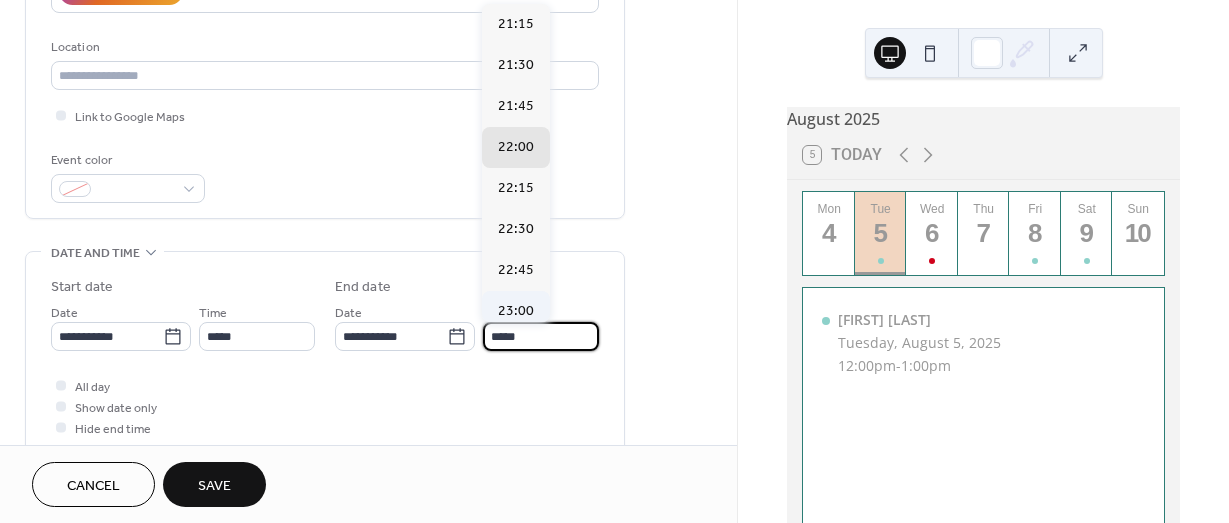 type on "*****" 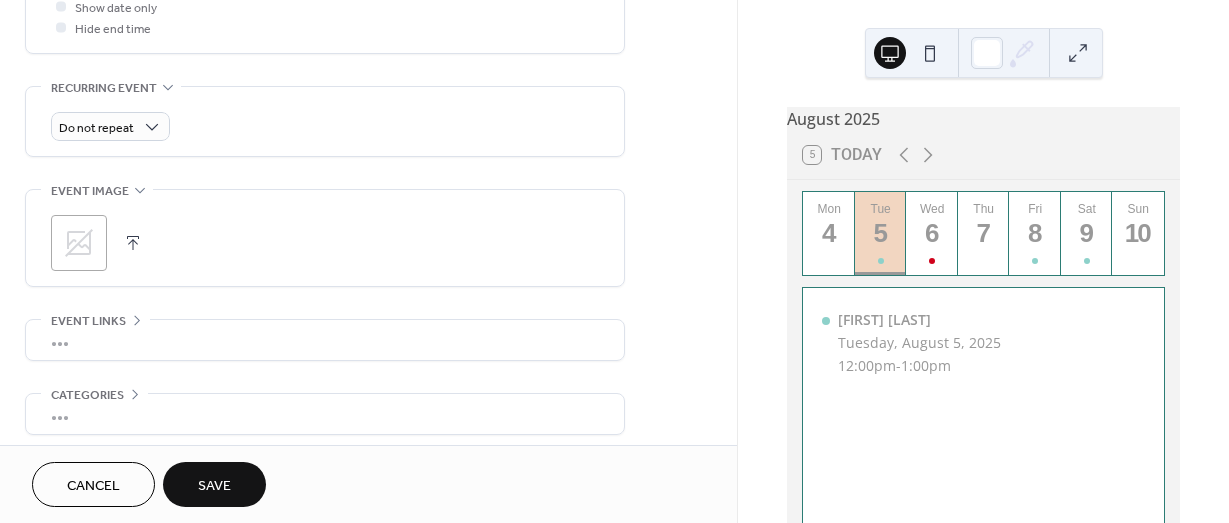 scroll, scrollTop: 884, scrollLeft: 0, axis: vertical 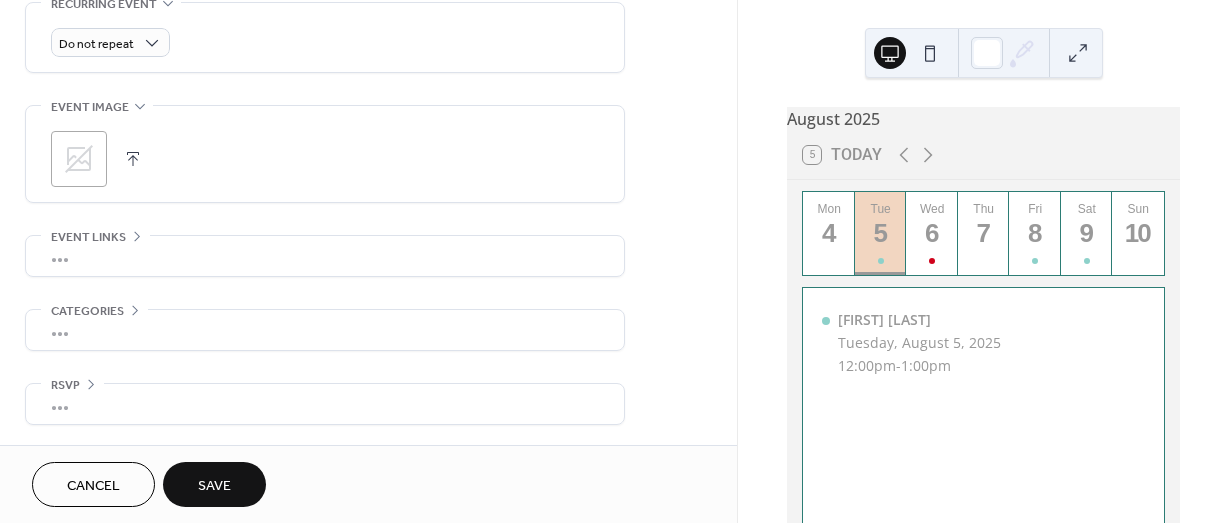 click on ";" at bounding box center (79, 159) 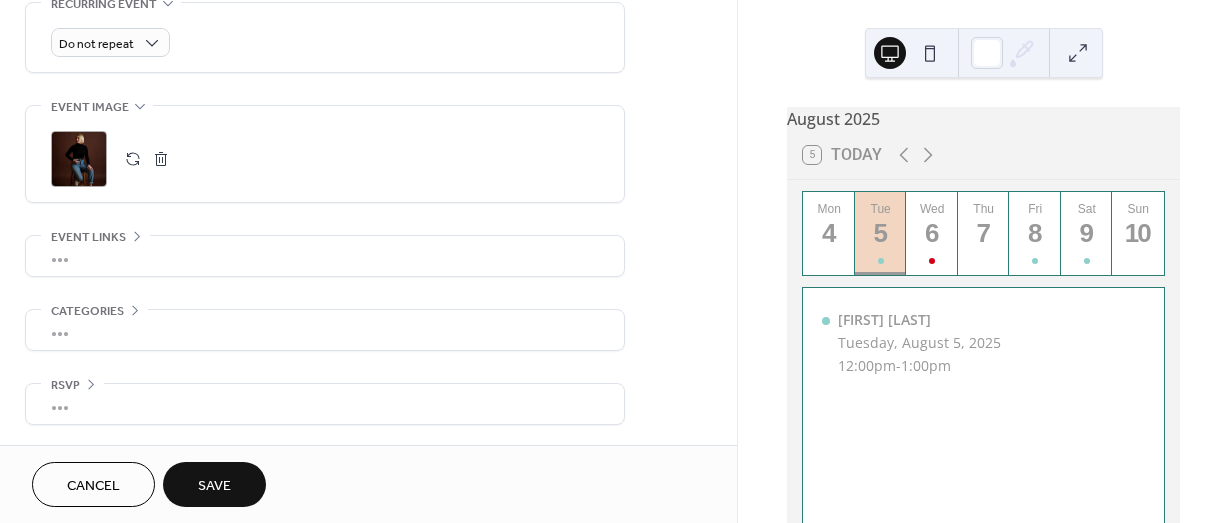 click on "Save" at bounding box center (214, 486) 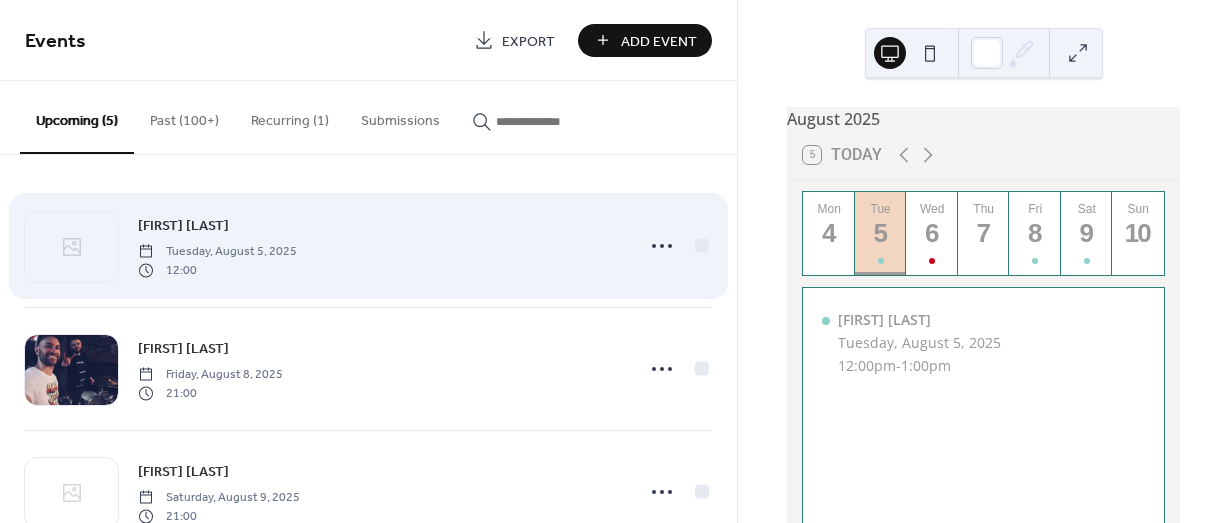click on "[FIRST] [LAST] [DAY], [MONTH] [DAY], [YEAR] [TIME]" at bounding box center [380, 246] 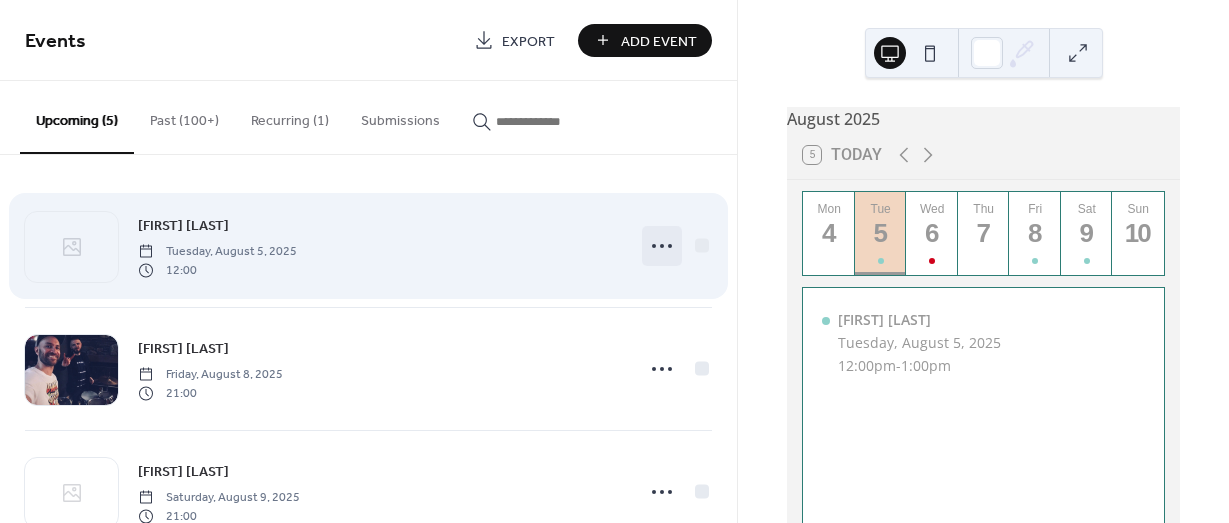 click 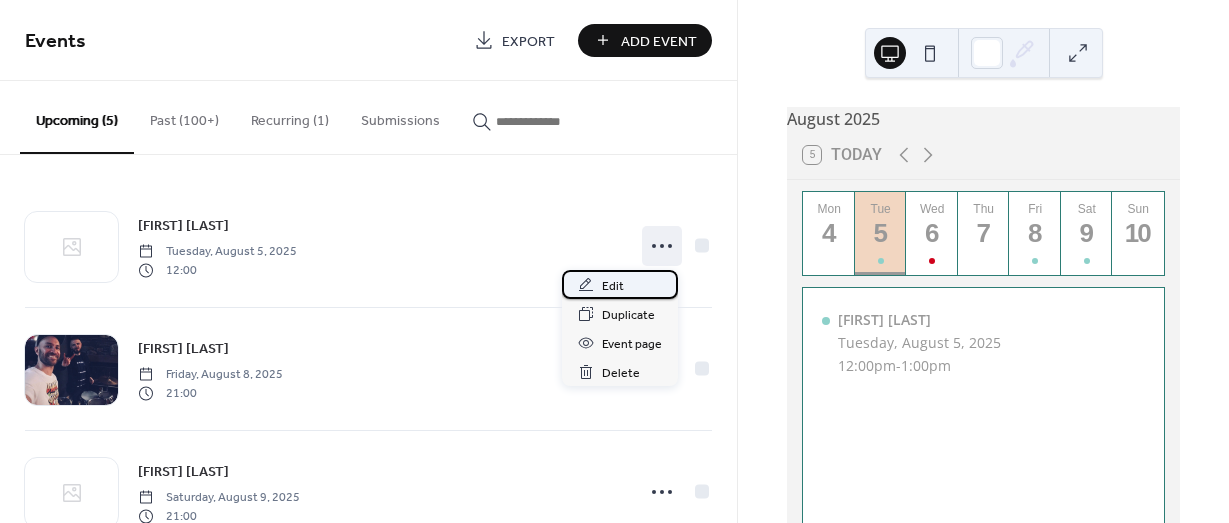 click on "Edit" at bounding box center (620, 284) 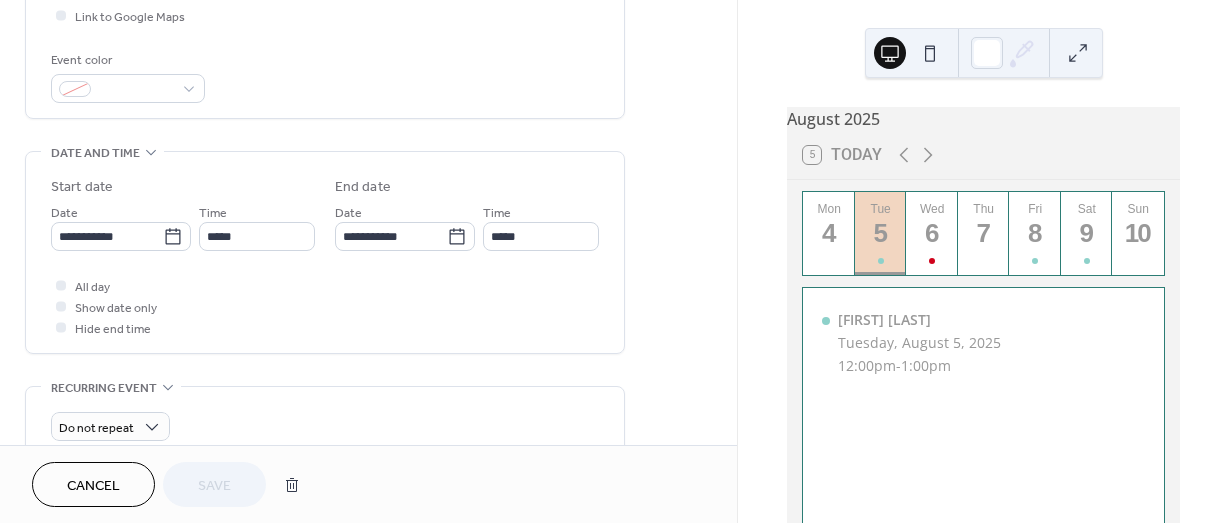 scroll, scrollTop: 600, scrollLeft: 0, axis: vertical 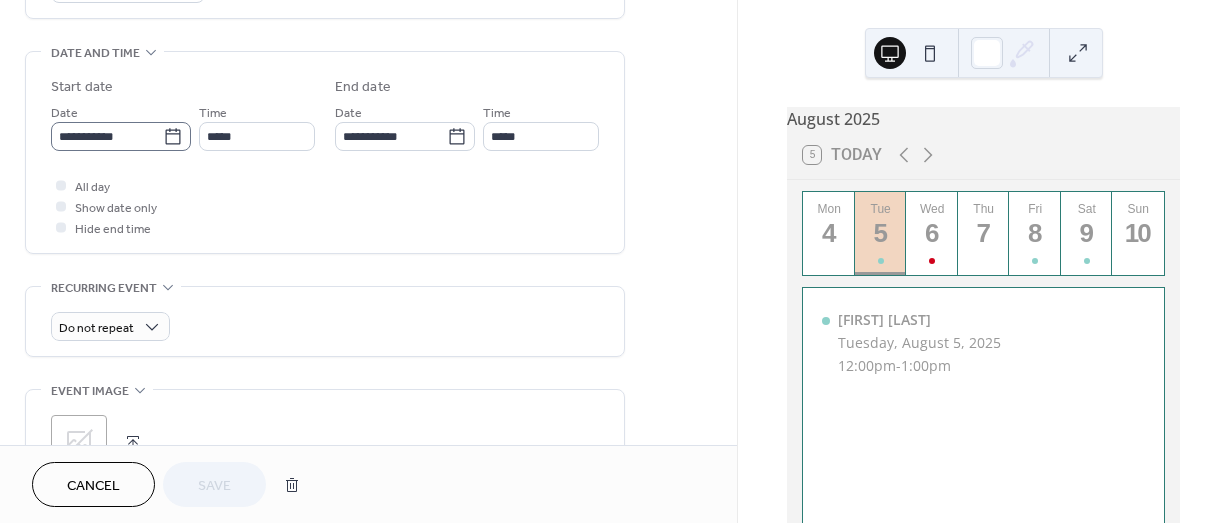 click 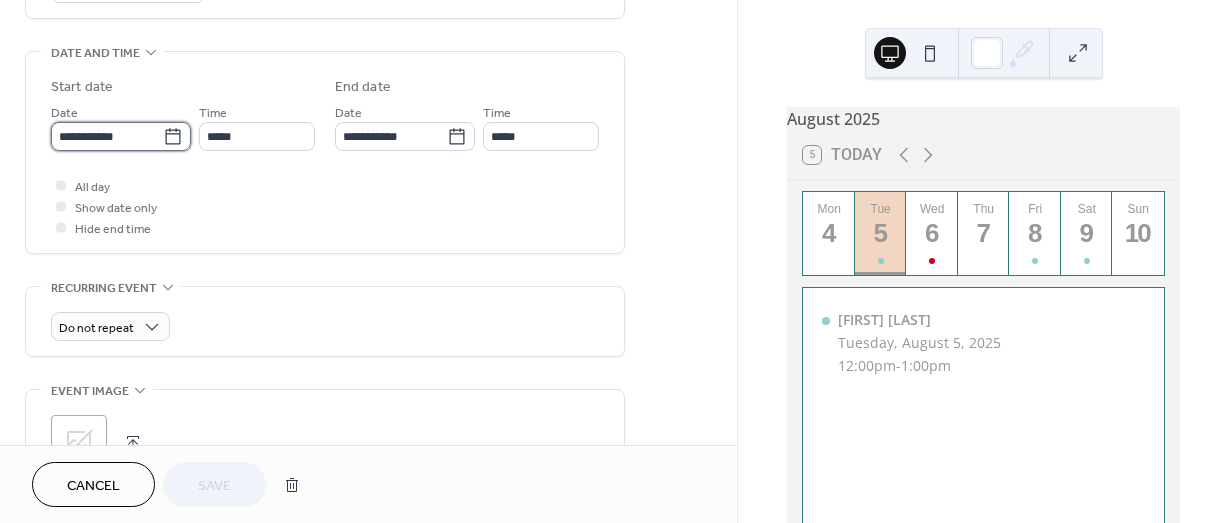 click on "**********" at bounding box center (107, 136) 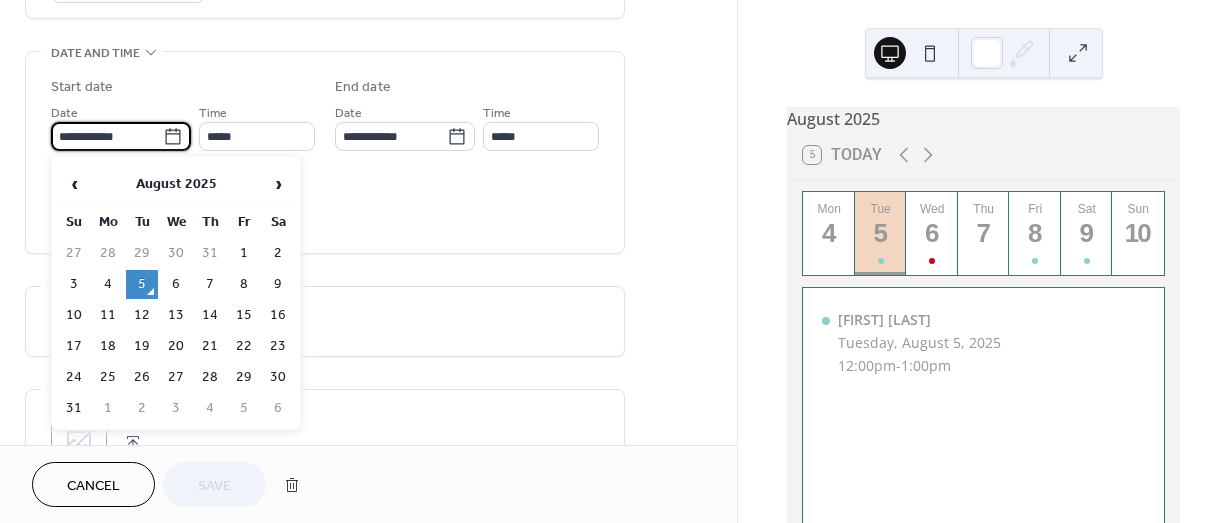 click on "22" at bounding box center (244, 346) 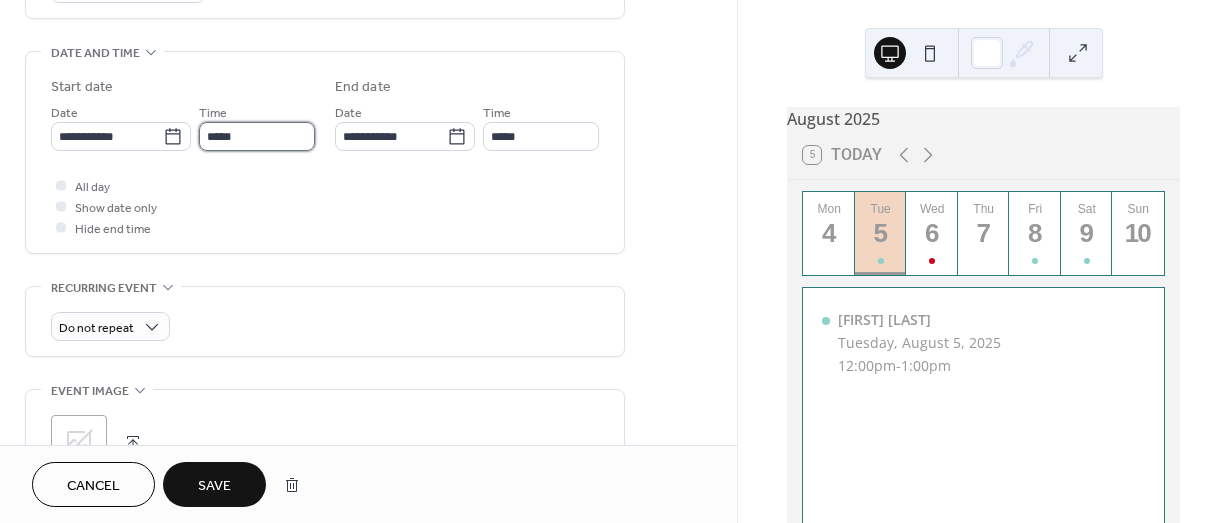 click on "*****" at bounding box center (257, 136) 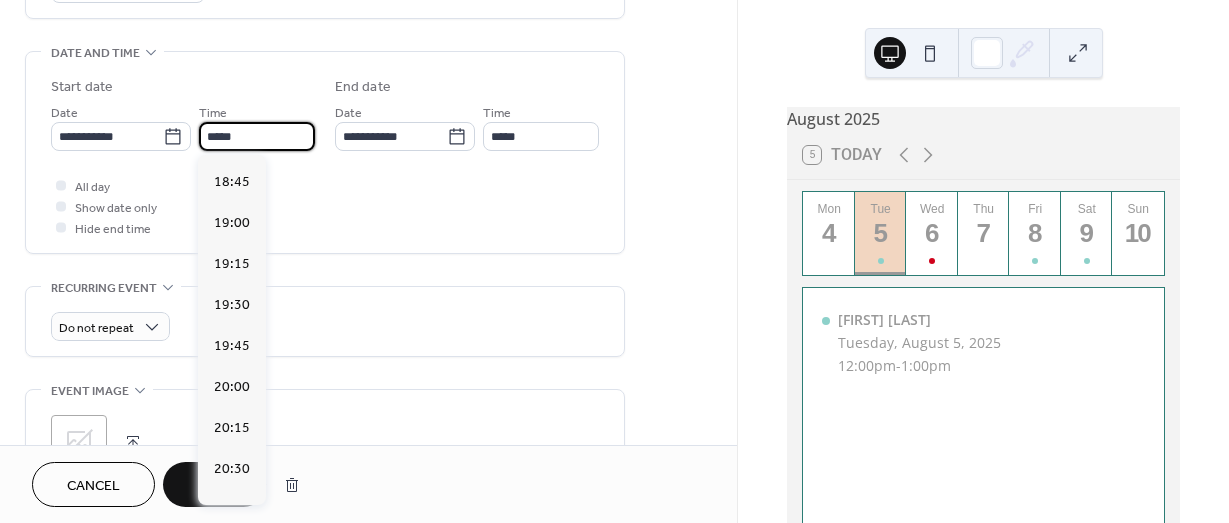 scroll, scrollTop: 3268, scrollLeft: 0, axis: vertical 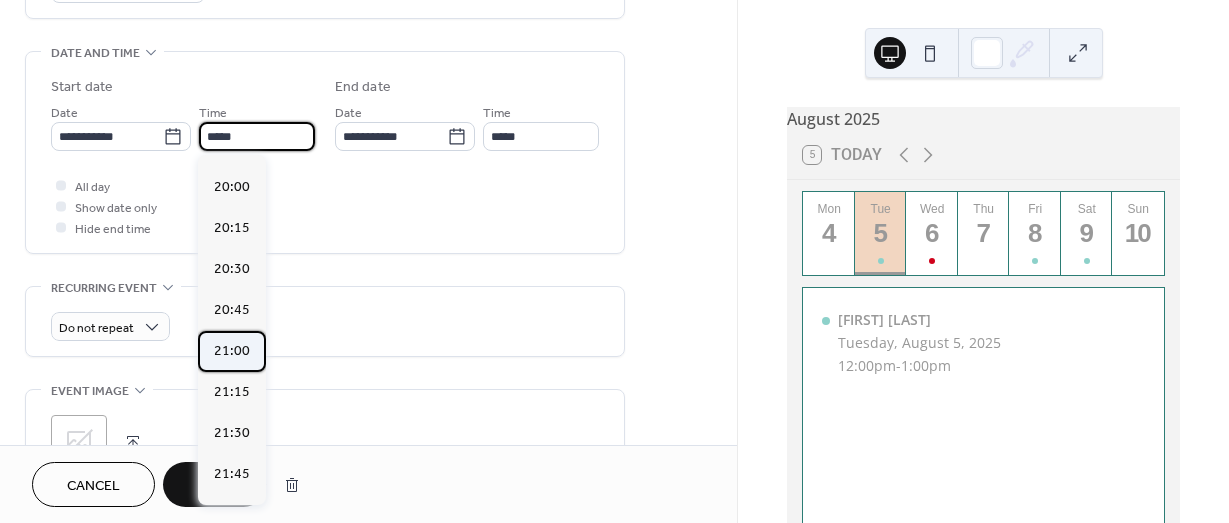 click on "21:00" at bounding box center (232, 351) 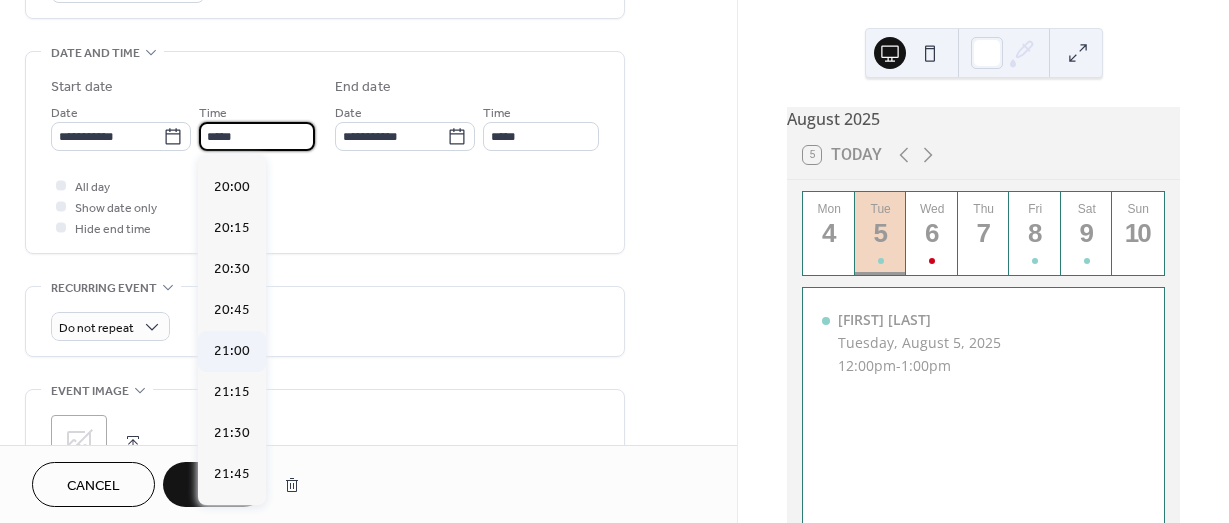 type on "*****" 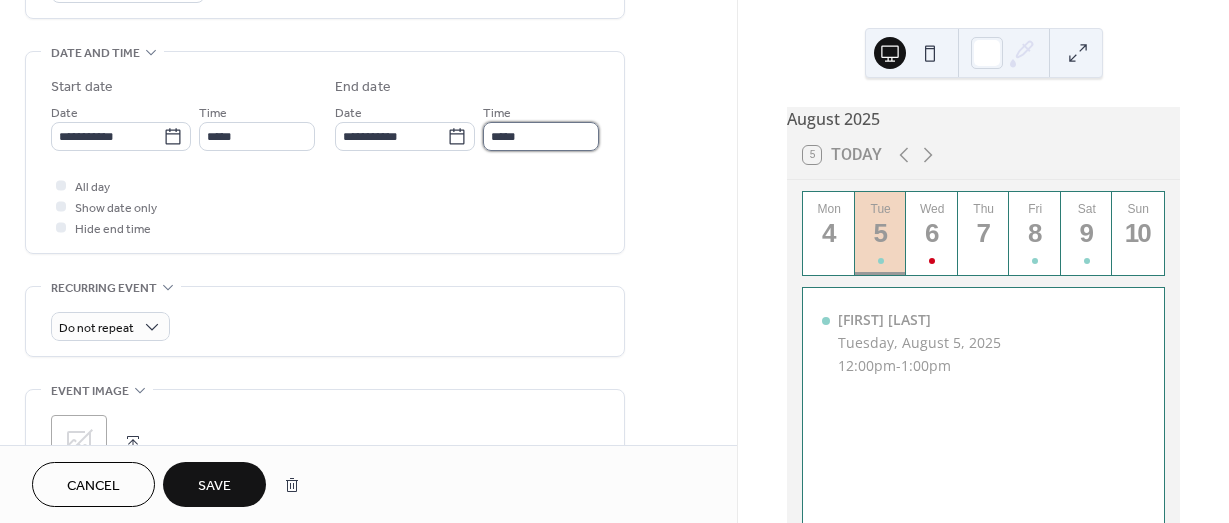 click on "*****" at bounding box center (541, 136) 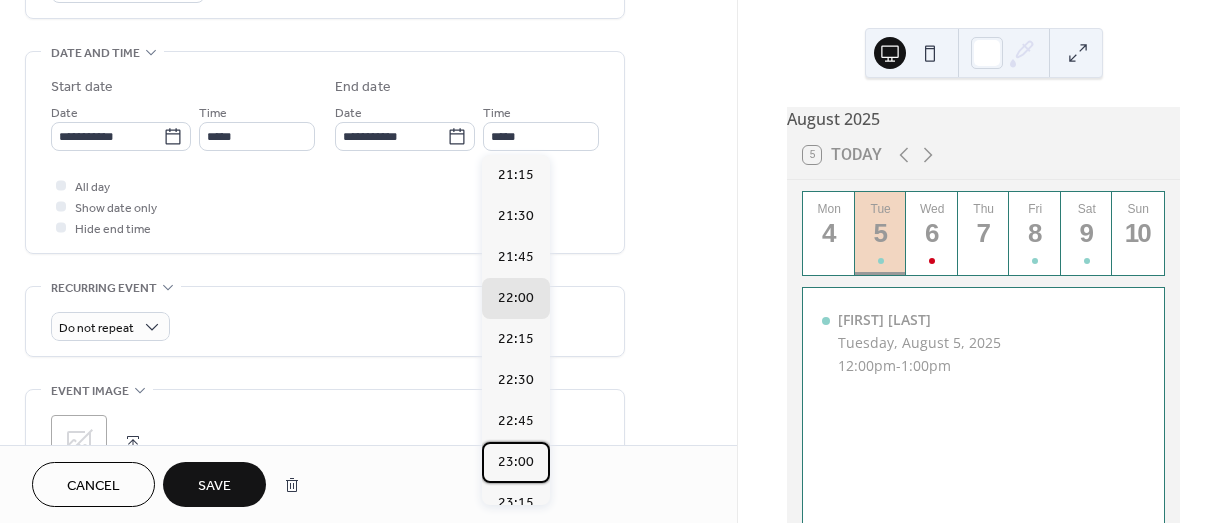 click on "23:00" at bounding box center [516, 462] 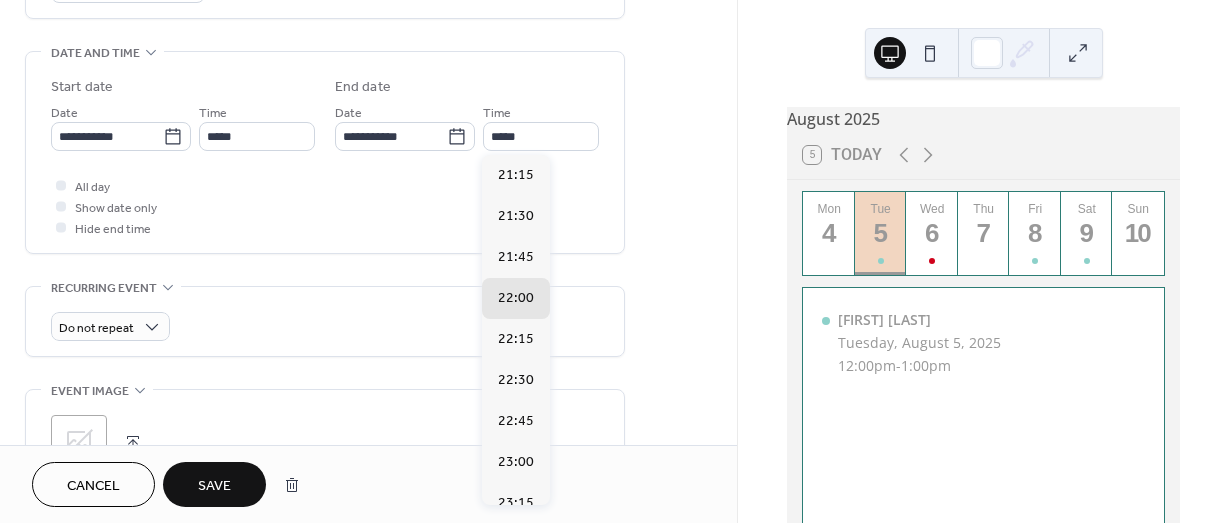type on "*****" 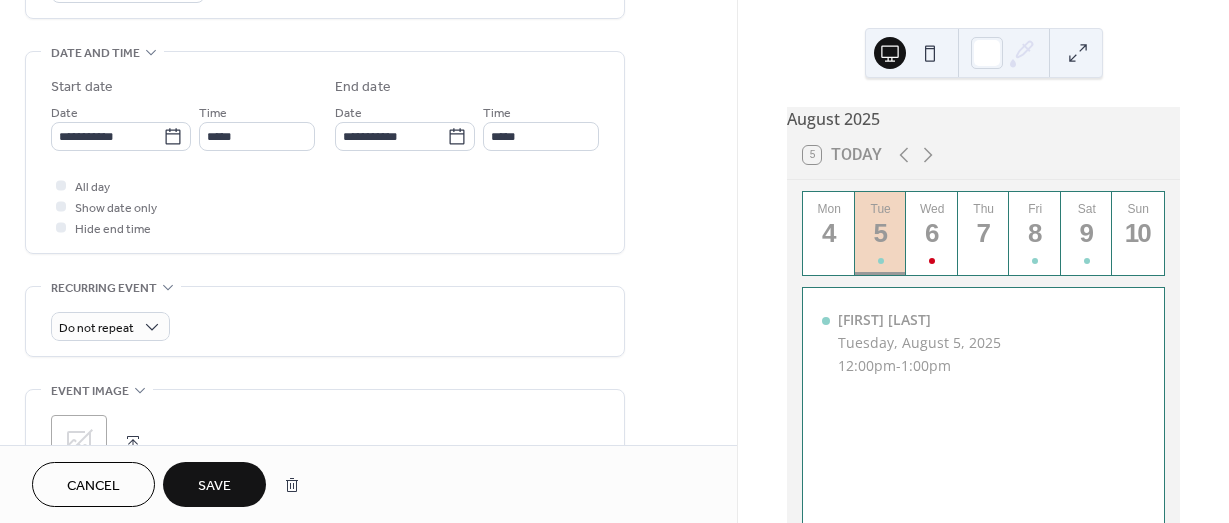 drag, startPoint x: 212, startPoint y: 480, endPoint x: 550, endPoint y: 417, distance: 343.82117 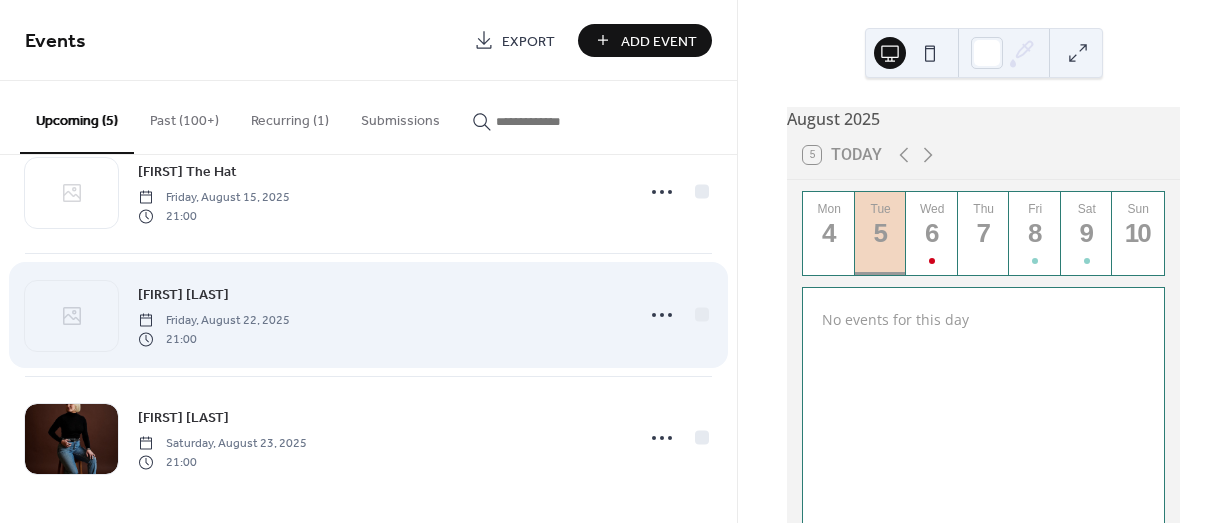 scroll, scrollTop: 306, scrollLeft: 0, axis: vertical 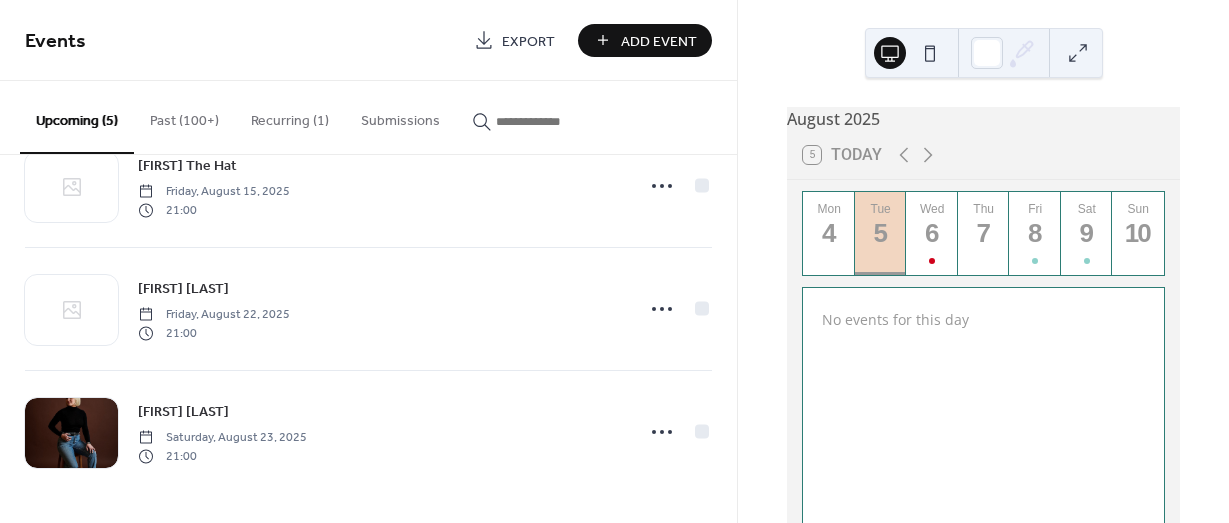 click on "Add Event" at bounding box center [659, 41] 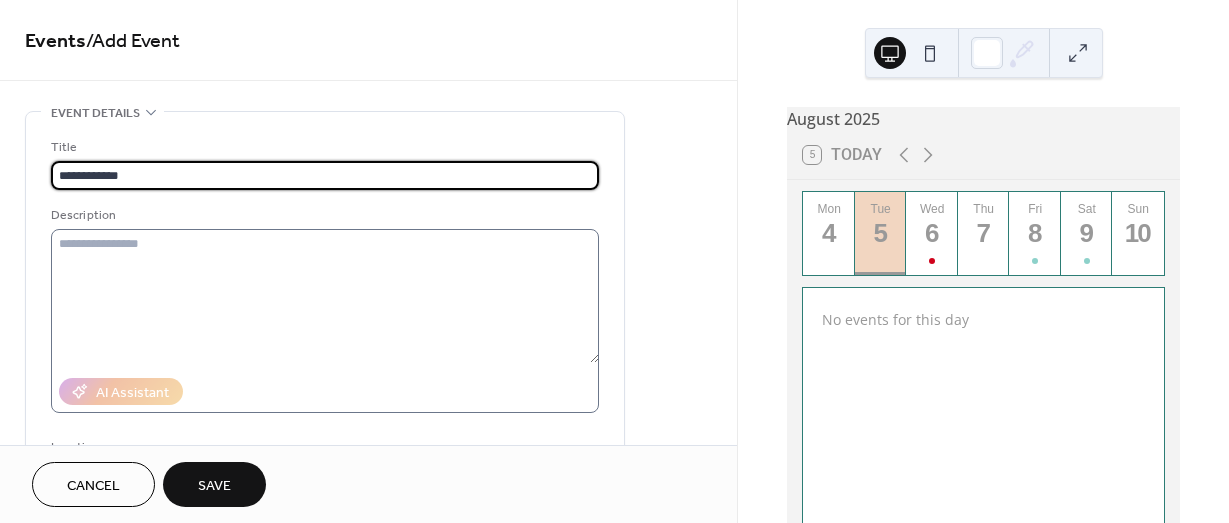 type on "**********" 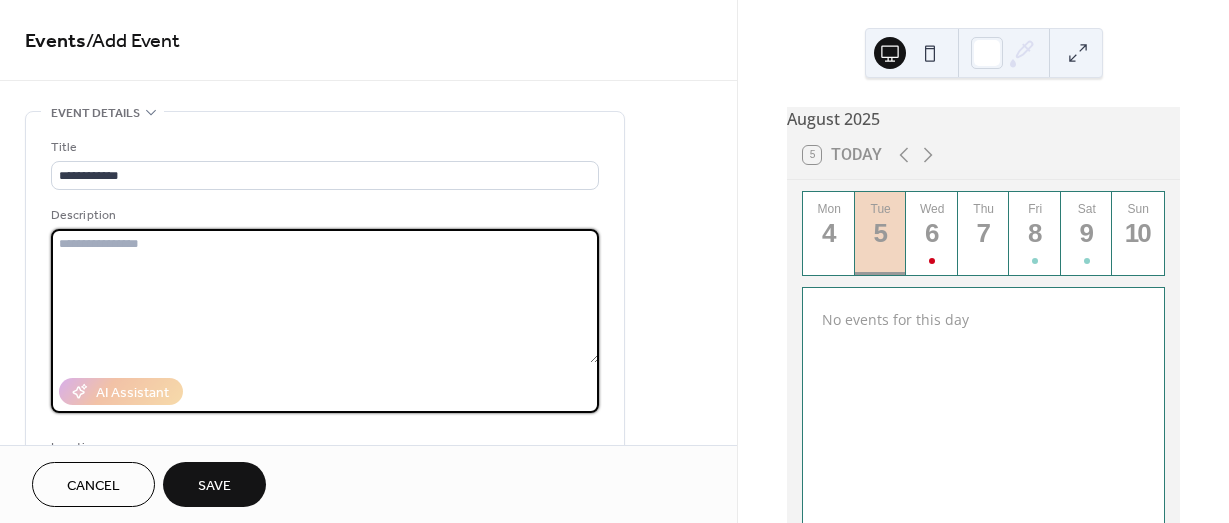click at bounding box center [325, 296] 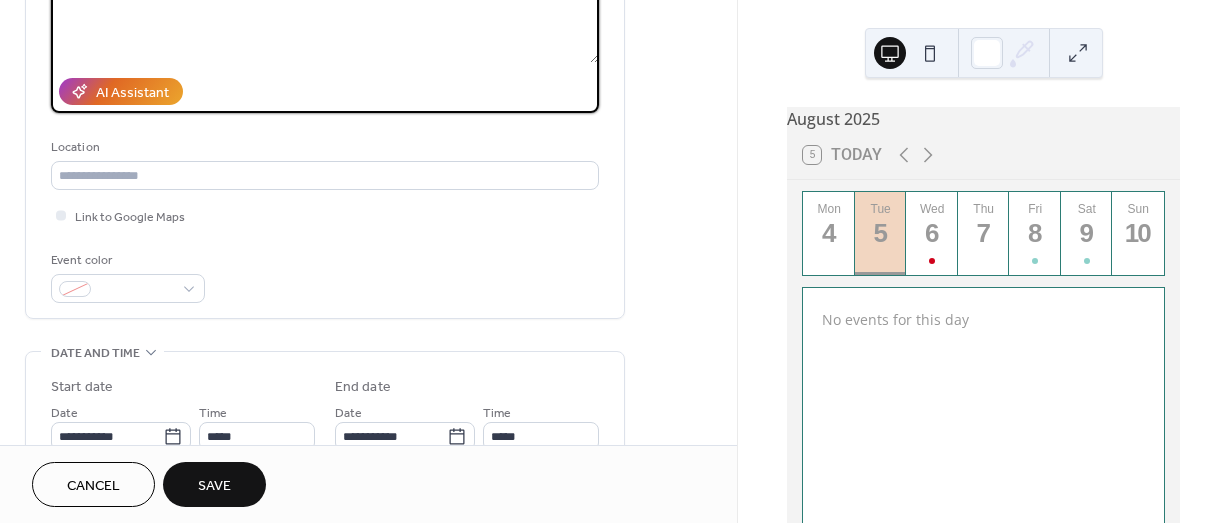 scroll, scrollTop: 400, scrollLeft: 0, axis: vertical 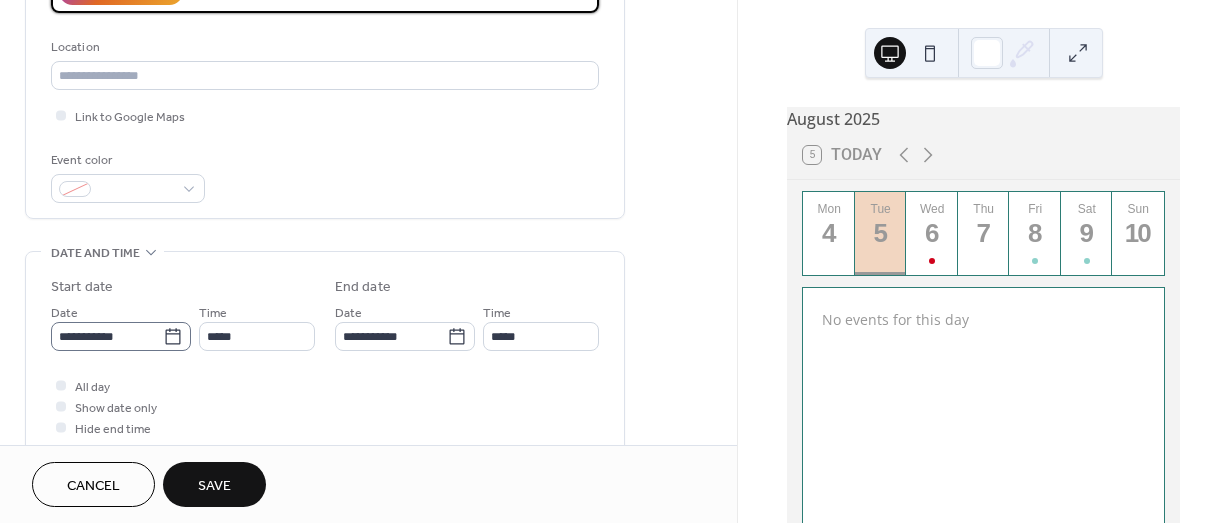 type on "**********" 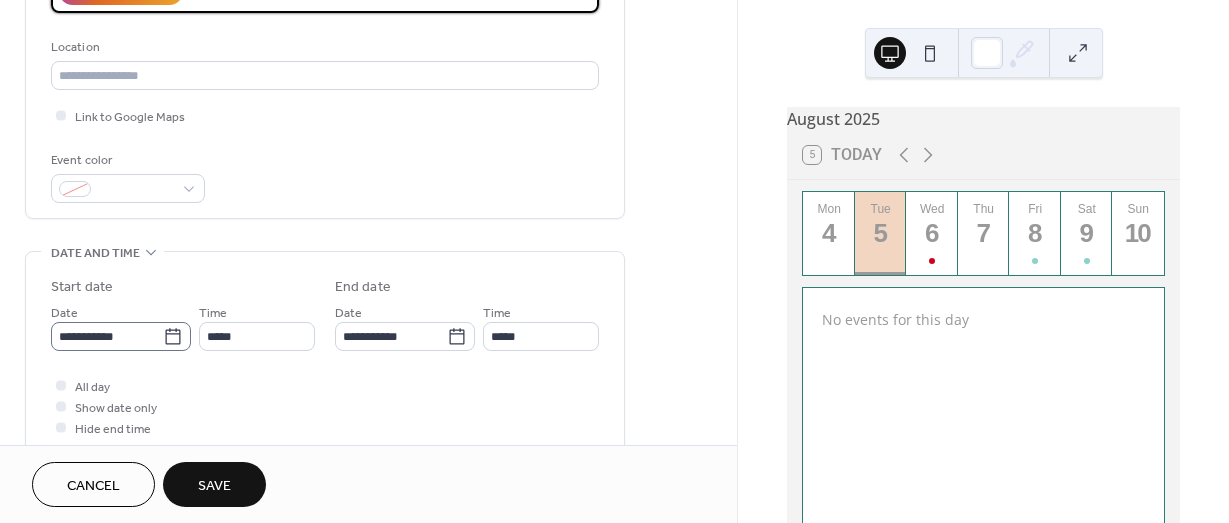 click on "**********" at bounding box center (121, 336) 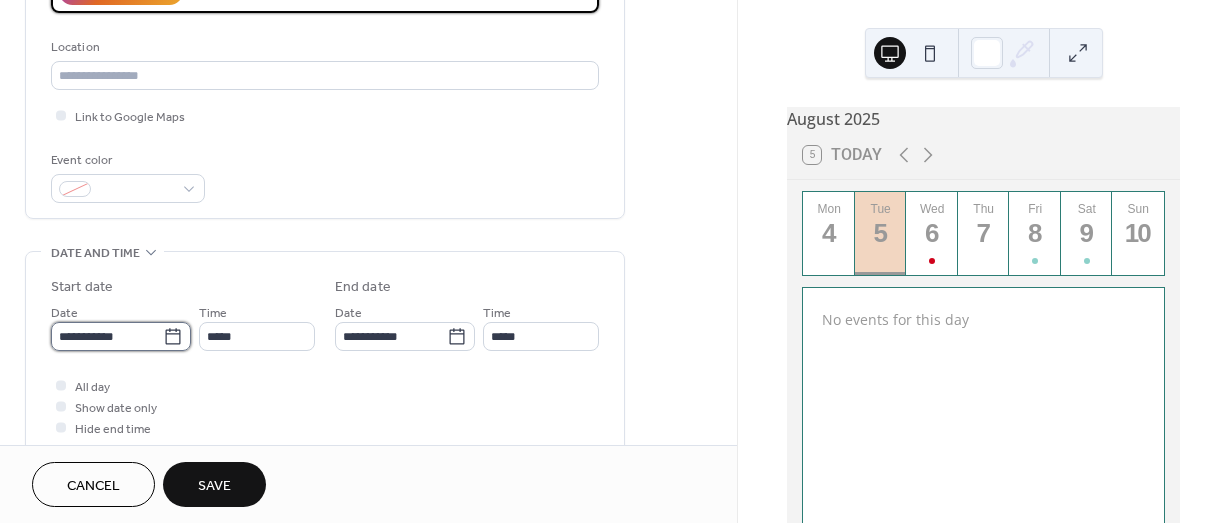 click on "**********" at bounding box center (107, 336) 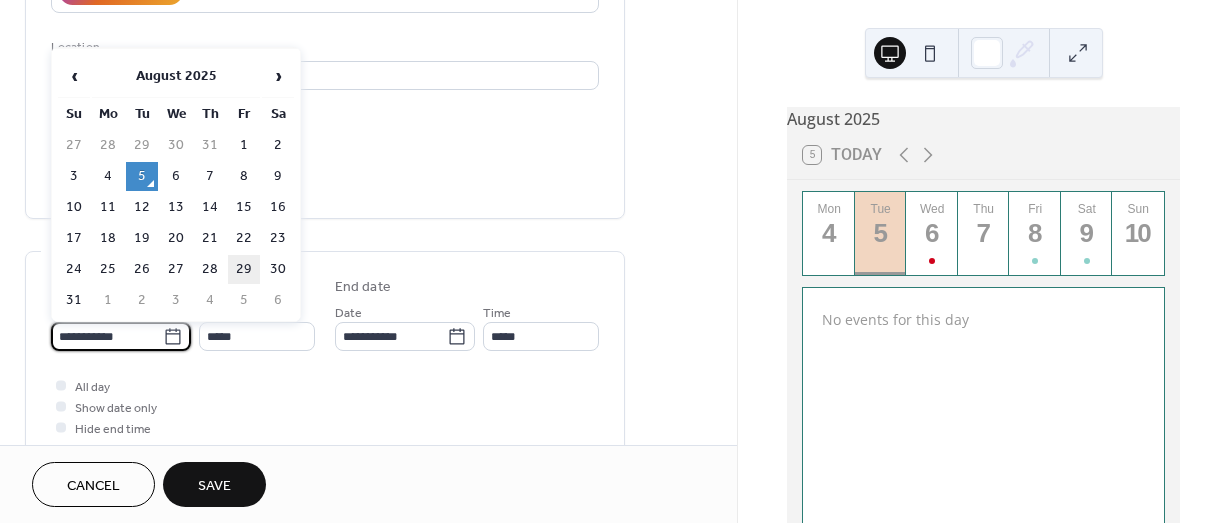 click on "29" at bounding box center (244, 269) 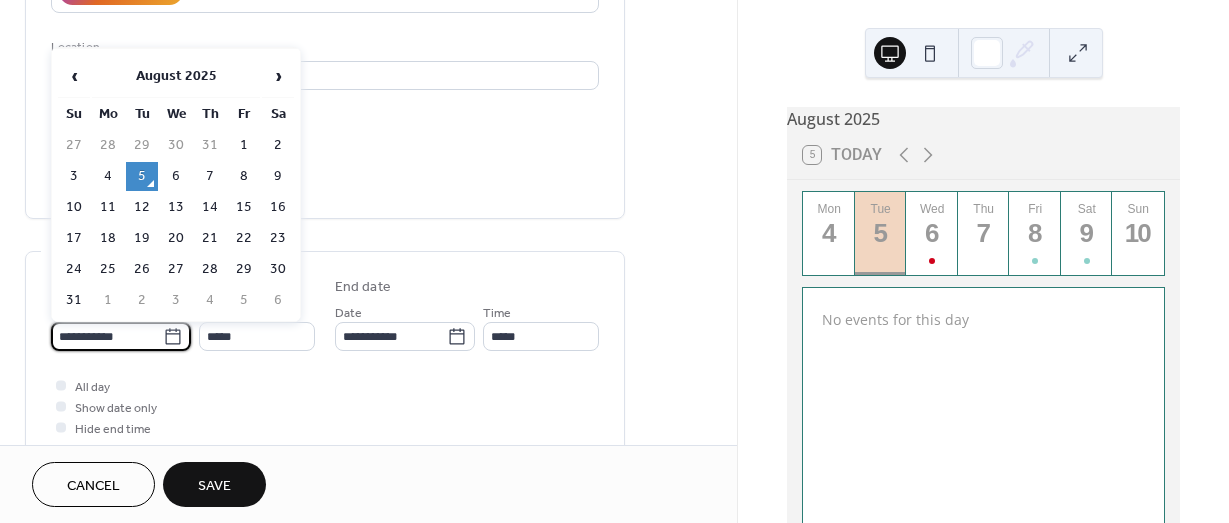 type on "**********" 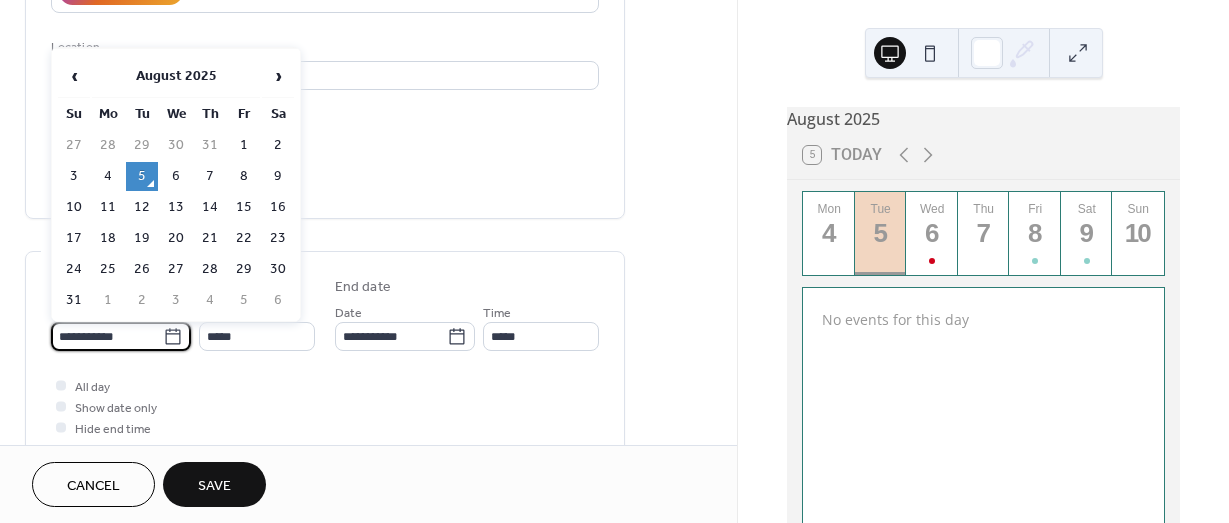 type on "**********" 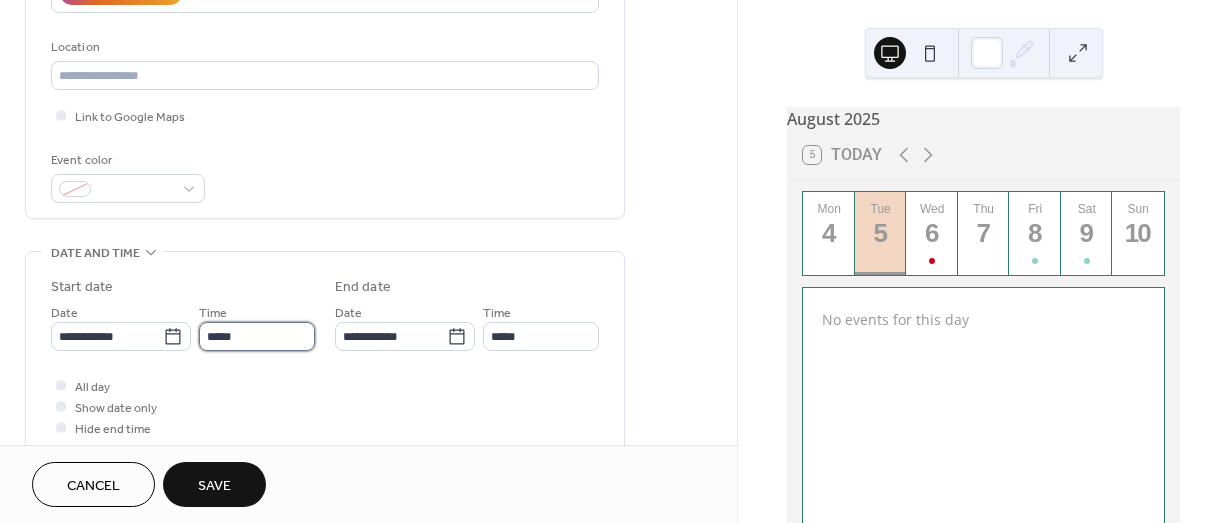 click on "*****" at bounding box center [257, 336] 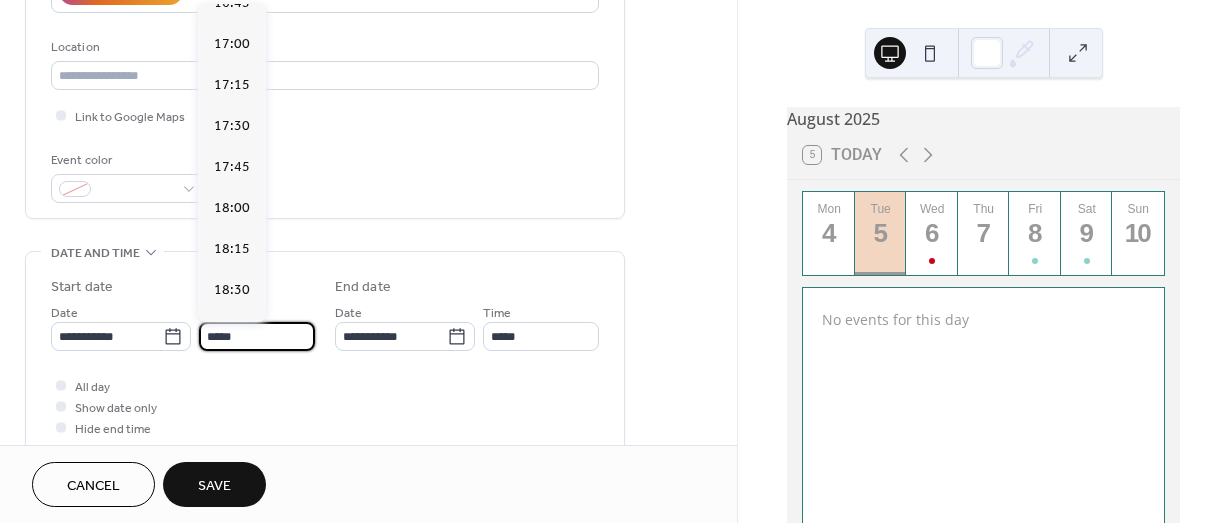 scroll, scrollTop: 2868, scrollLeft: 0, axis: vertical 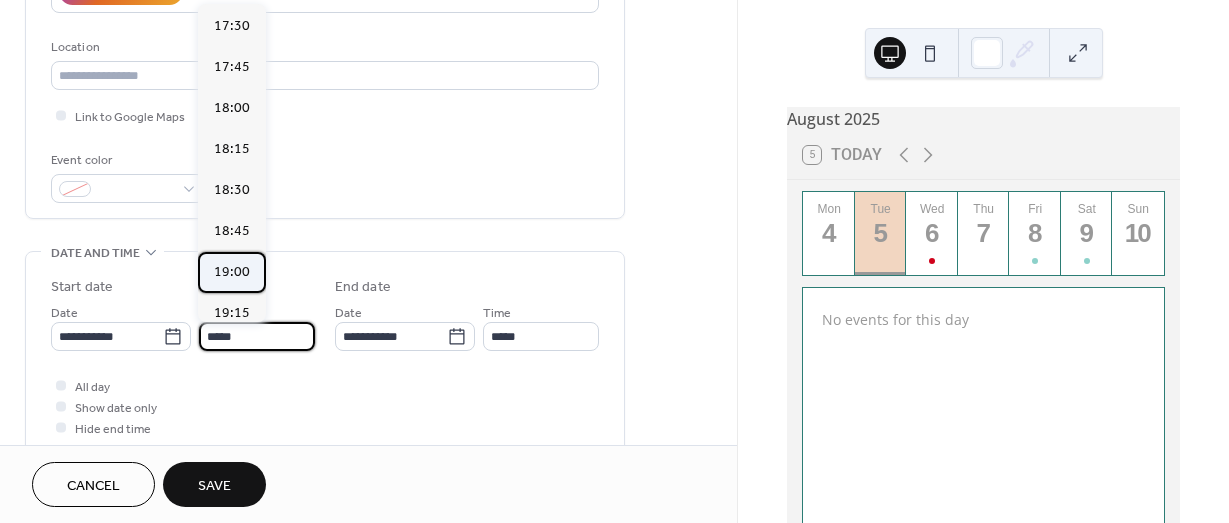click on "19:00" at bounding box center [232, 272] 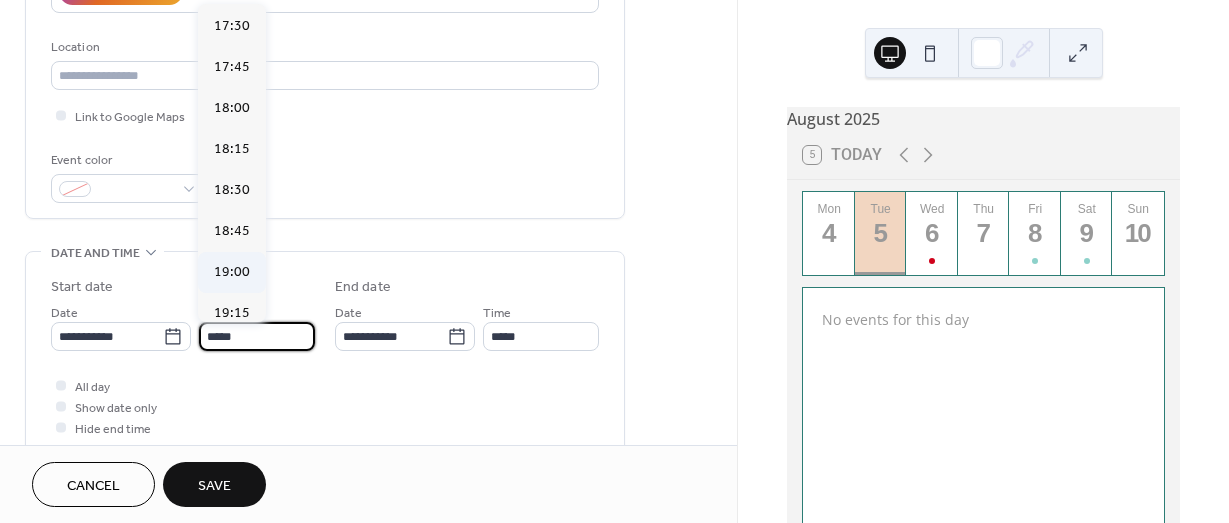 type on "*****" 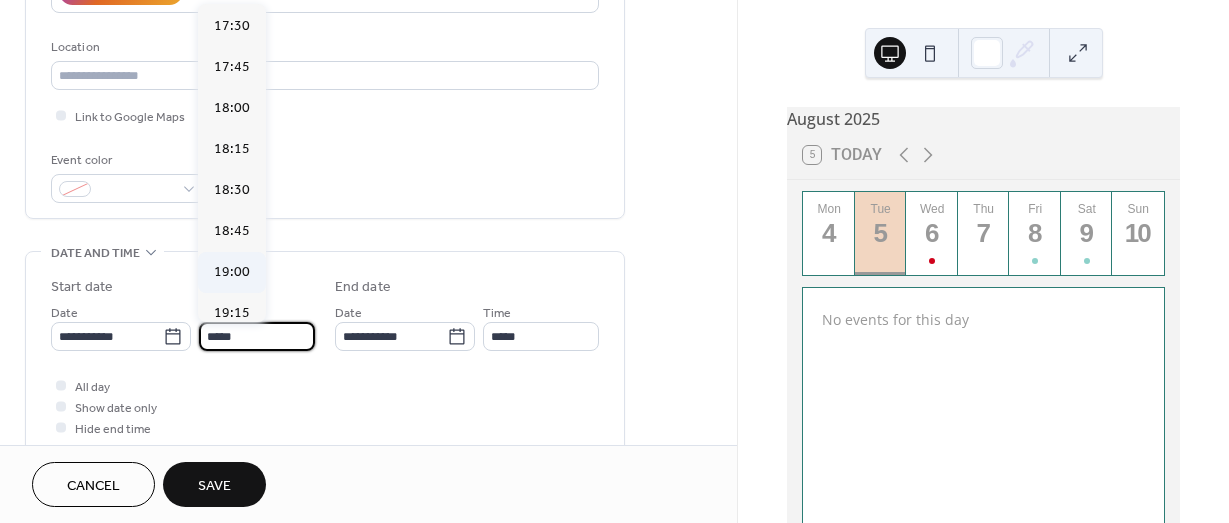 type on "*****" 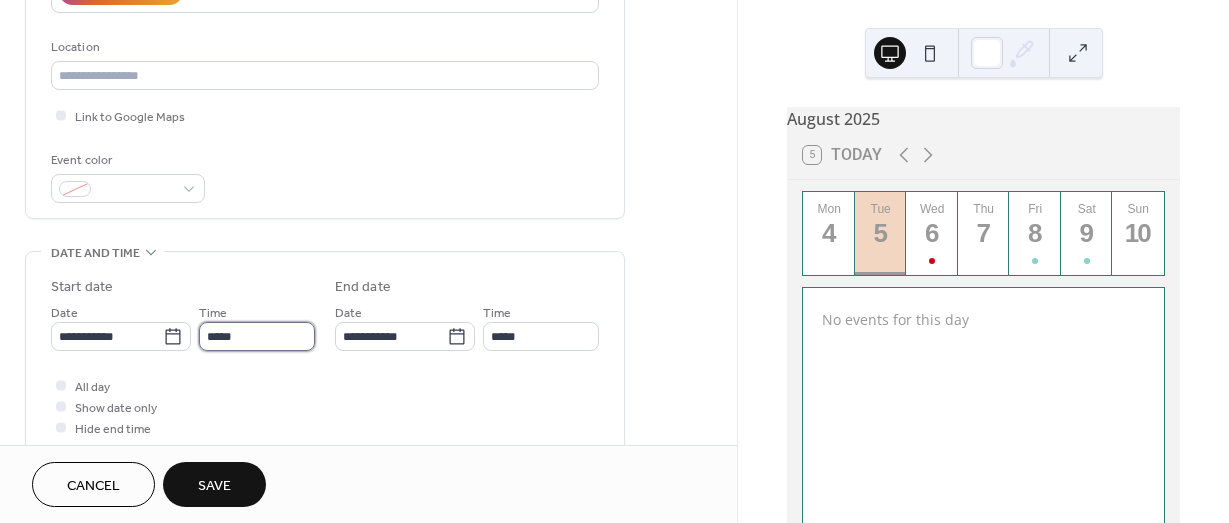click on "*****" at bounding box center [257, 336] 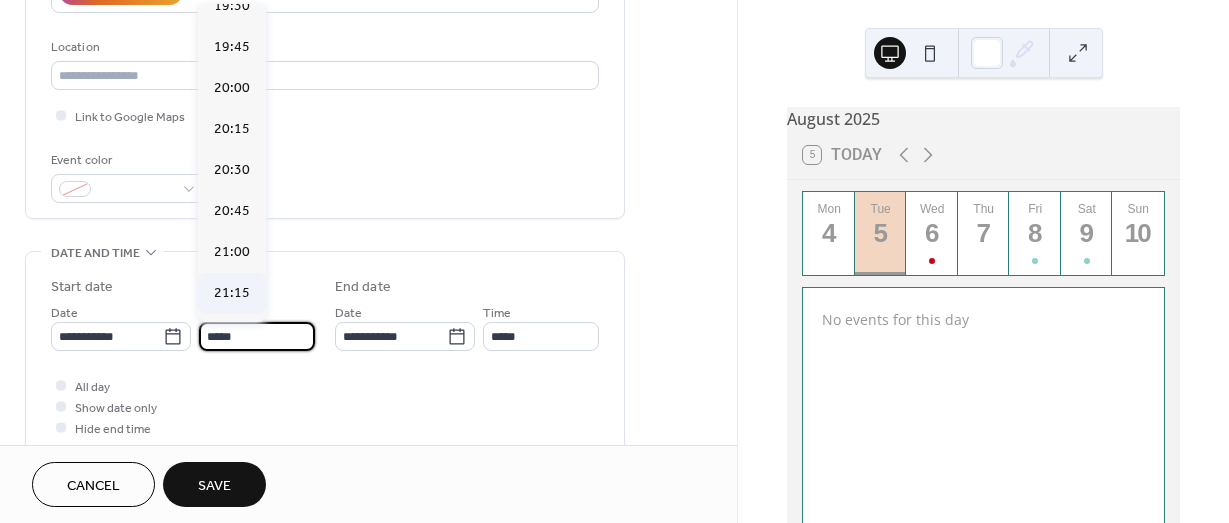 scroll, scrollTop: 3416, scrollLeft: 0, axis: vertical 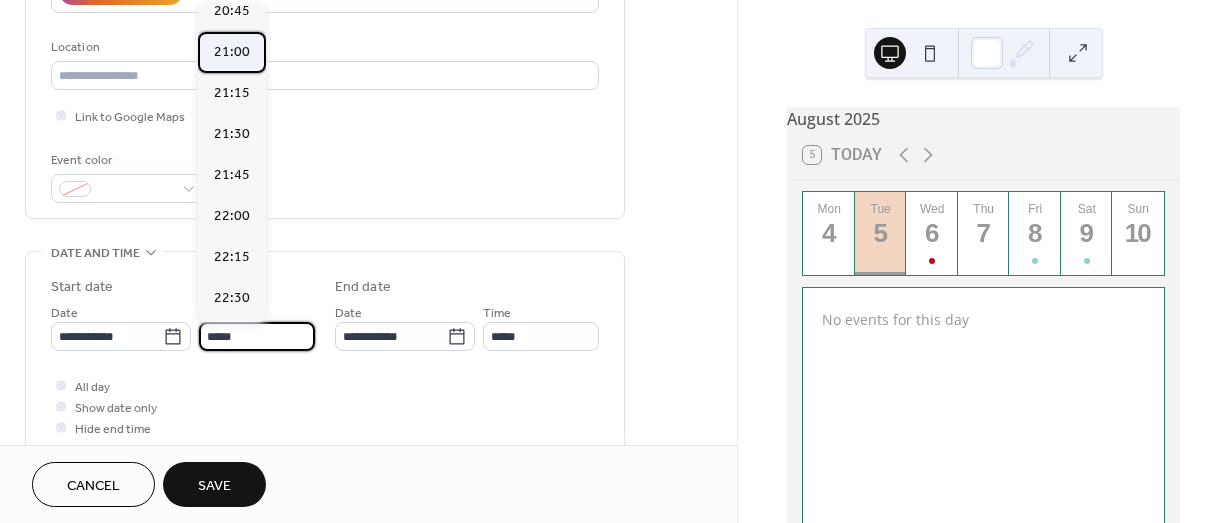 click on "21:00" at bounding box center [232, 52] 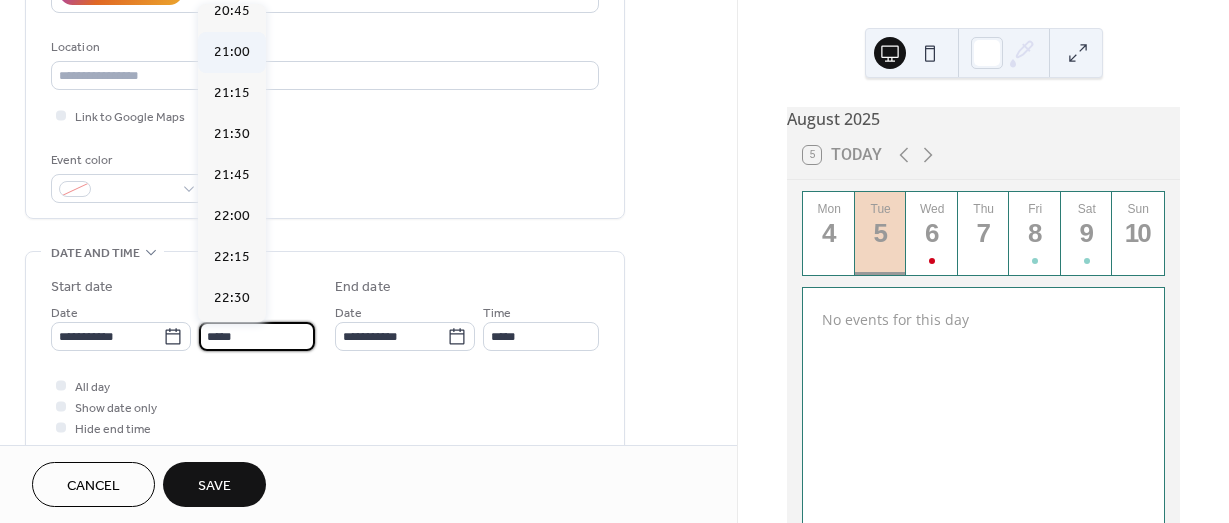 type on "*****" 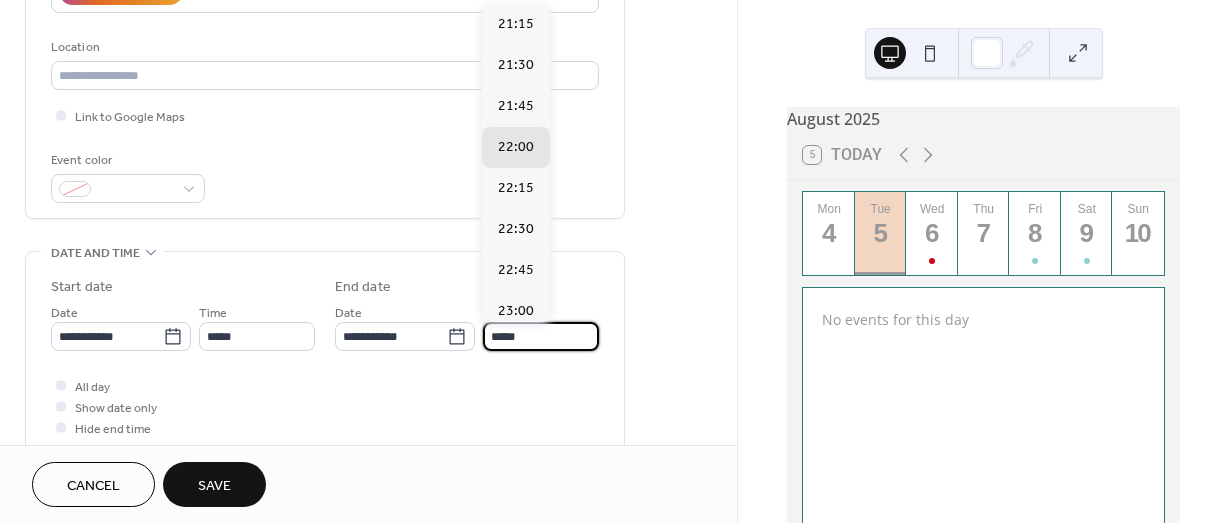 click on "*****" at bounding box center (541, 336) 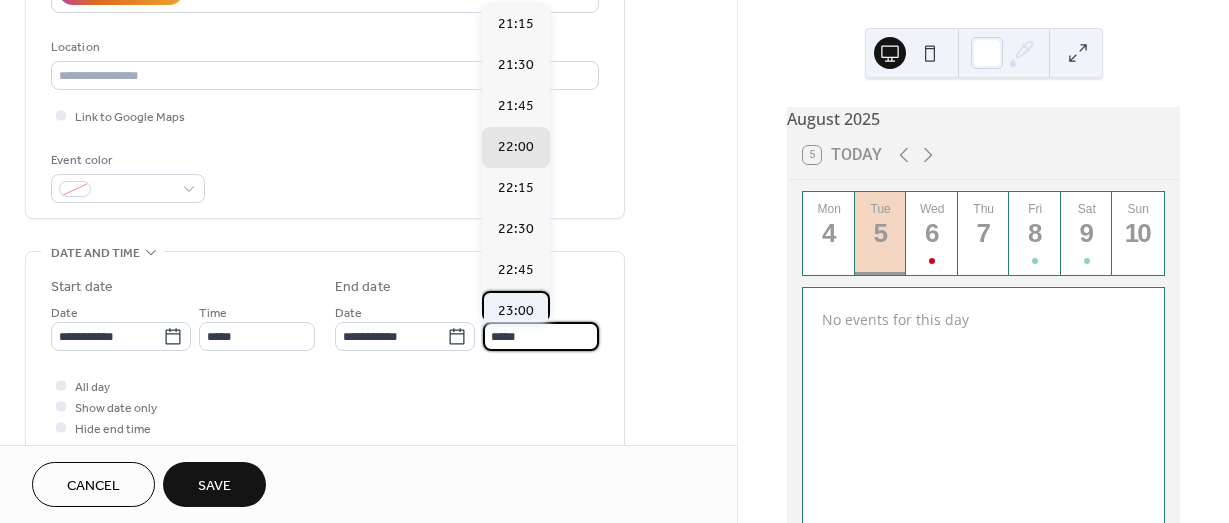 click on "23:00" at bounding box center (516, 311) 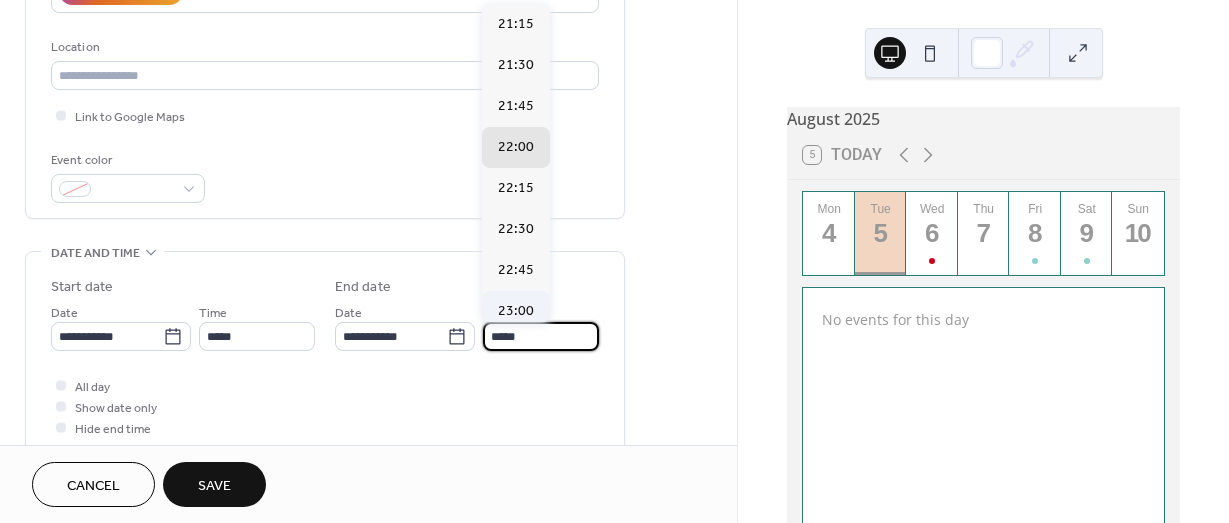type on "*****" 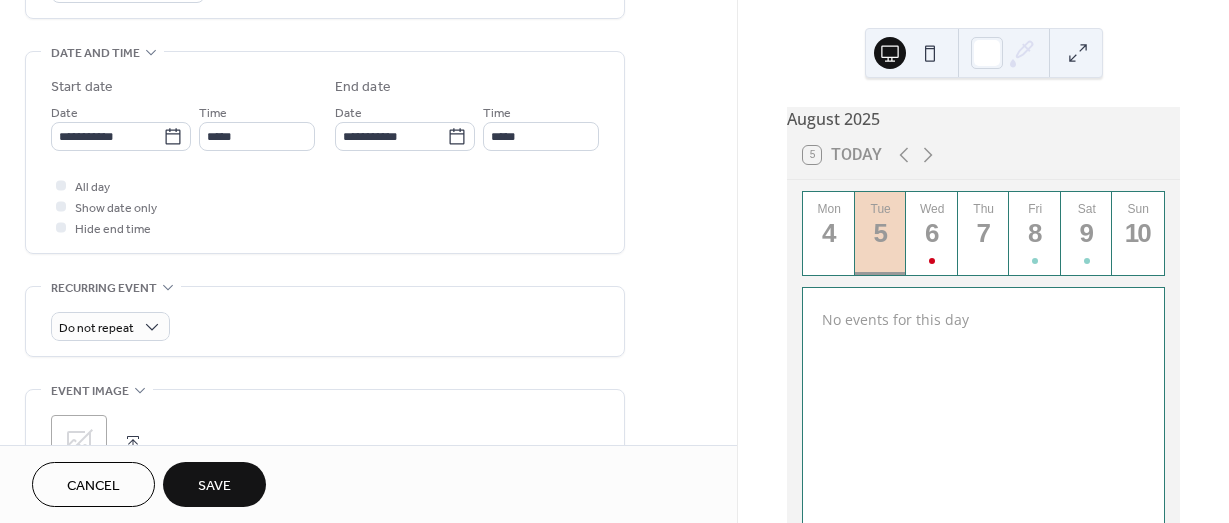 scroll, scrollTop: 700, scrollLeft: 0, axis: vertical 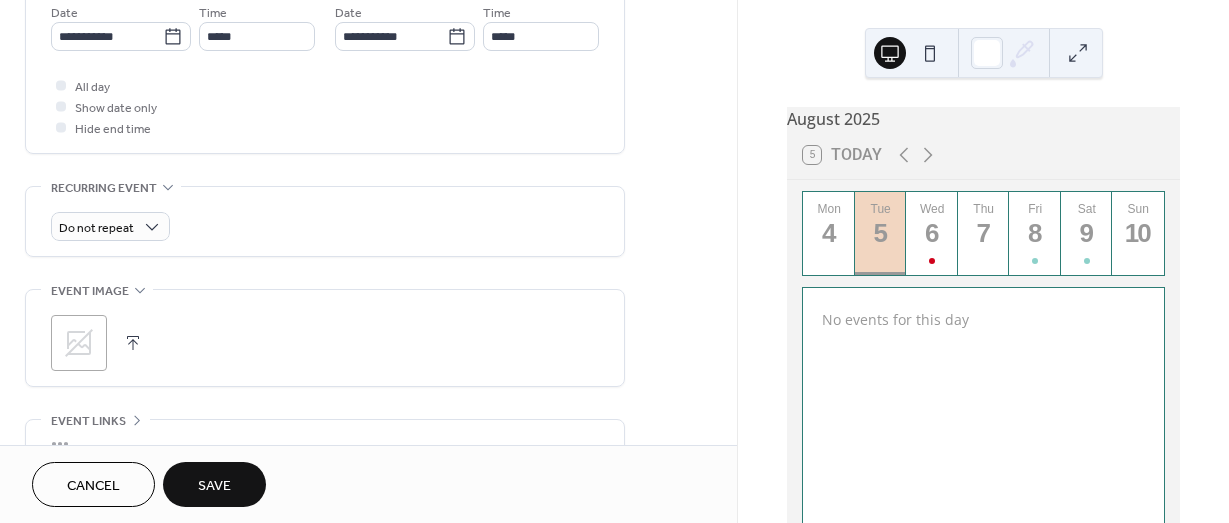 click 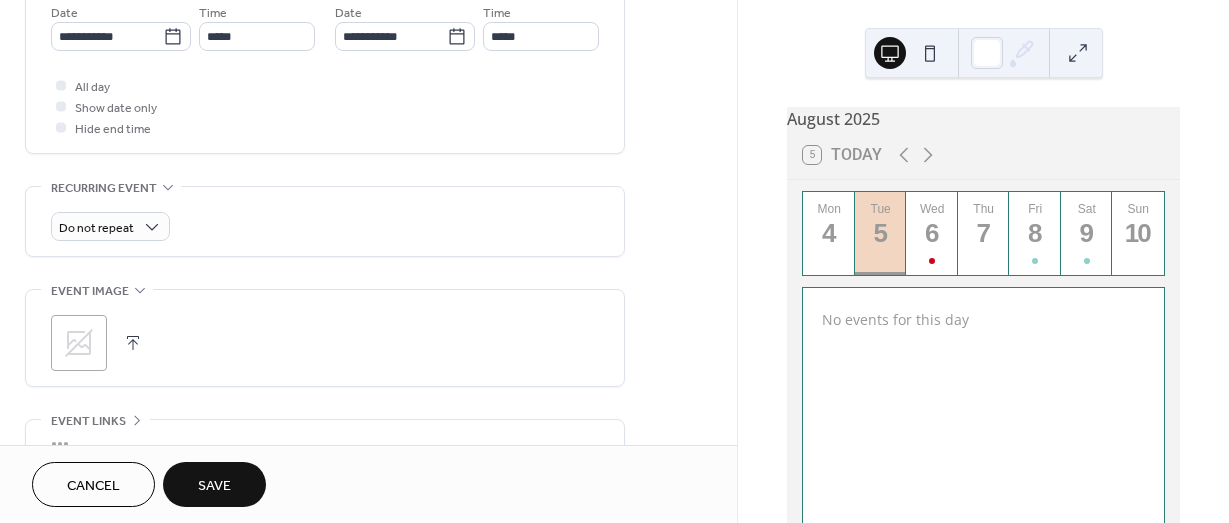 click on "Save" at bounding box center [214, 484] 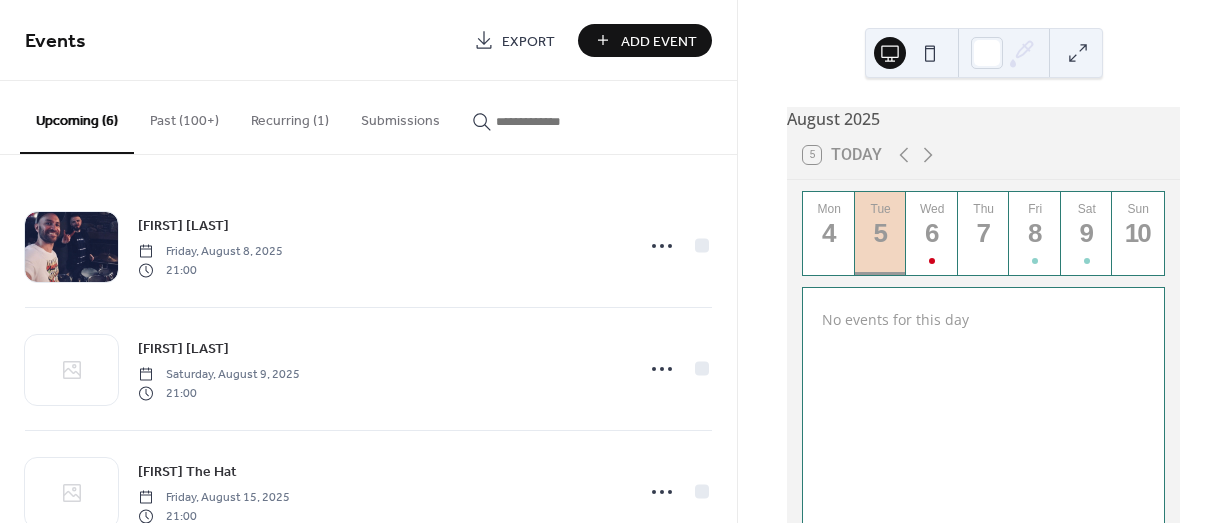 click on "Add Event" at bounding box center (659, 41) 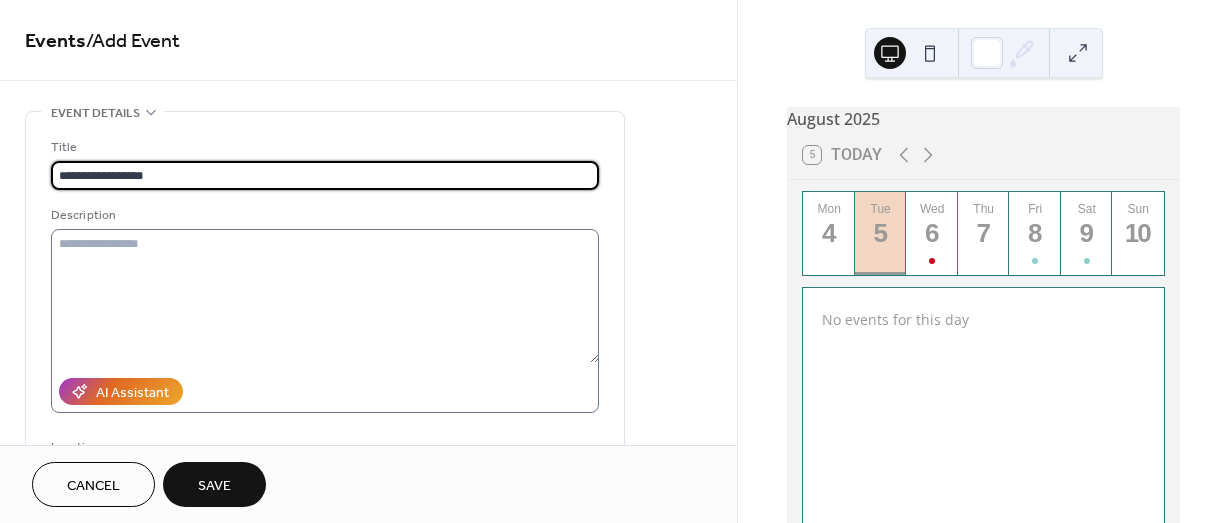 type on "**********" 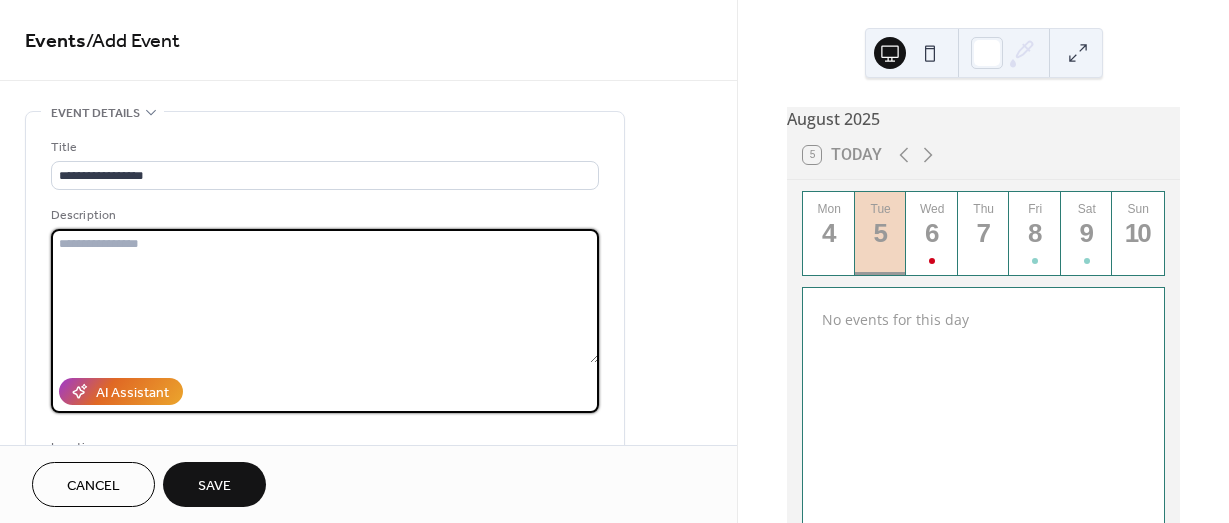 click at bounding box center (325, 296) 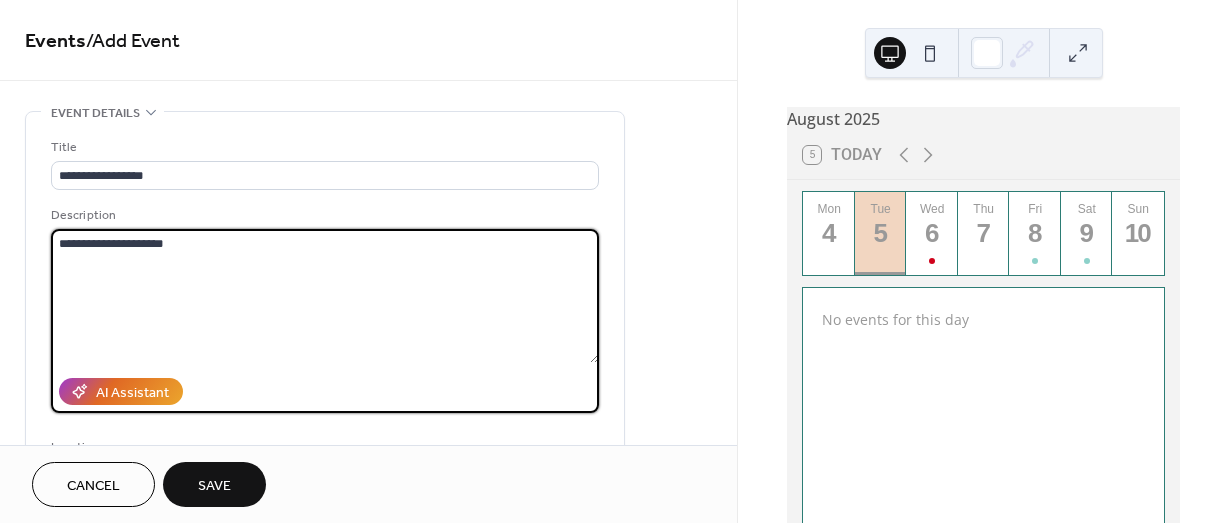 scroll, scrollTop: 400, scrollLeft: 0, axis: vertical 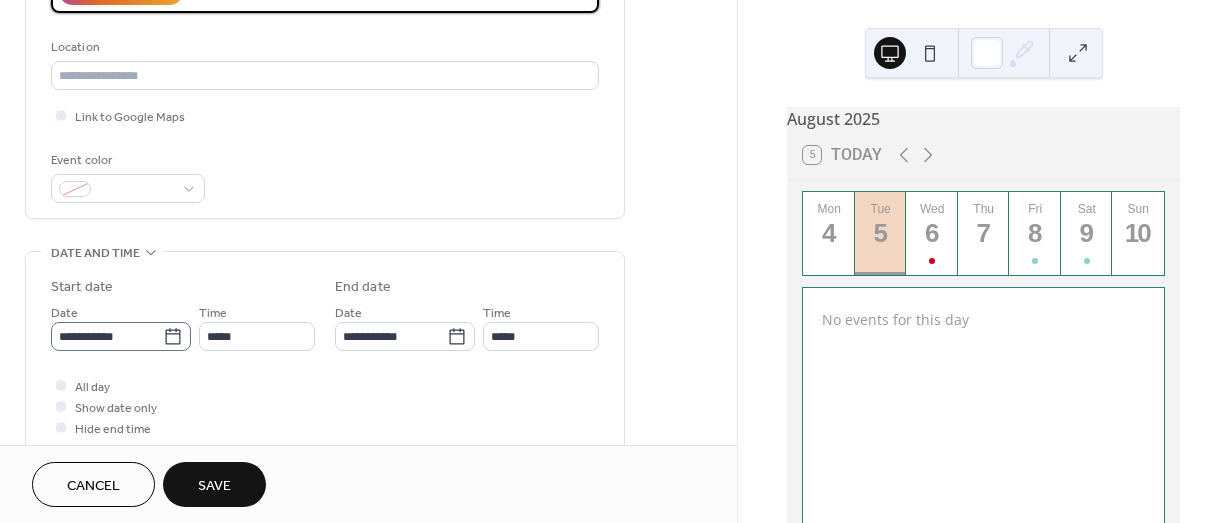 type on "**********" 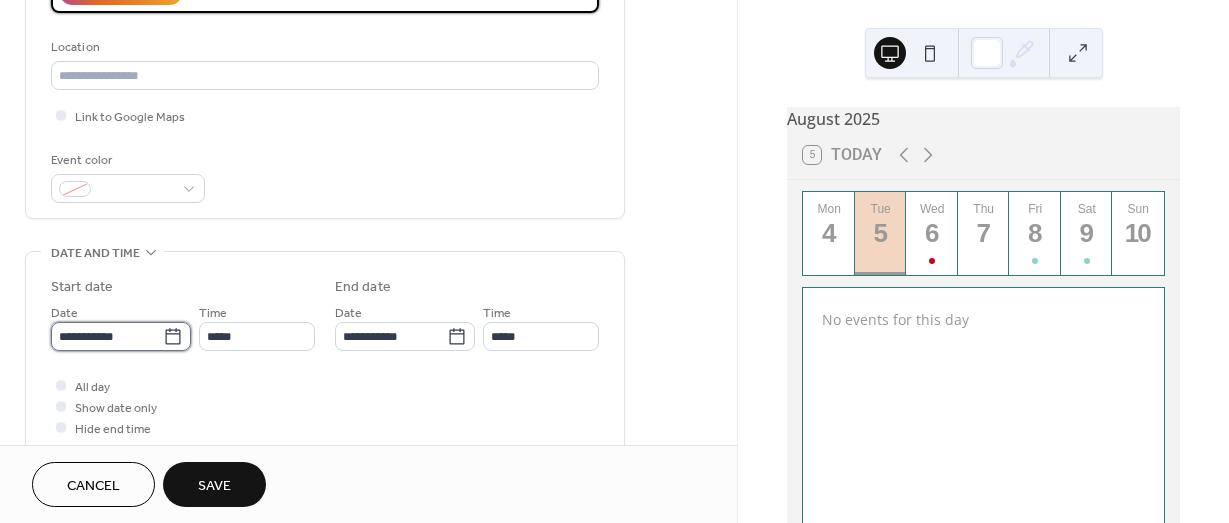 click on "**********" at bounding box center (107, 336) 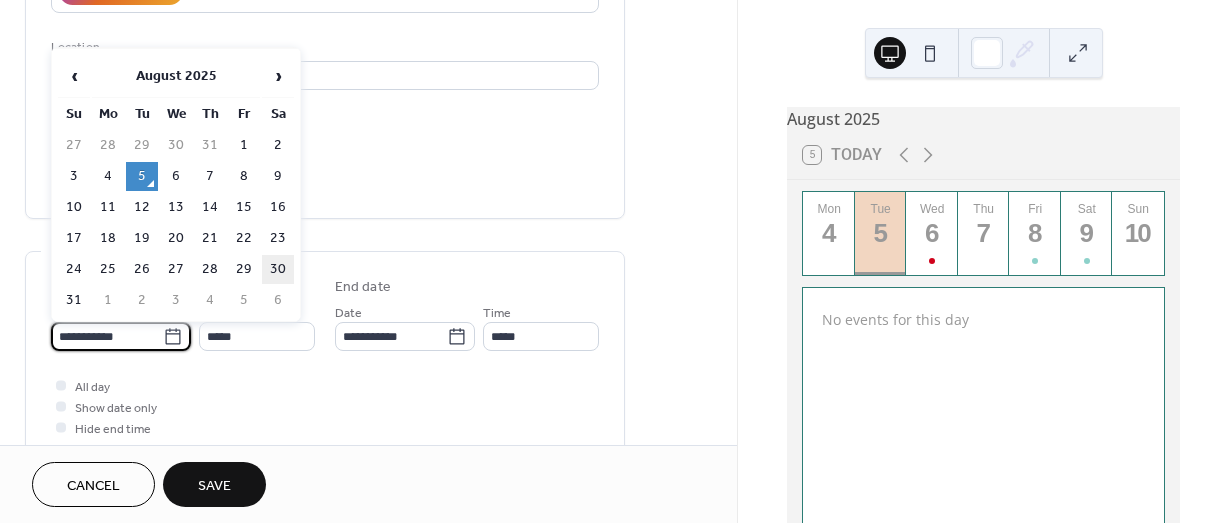 click on "30" at bounding box center [278, 269] 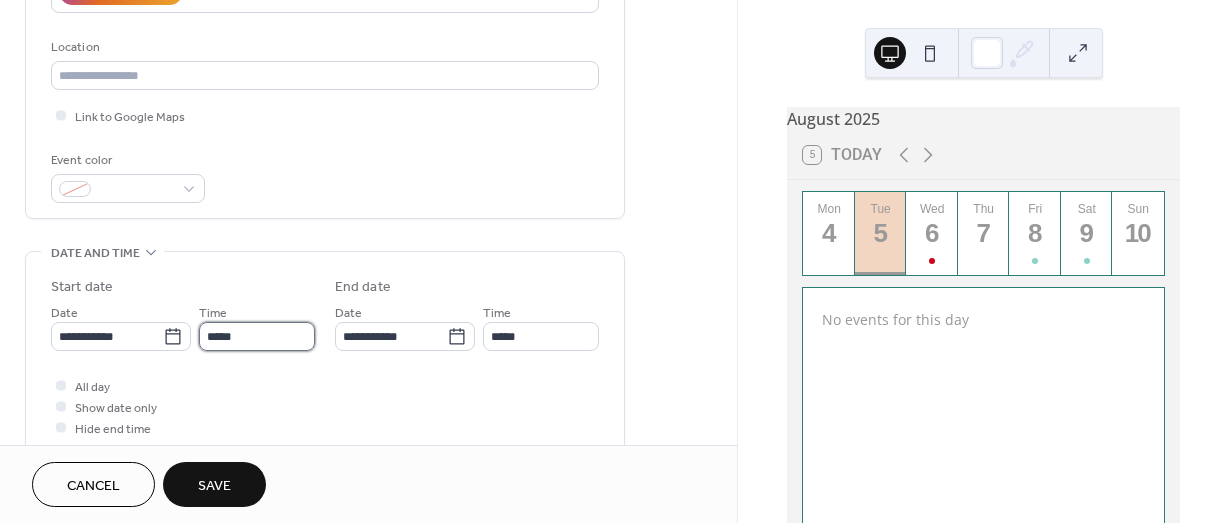 click on "*****" at bounding box center [257, 336] 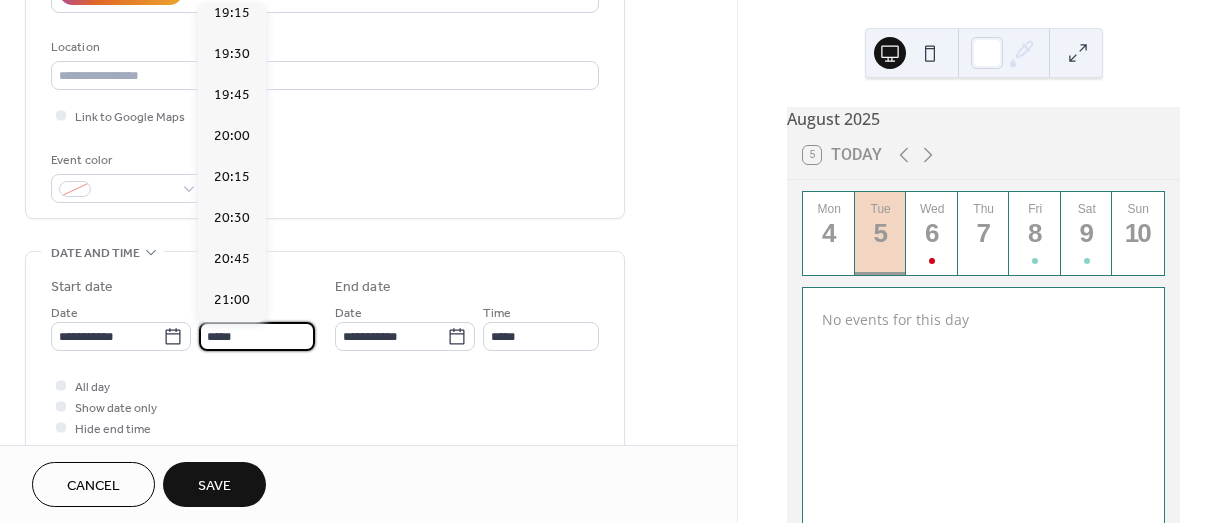 scroll, scrollTop: 3268, scrollLeft: 0, axis: vertical 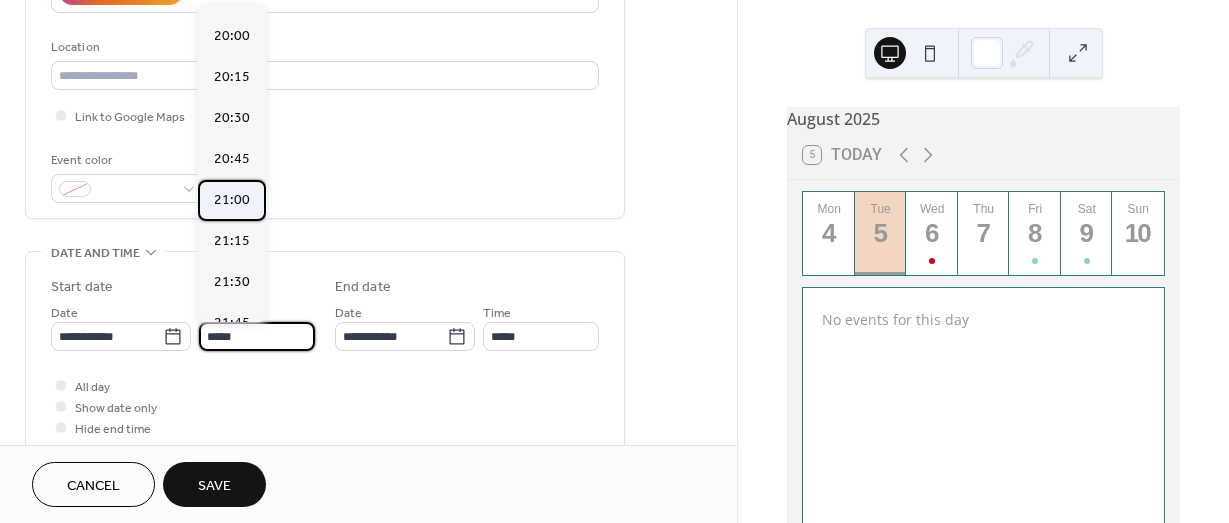 click on "21:00" at bounding box center [232, 200] 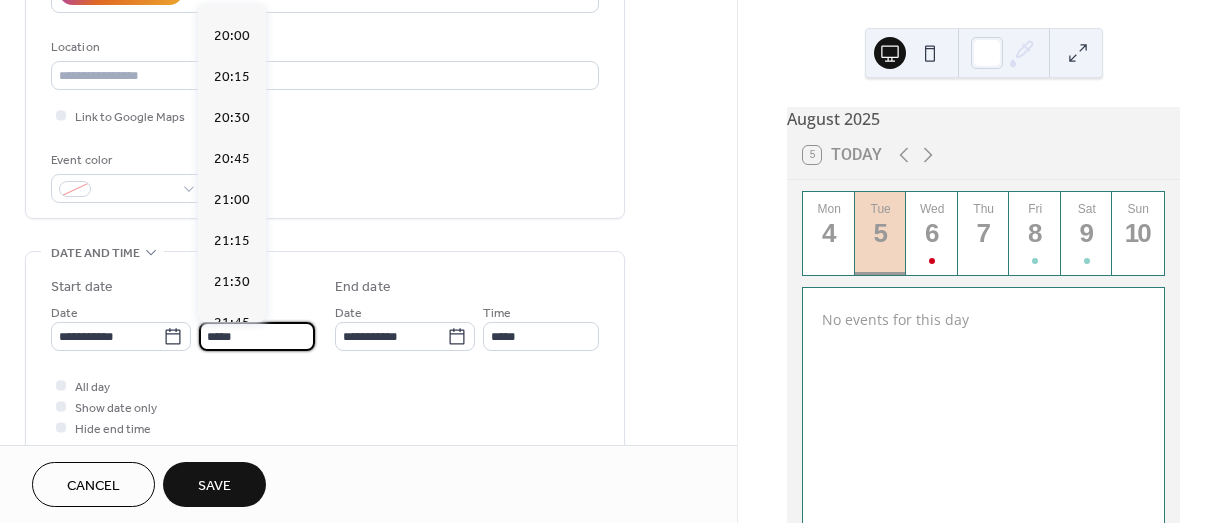 type on "*****" 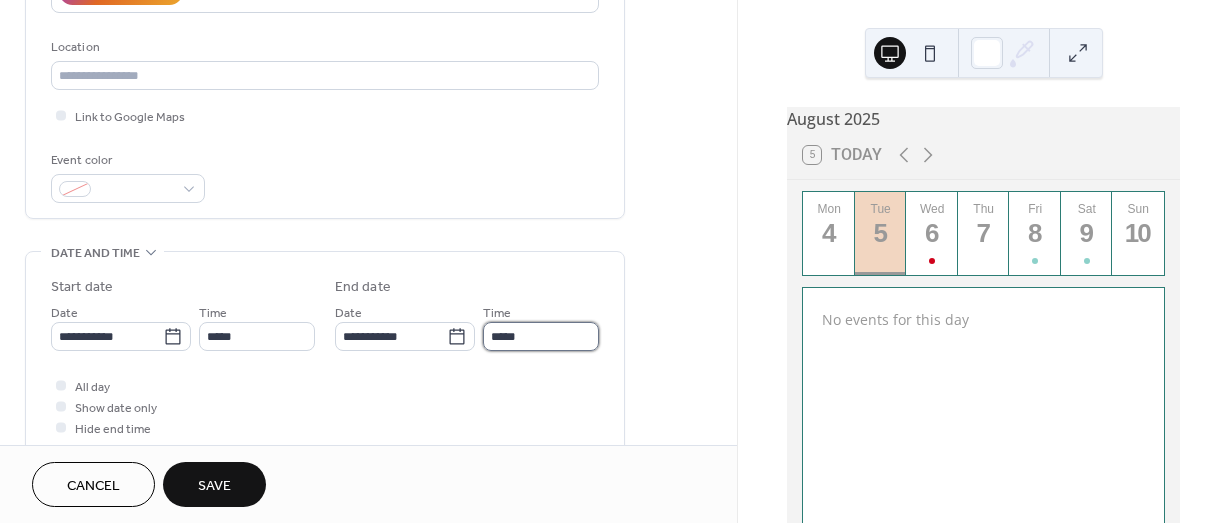 click on "*****" at bounding box center [541, 336] 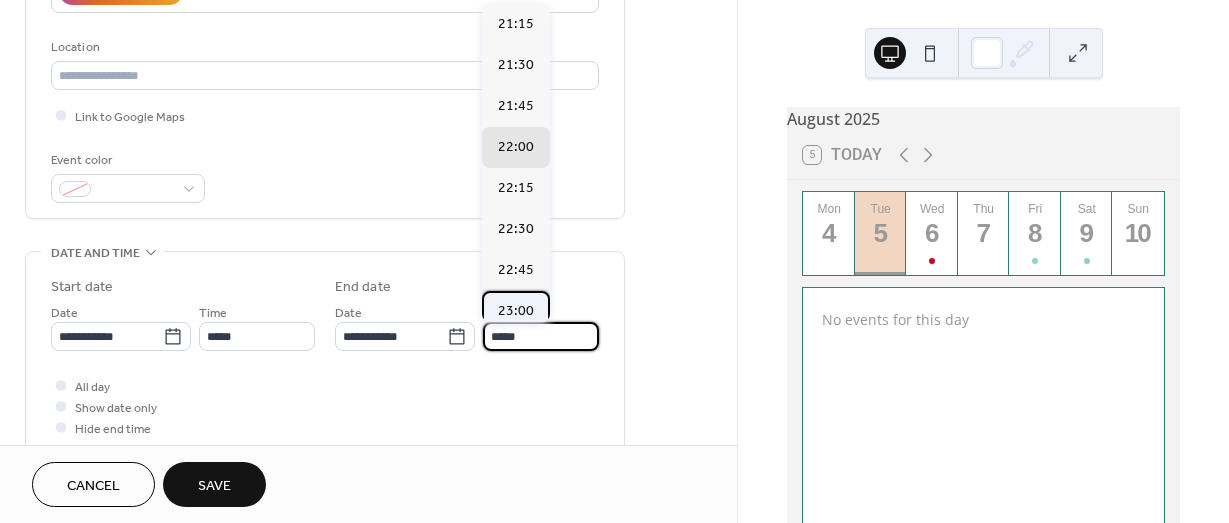 click on "23:00" at bounding box center (516, 311) 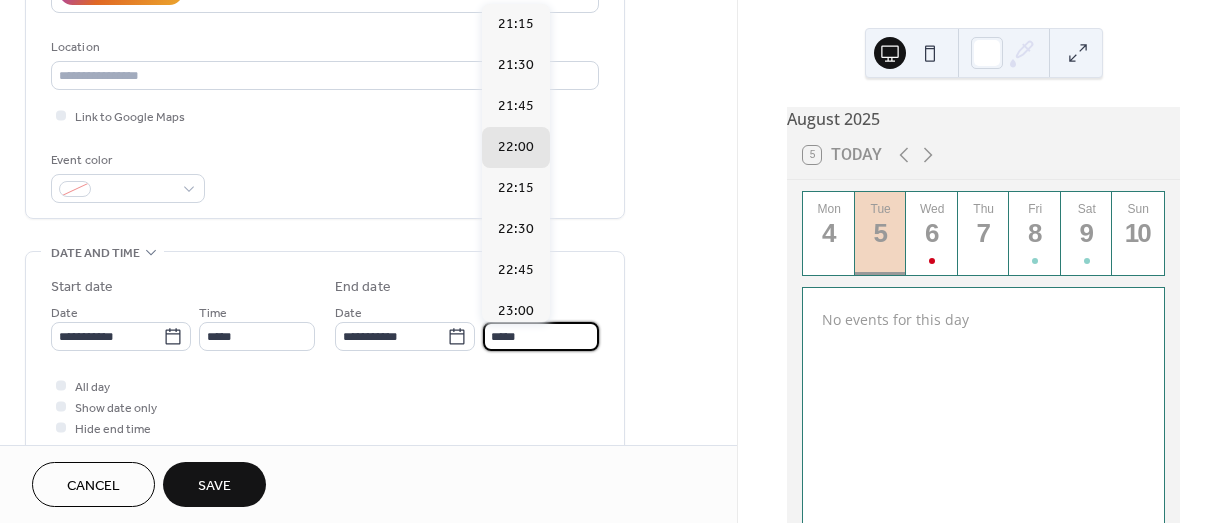 type on "*****" 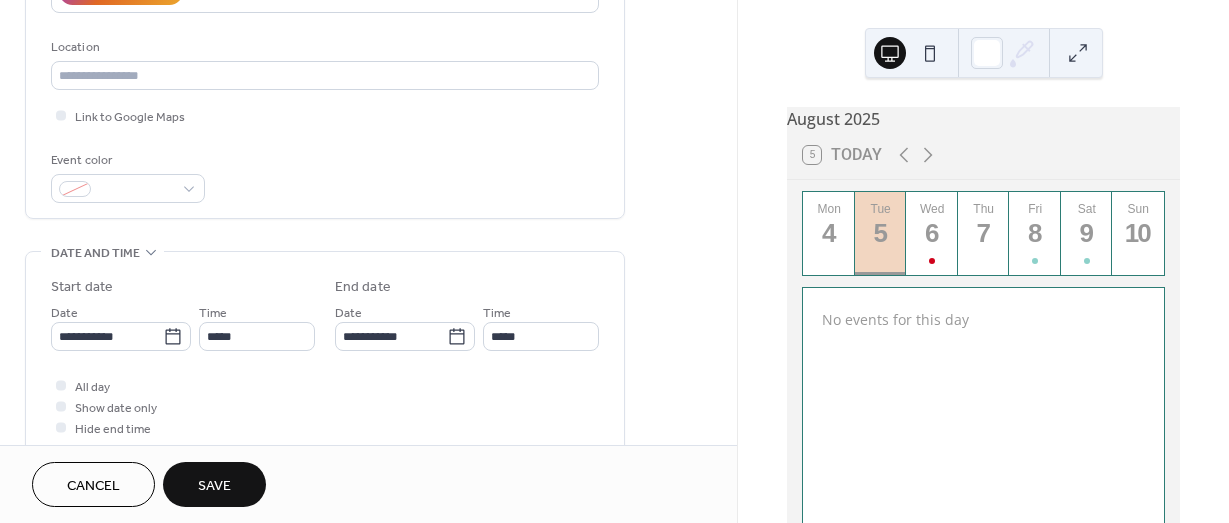 click on "Save" at bounding box center (214, 484) 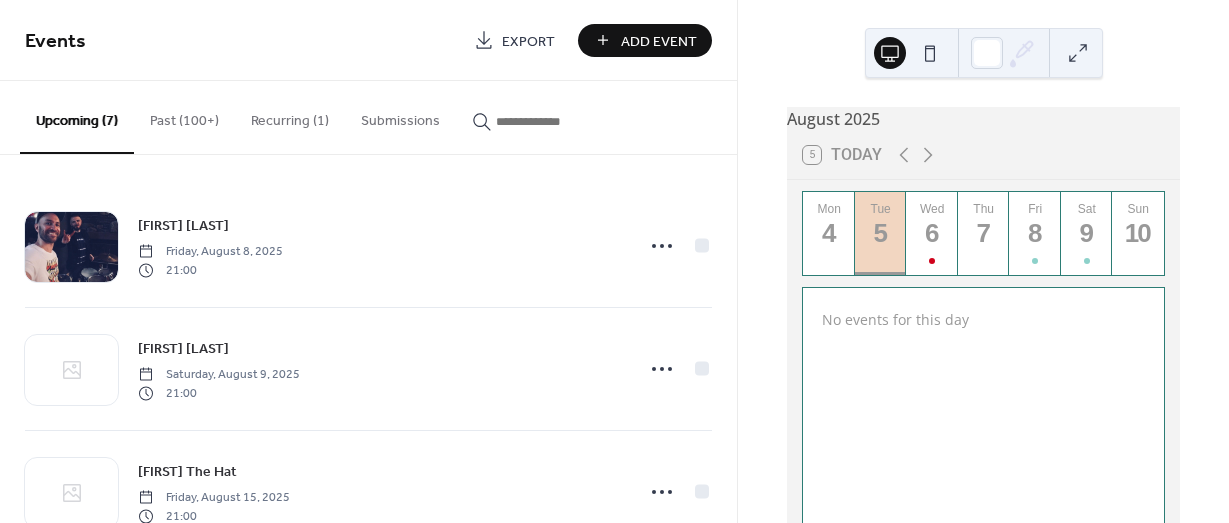 click on "Add Event" at bounding box center (659, 41) 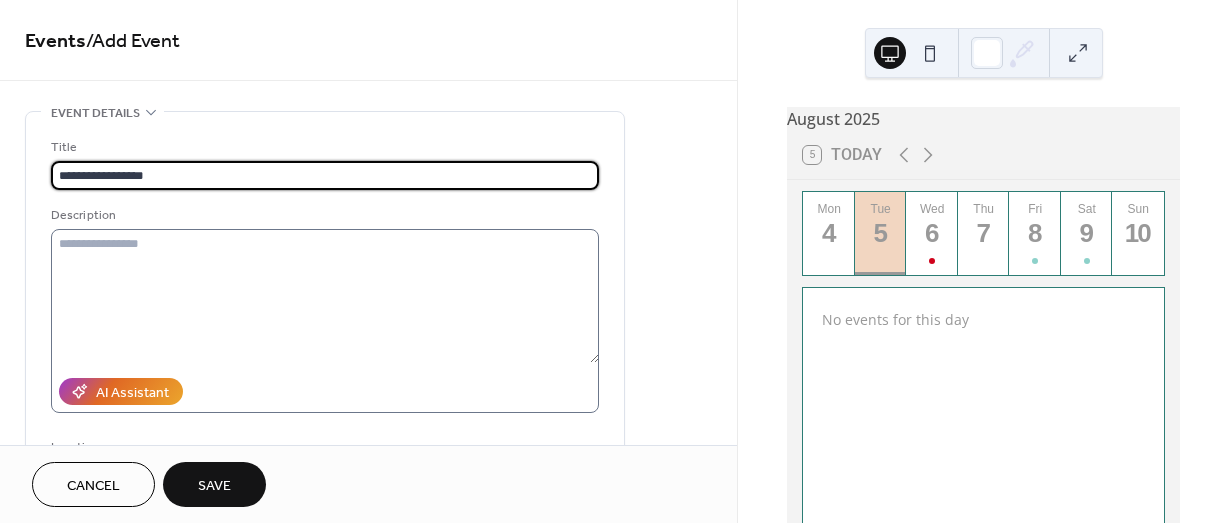 type on "**********" 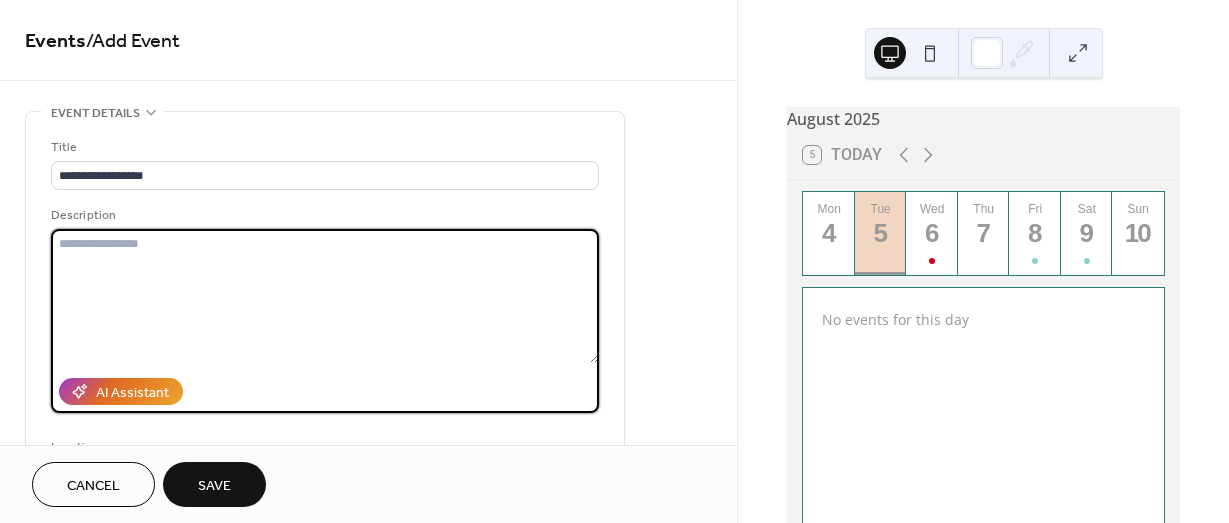 click at bounding box center [325, 296] 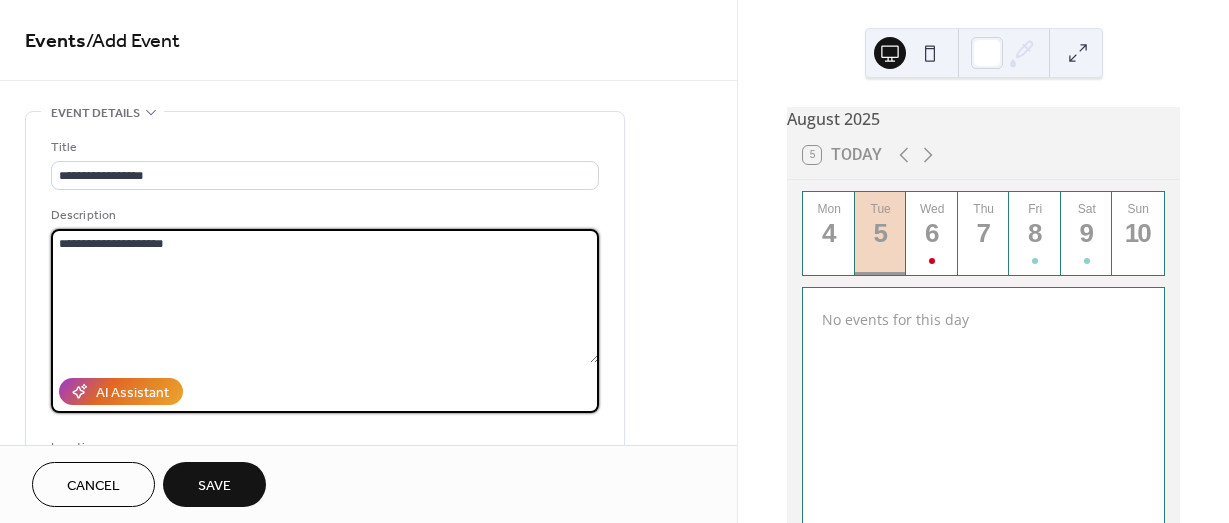 scroll, scrollTop: 600, scrollLeft: 0, axis: vertical 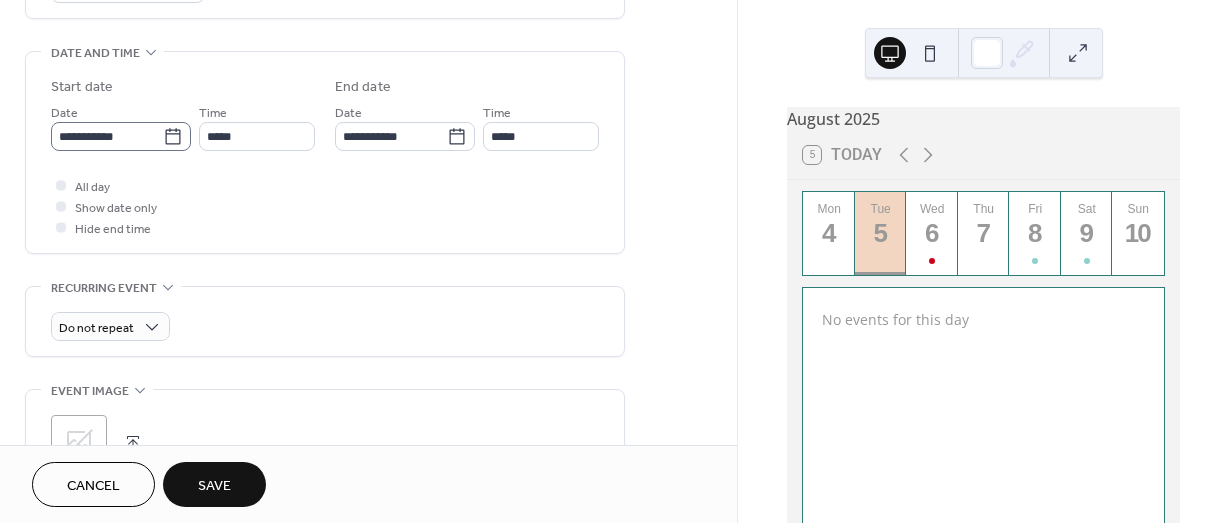 type on "**********" 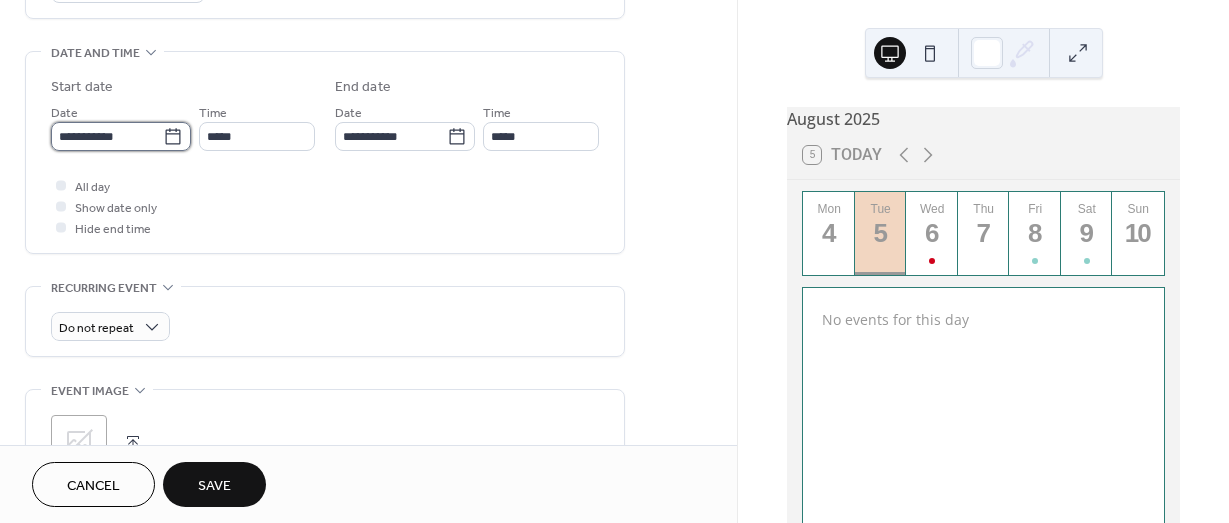 click on "**********" at bounding box center [107, 136] 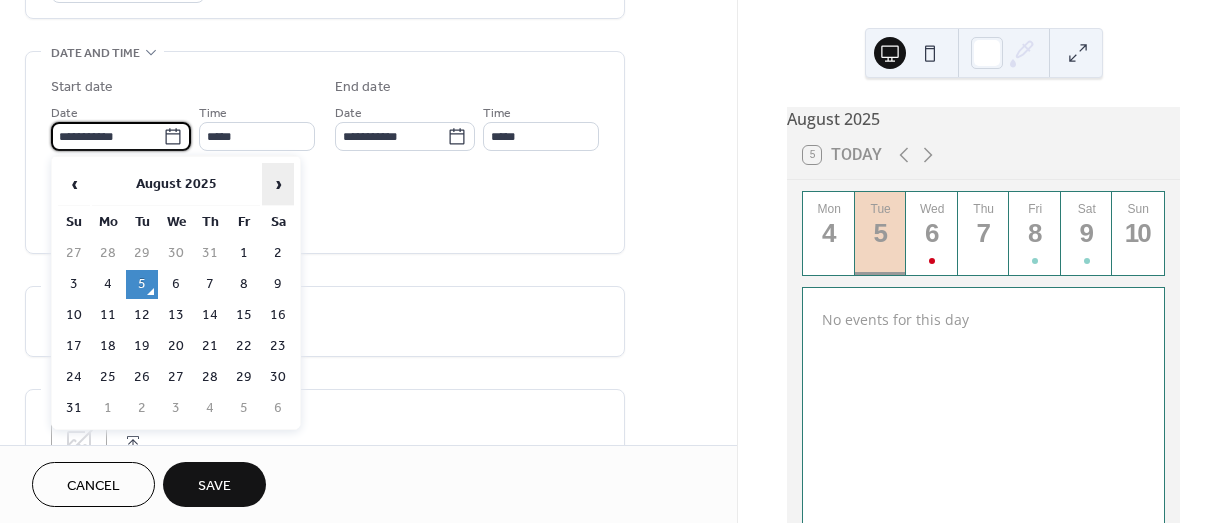 click on "›" at bounding box center (278, 184) 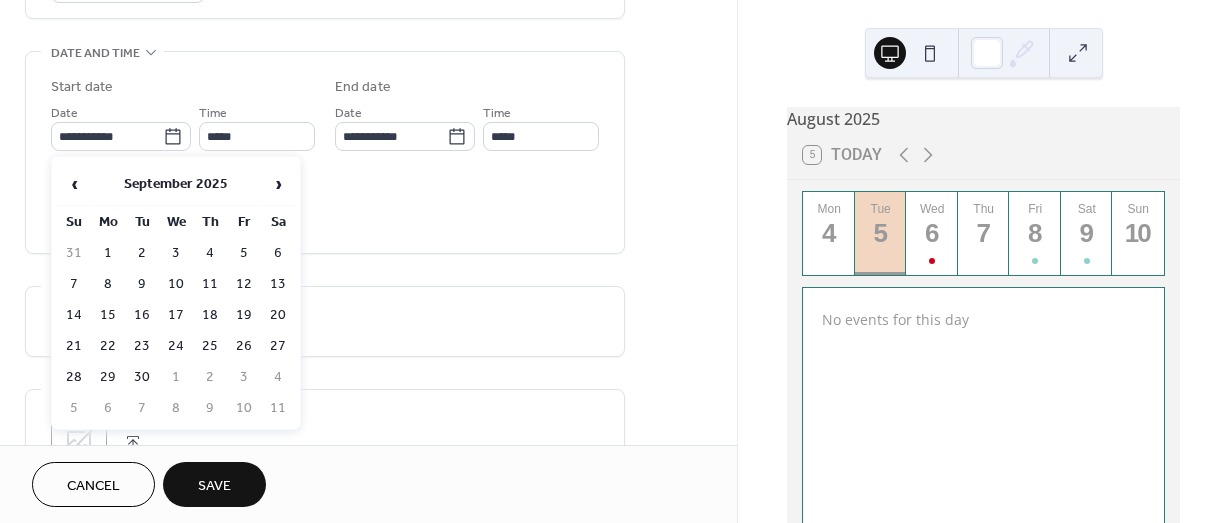 click on "5" at bounding box center (244, 253) 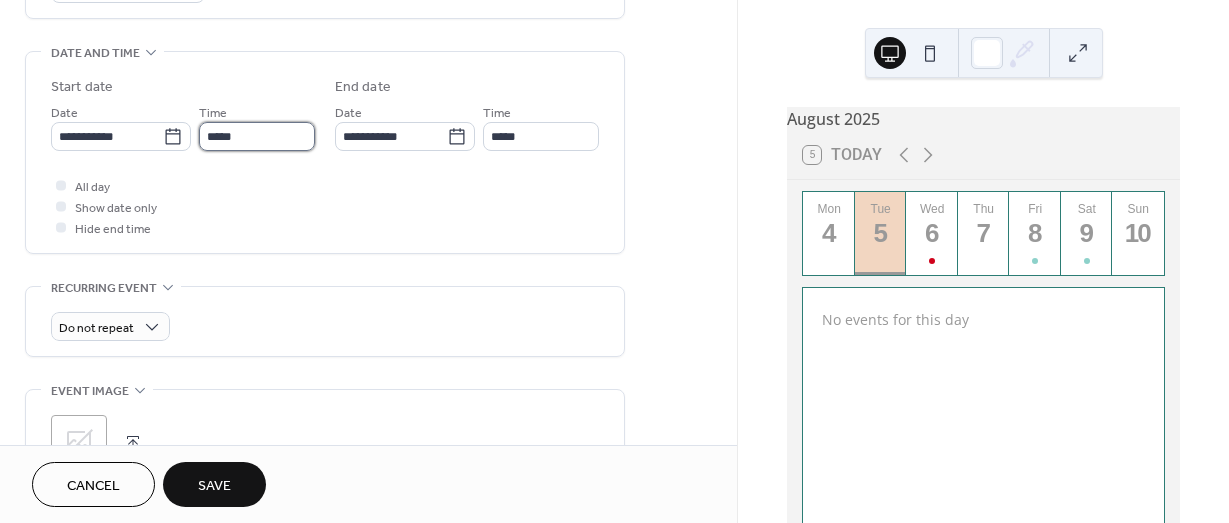 click on "*****" at bounding box center [257, 136] 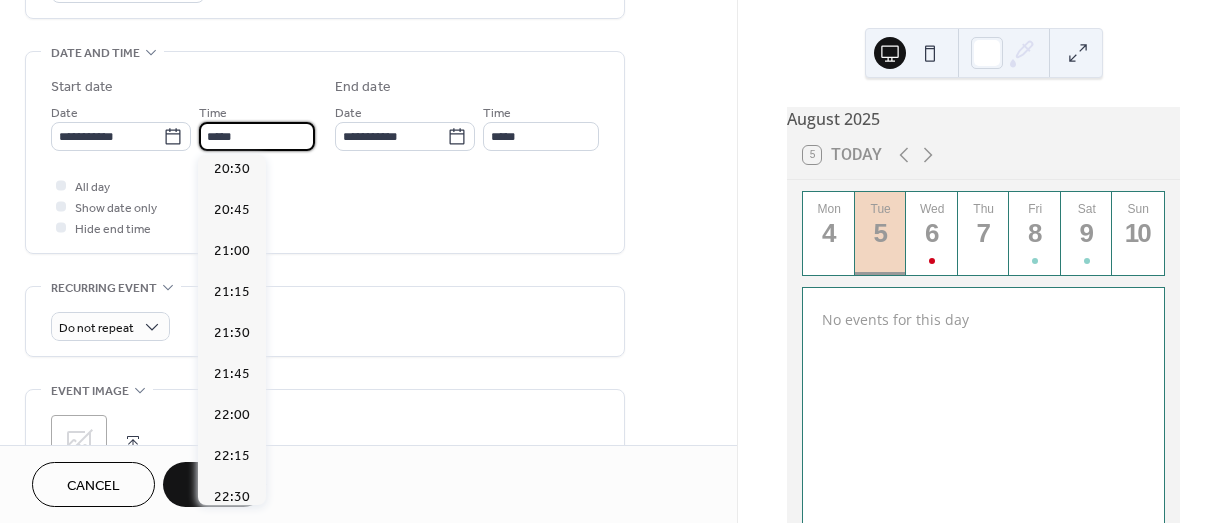scroll, scrollTop: 3268, scrollLeft: 0, axis: vertical 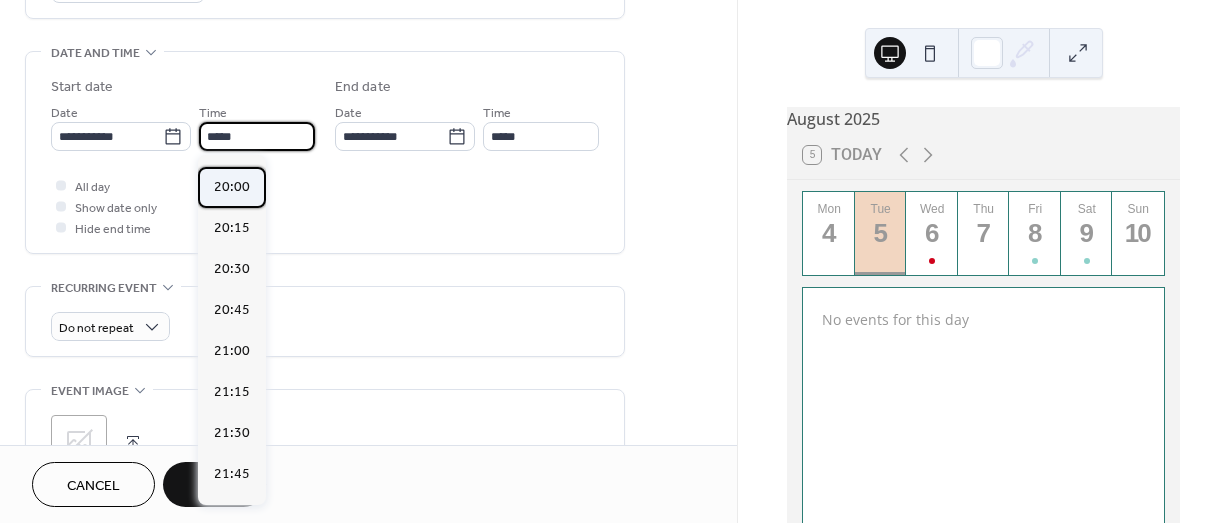 click on "20:00" at bounding box center (232, 187) 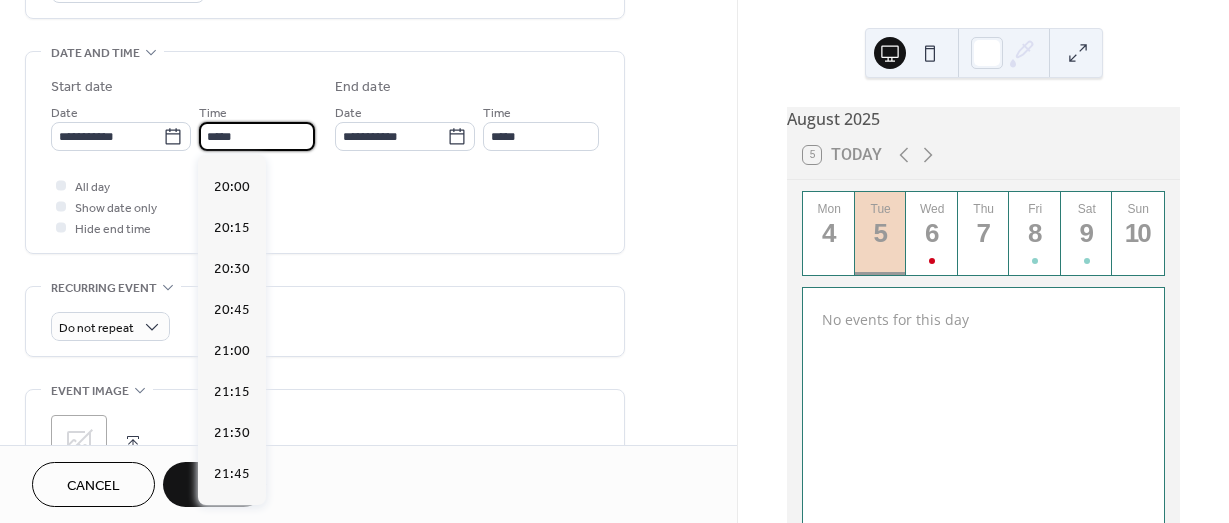 type on "*****" 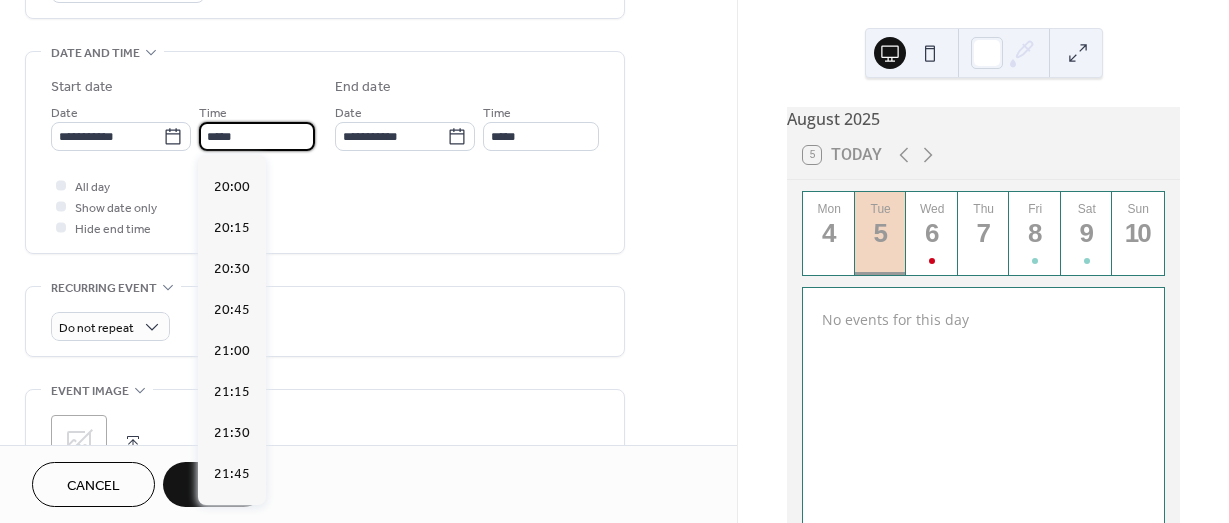 type on "*****" 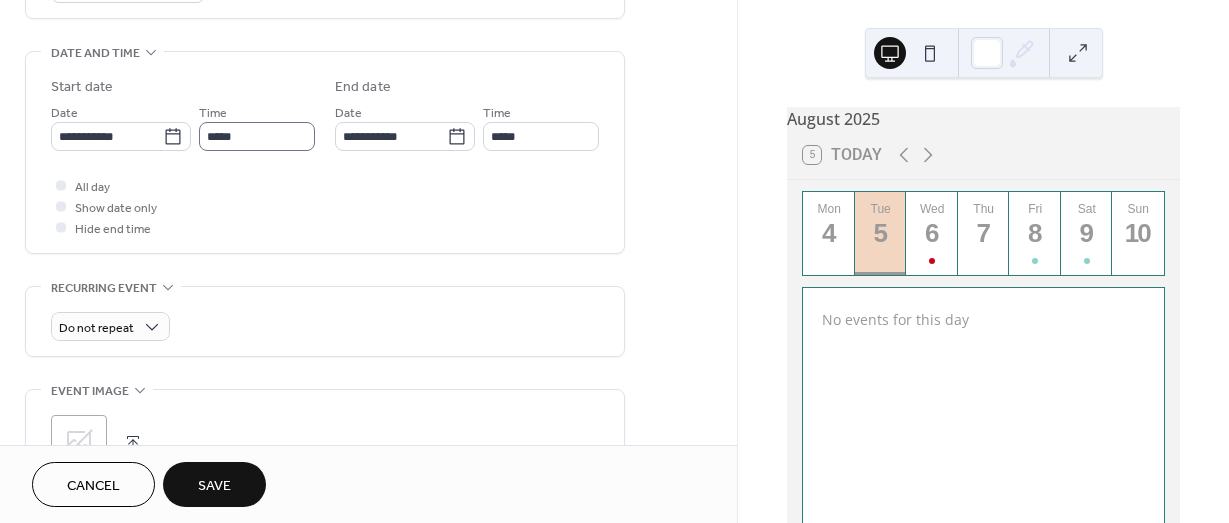 click on "**********" at bounding box center (325, 157) 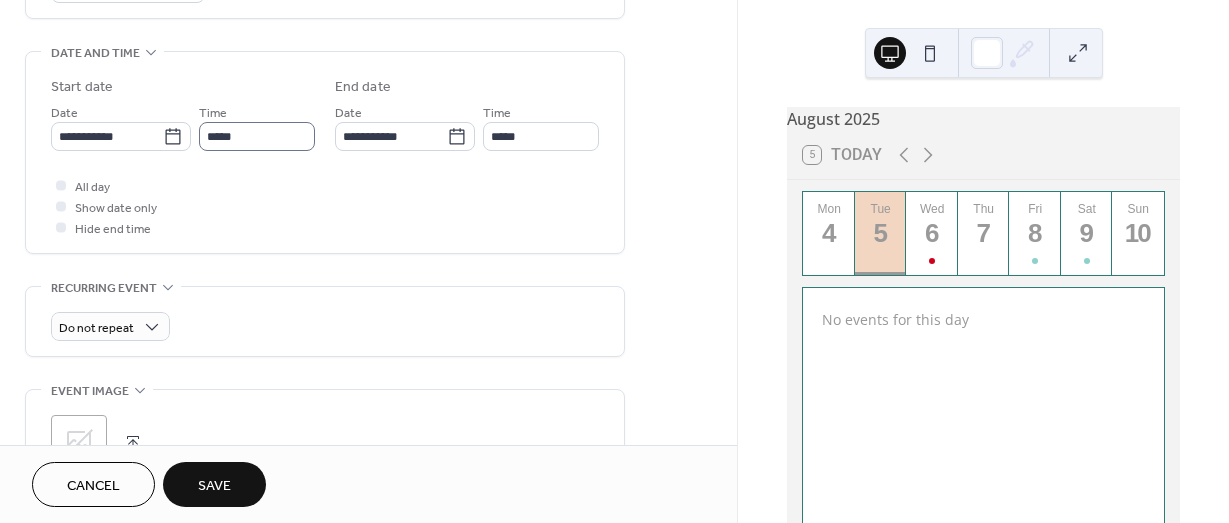 click on "Time *****" at bounding box center [257, 126] 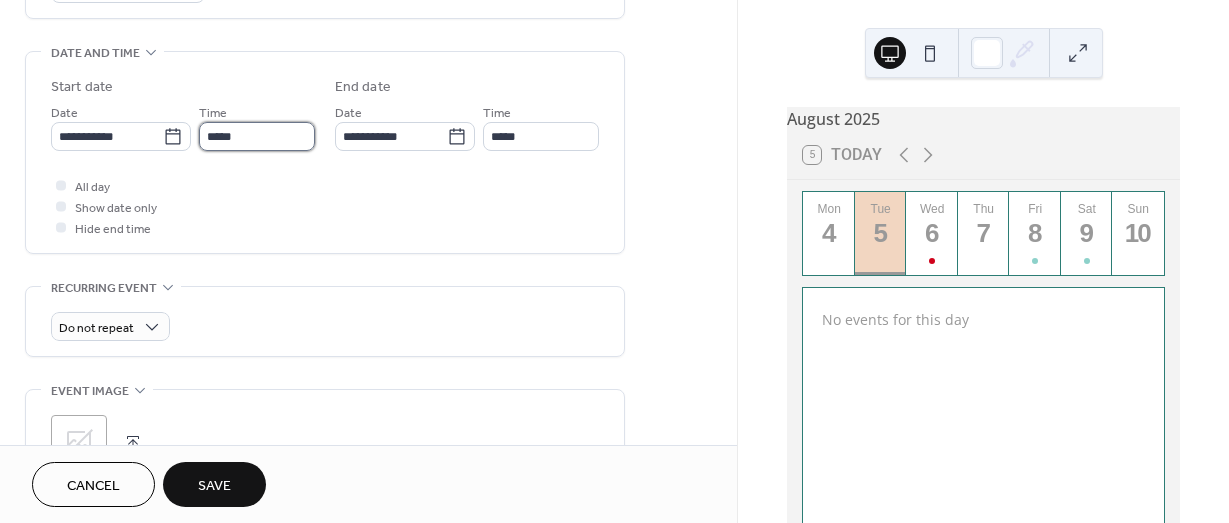 click on "*****" at bounding box center (257, 136) 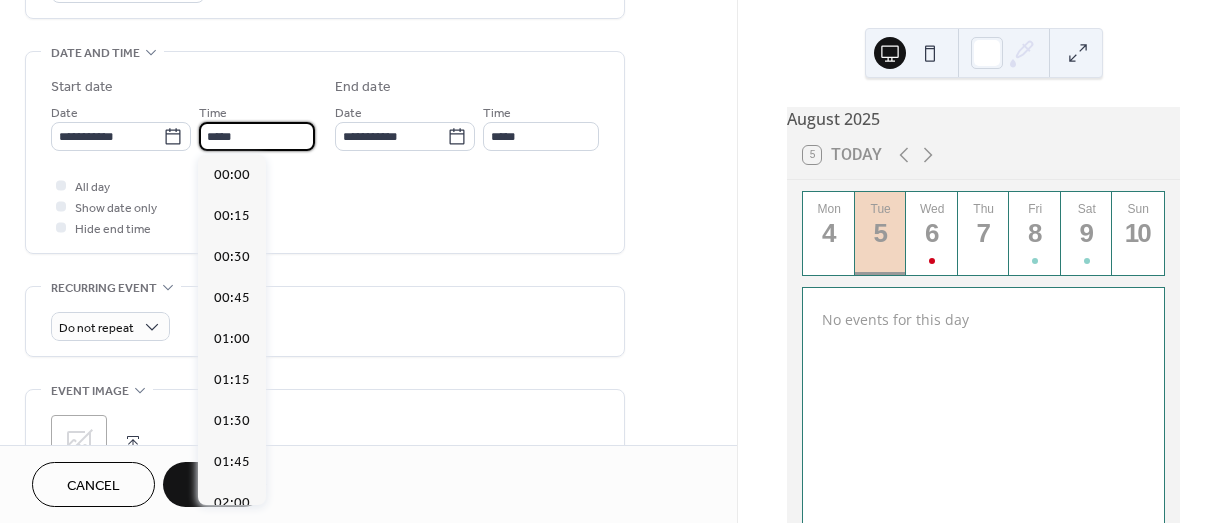 scroll, scrollTop: 3280, scrollLeft: 0, axis: vertical 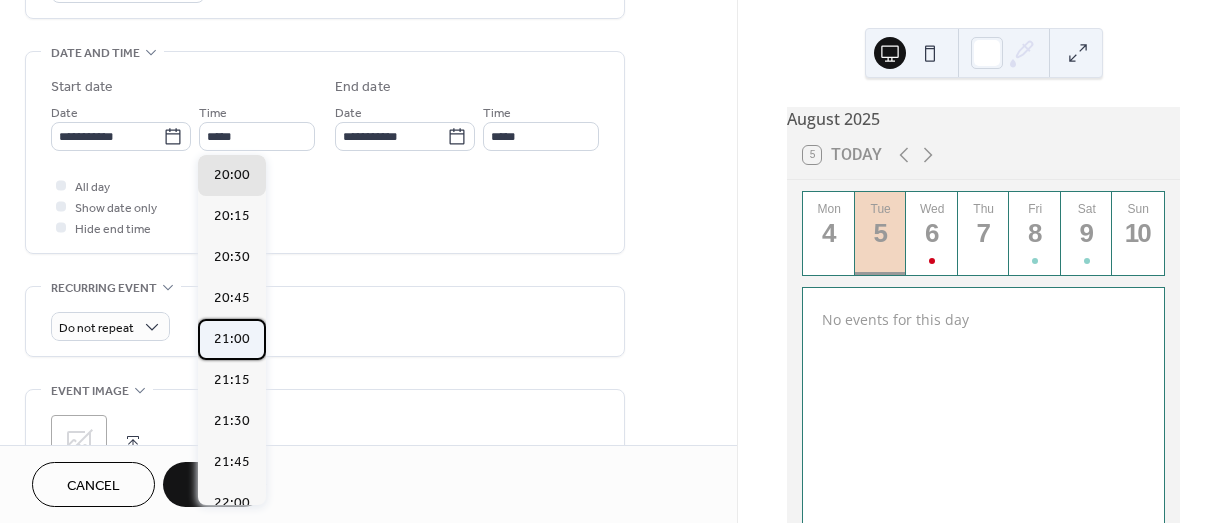 click on "21:00" at bounding box center [232, 339] 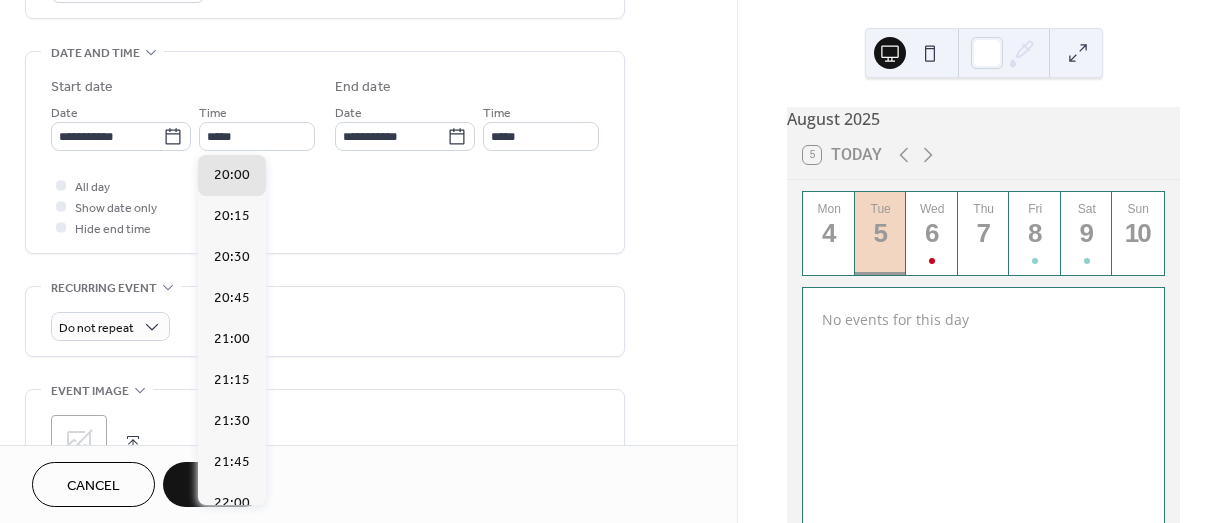 type on "*****" 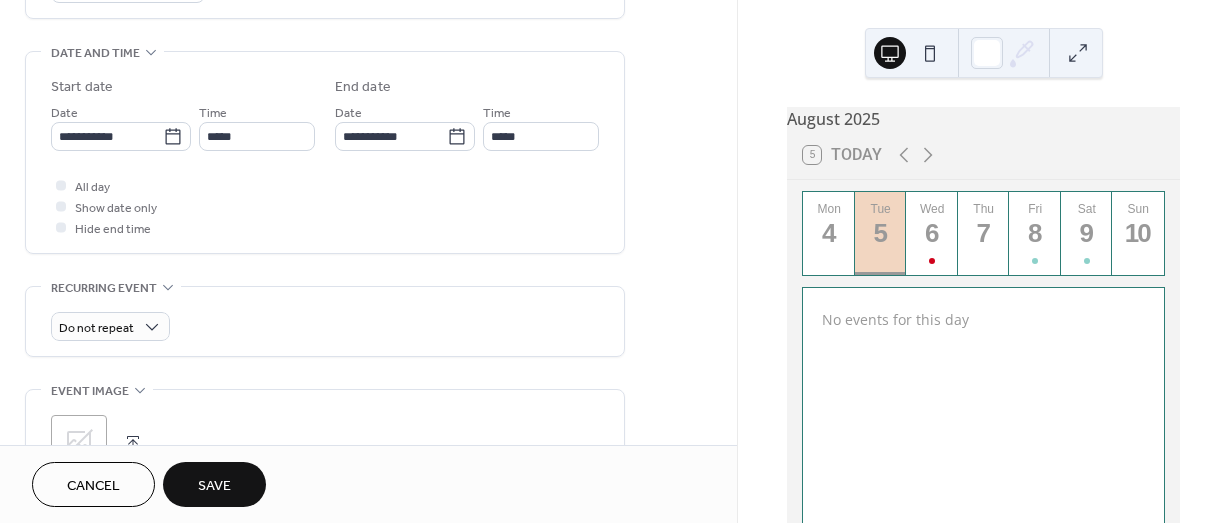 click on "**********" at bounding box center (325, 157) 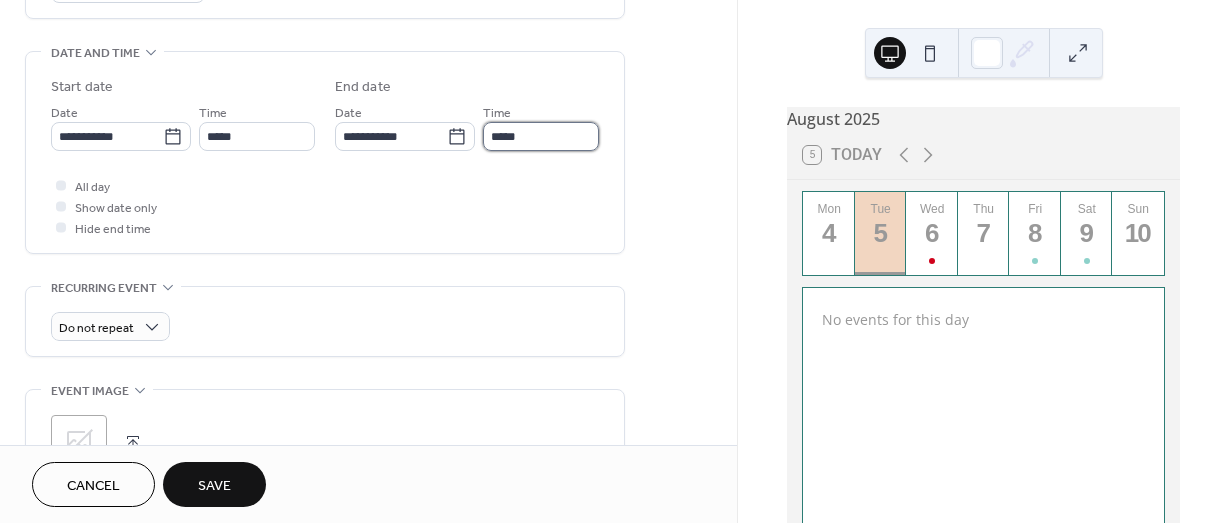 click on "*****" at bounding box center [541, 136] 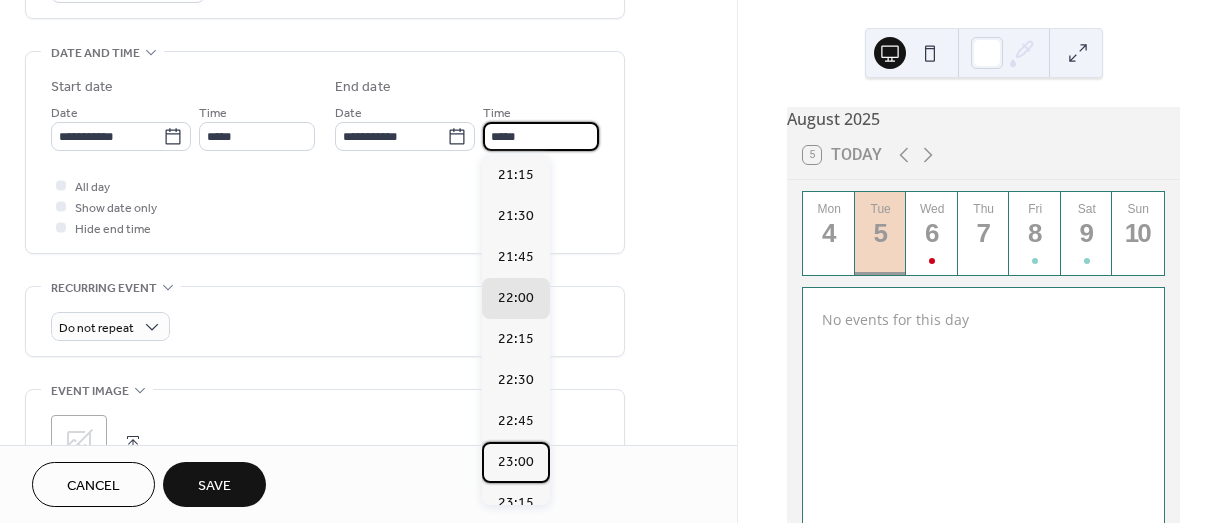 click on "23:00" at bounding box center [516, 462] 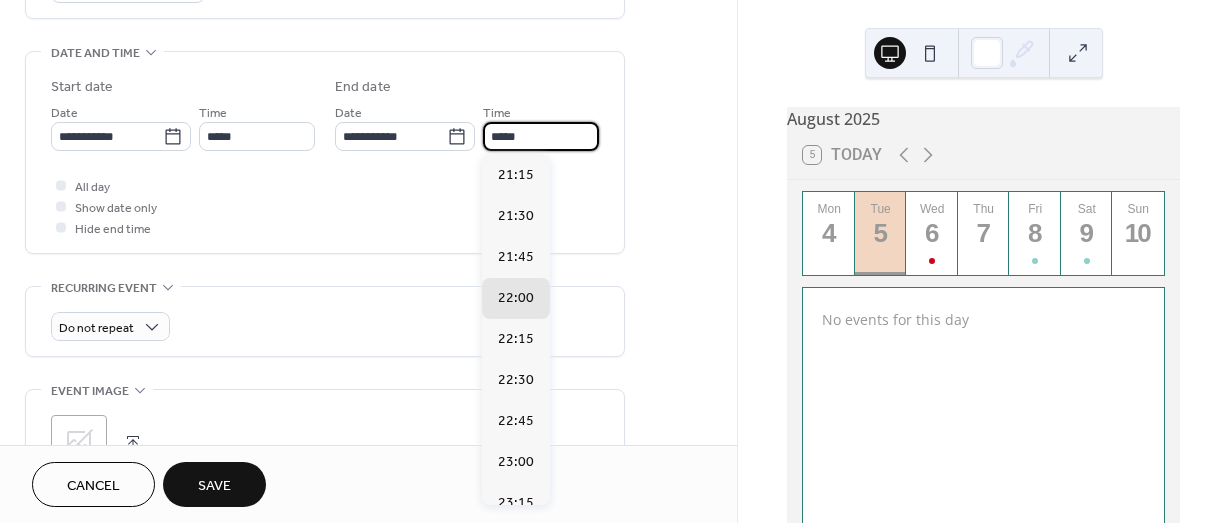 type on "*****" 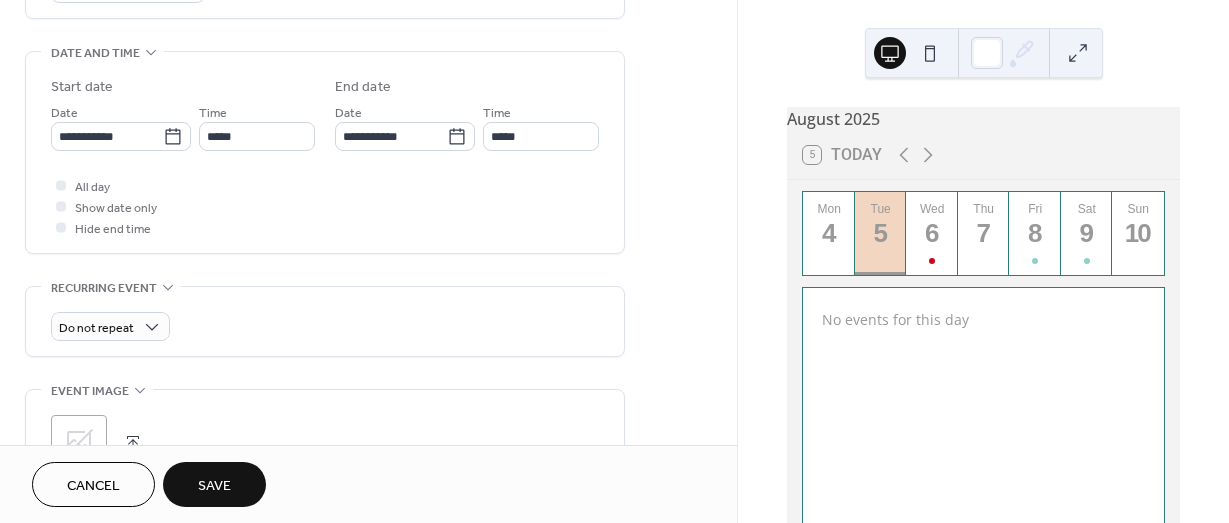 scroll, scrollTop: 800, scrollLeft: 0, axis: vertical 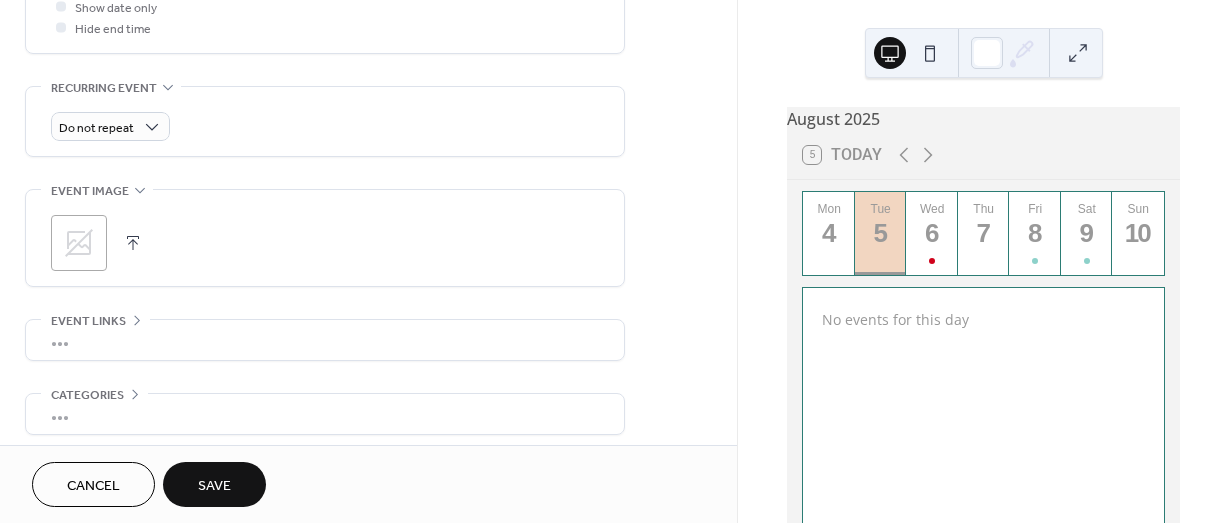 click on ";" at bounding box center [79, 243] 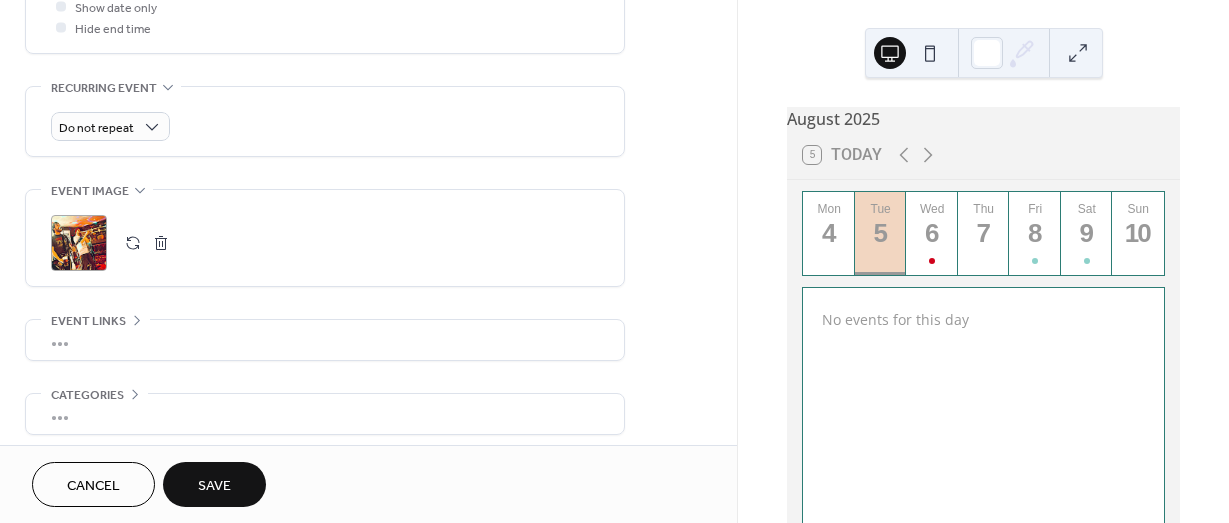 click on "Save" at bounding box center (214, 486) 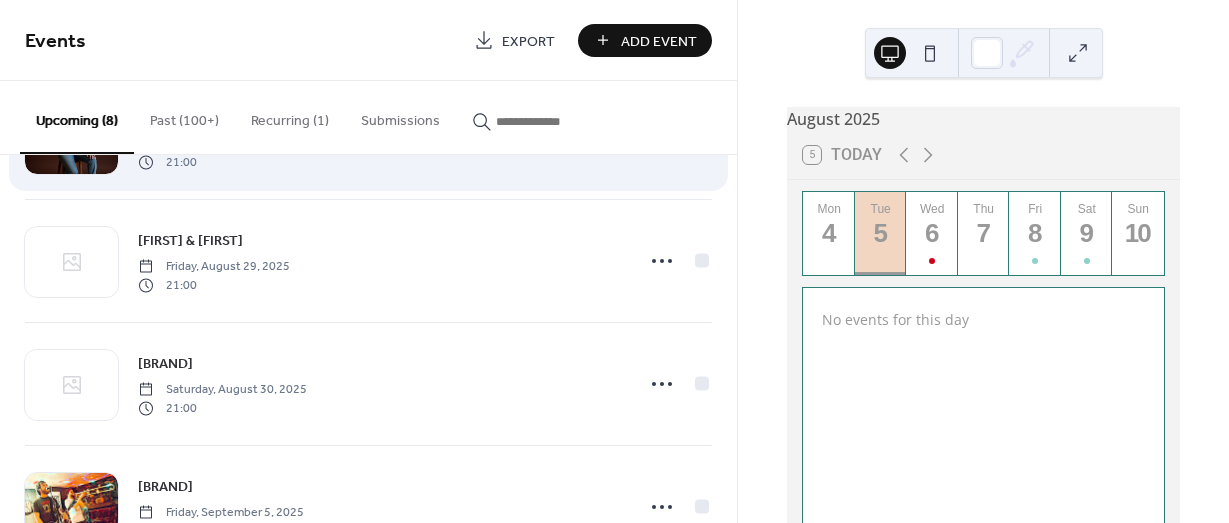 scroll, scrollTop: 675, scrollLeft: 0, axis: vertical 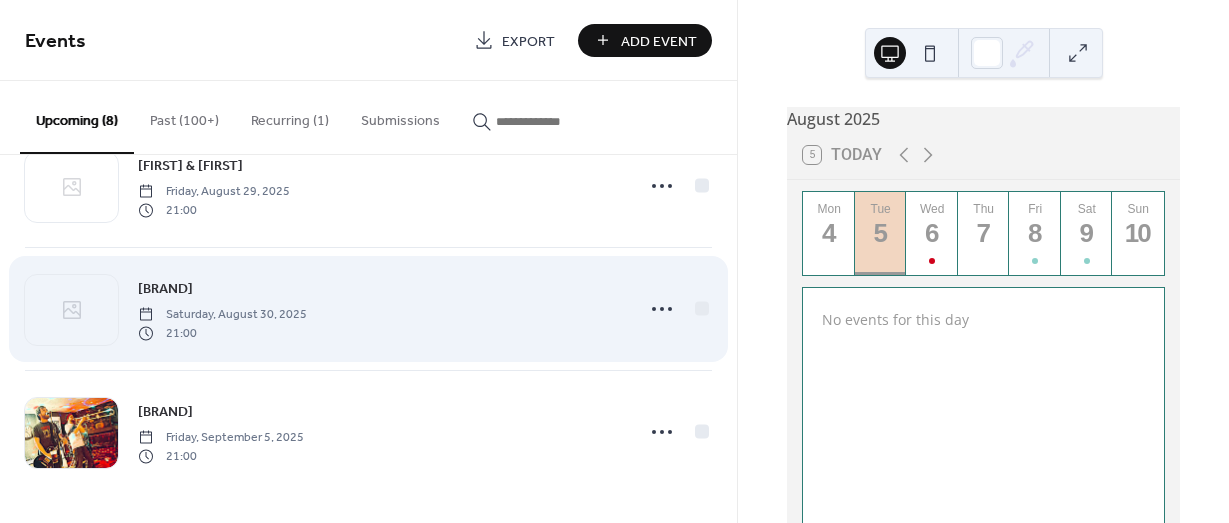 click on "[BRAND] [DAY], [MONTH] [DAY], [YEAR] [TIME]" at bounding box center (380, 309) 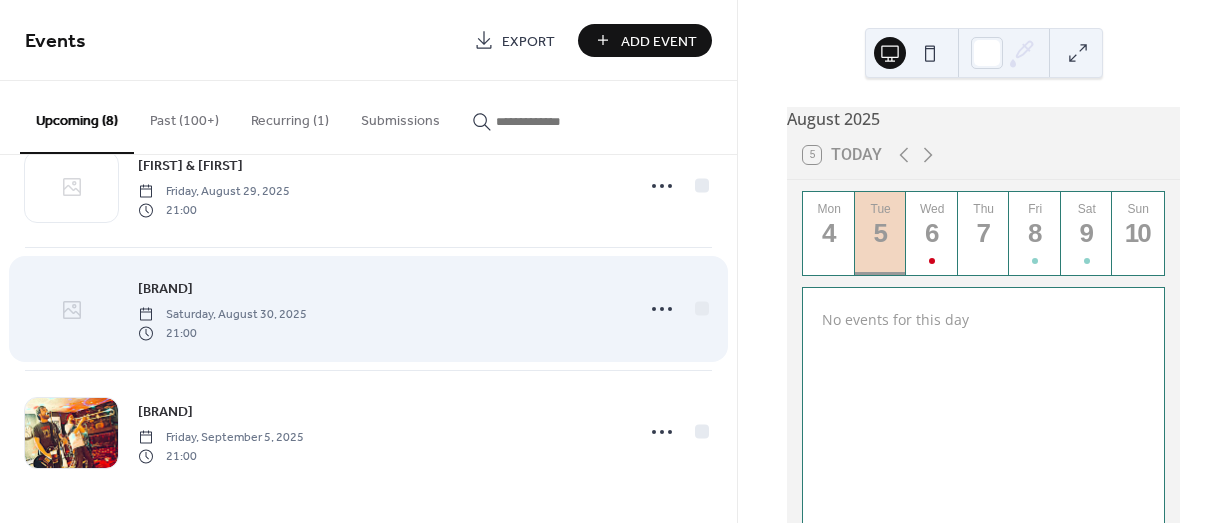 click at bounding box center (71, 310) 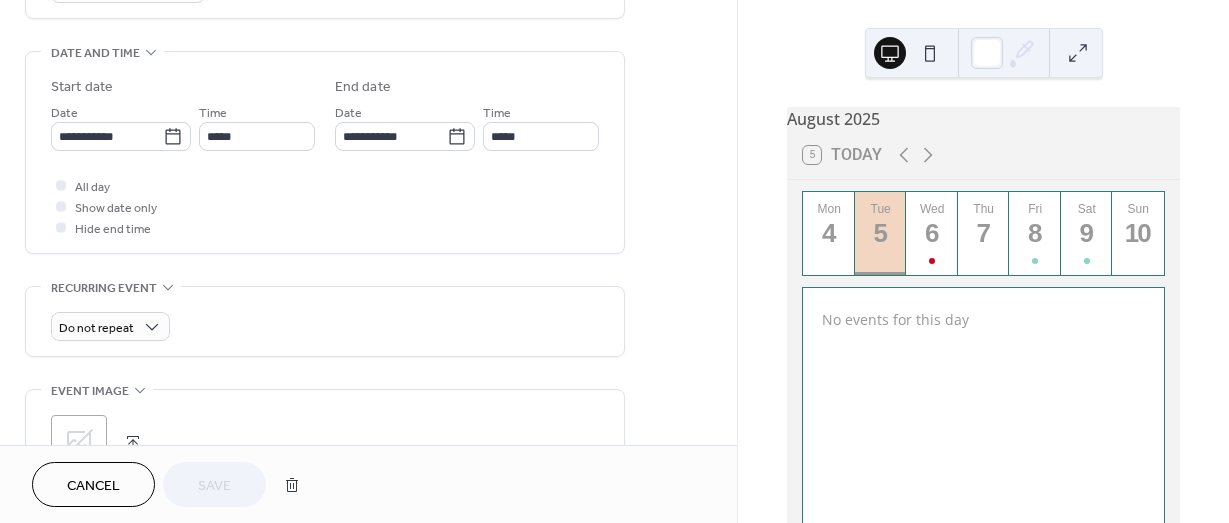 scroll, scrollTop: 700, scrollLeft: 0, axis: vertical 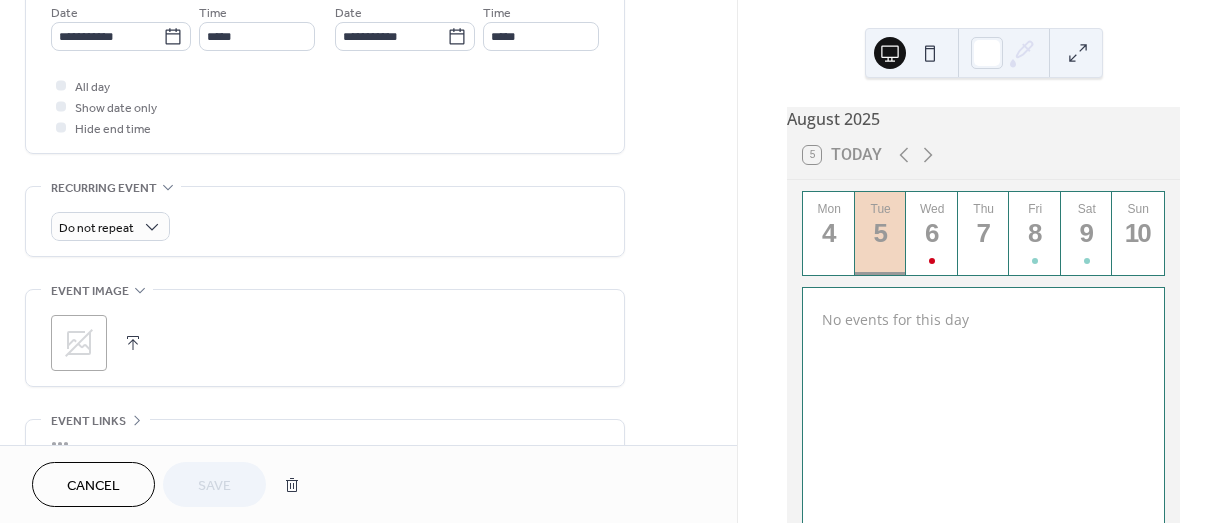 click 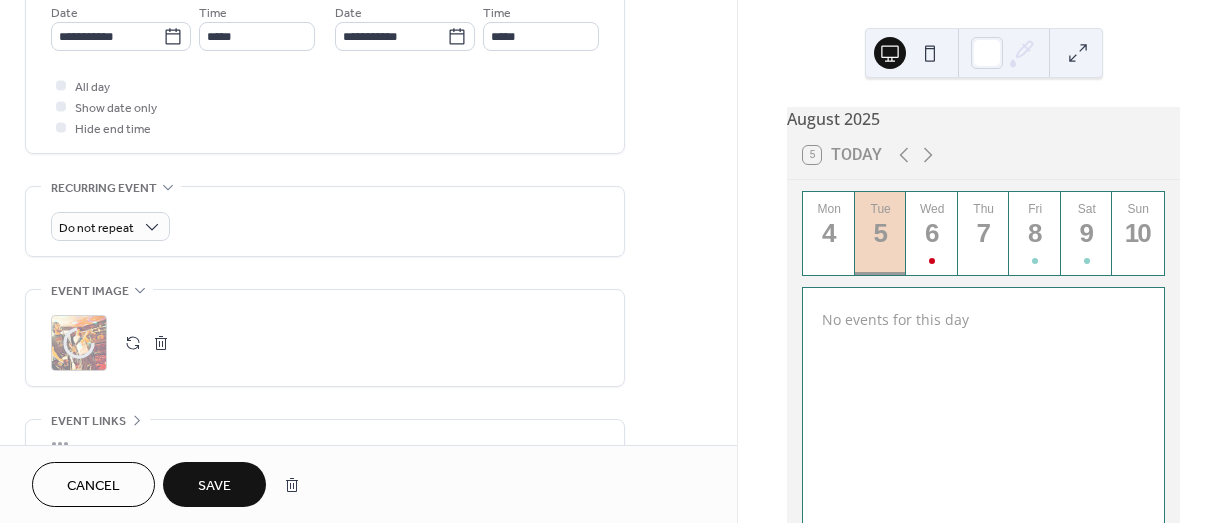 click on "Save" at bounding box center (214, 484) 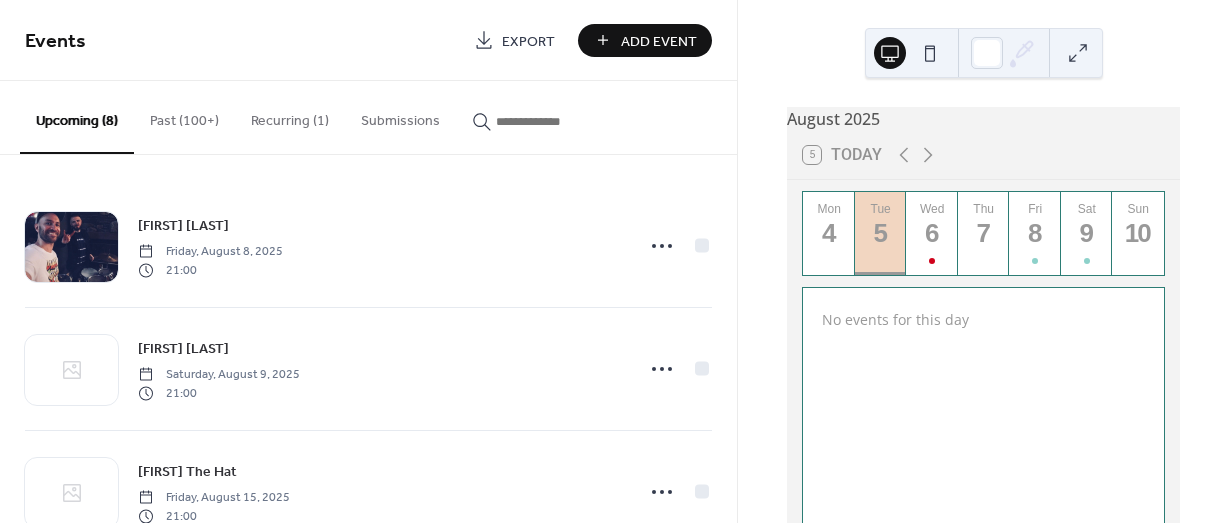 click on "Add Event" at bounding box center (659, 41) 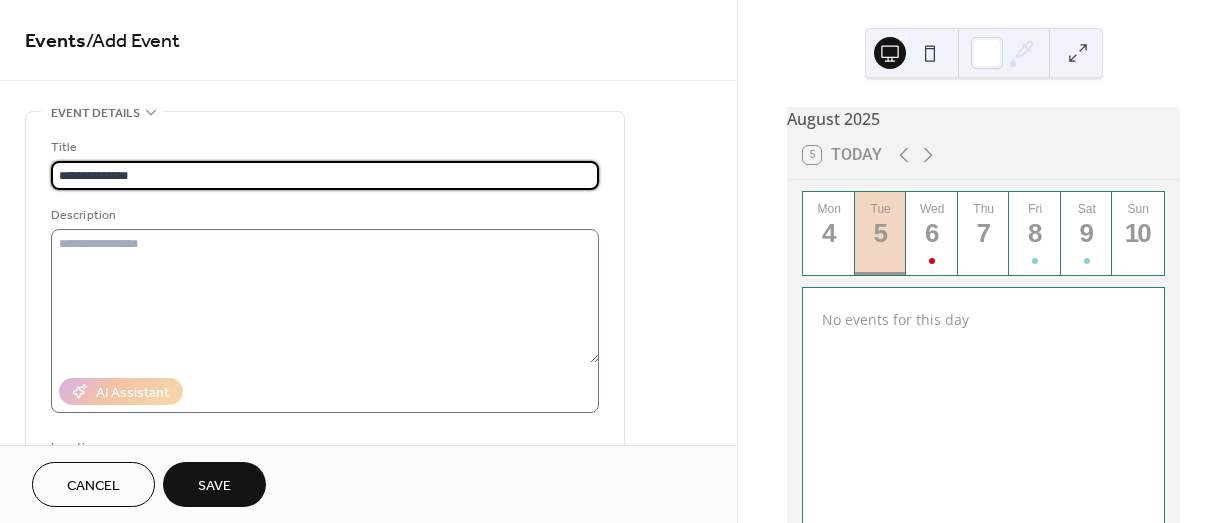 type on "**********" 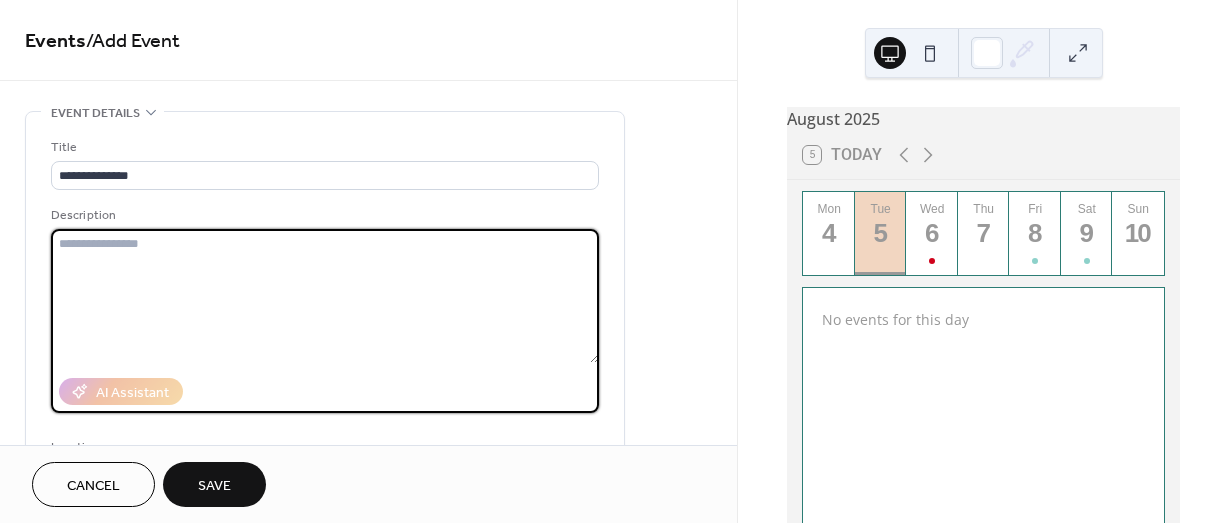 click at bounding box center [325, 296] 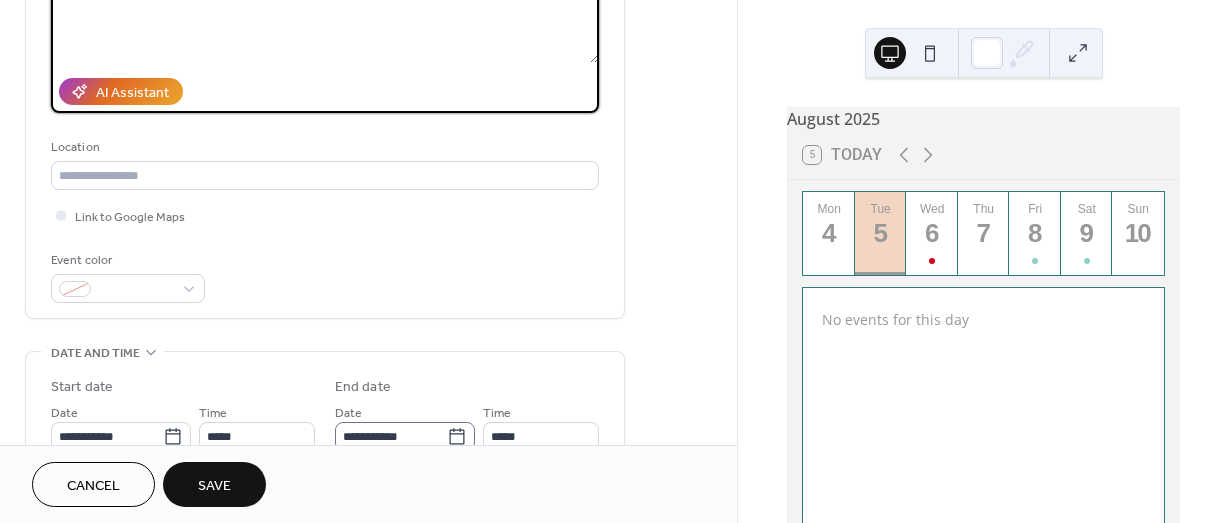 scroll, scrollTop: 400, scrollLeft: 0, axis: vertical 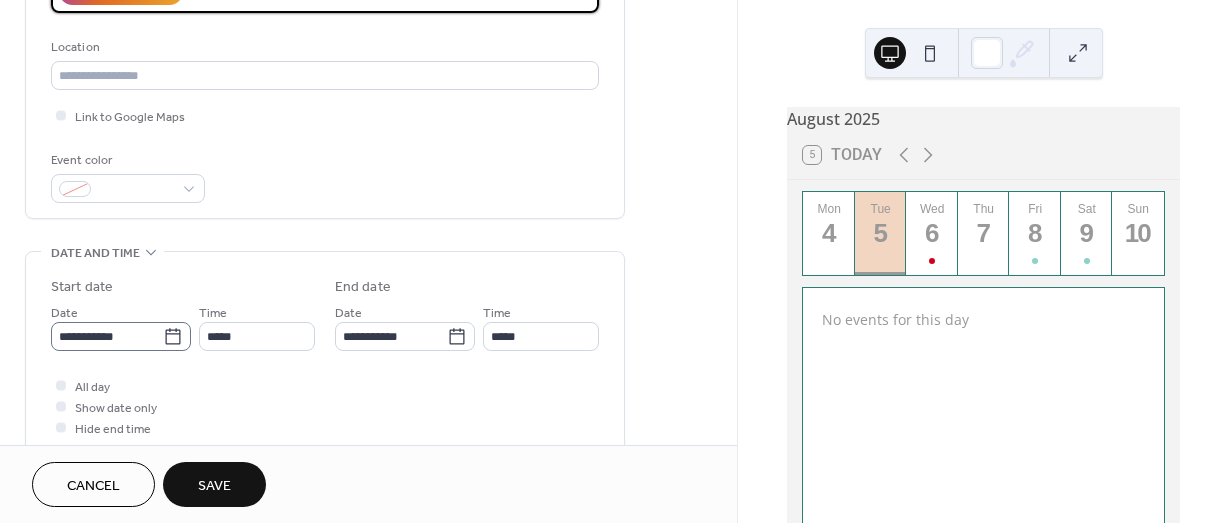 type on "**********" 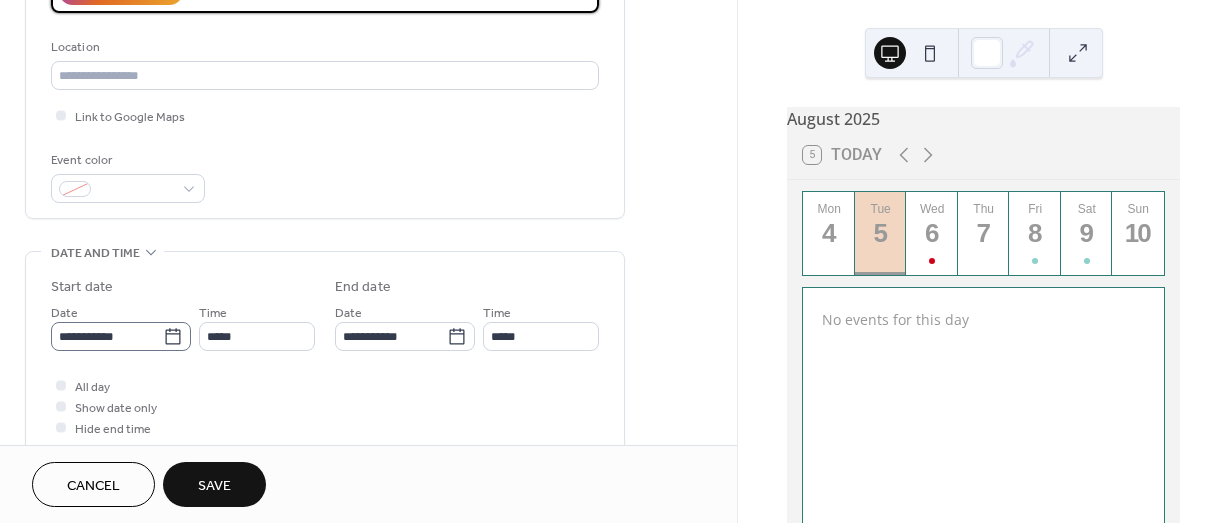 click 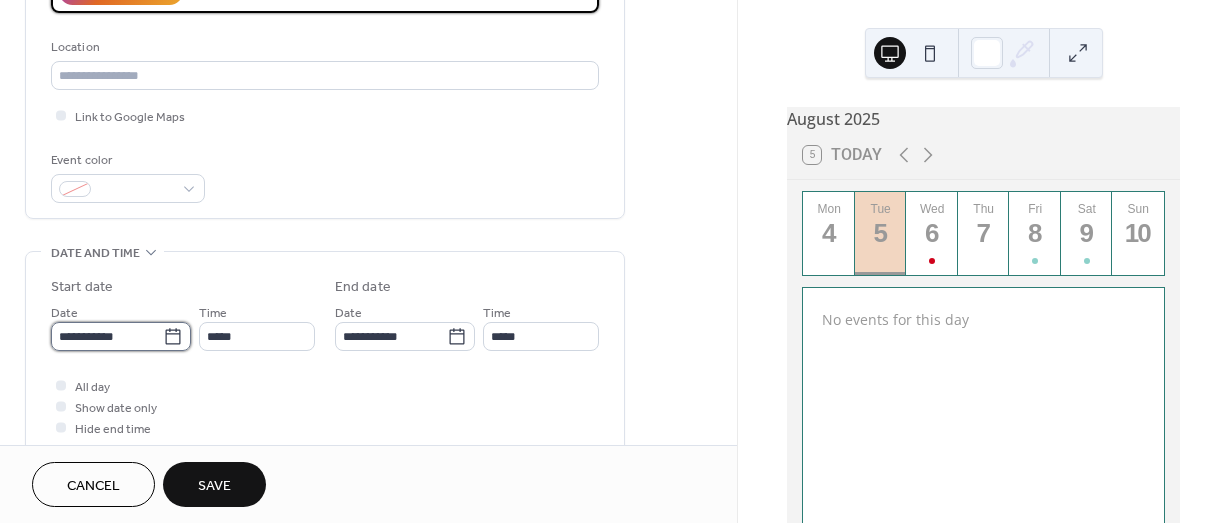 click on "**********" at bounding box center [107, 336] 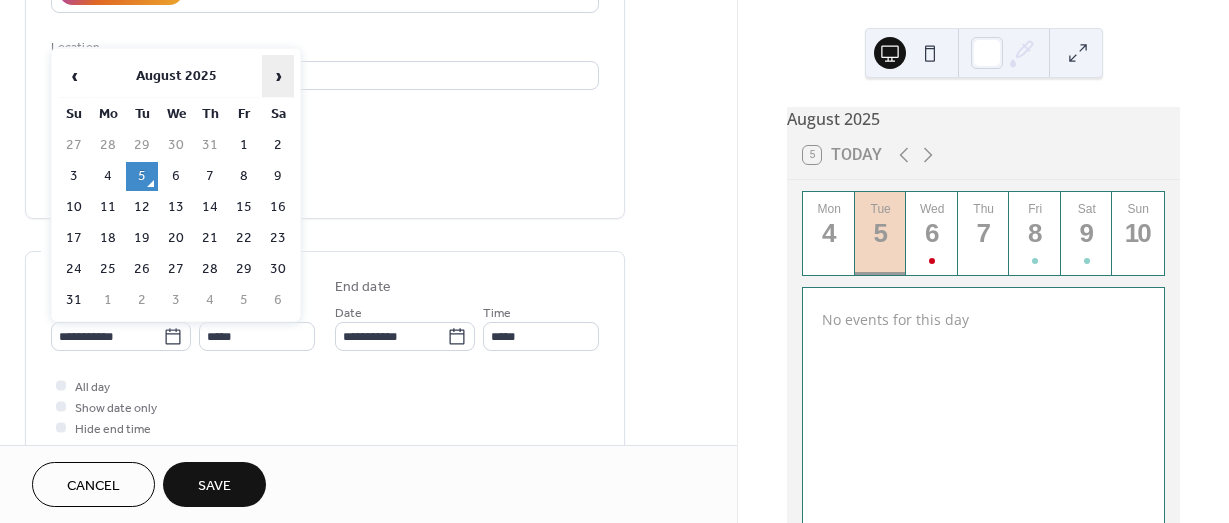 click on "›" at bounding box center [278, 76] 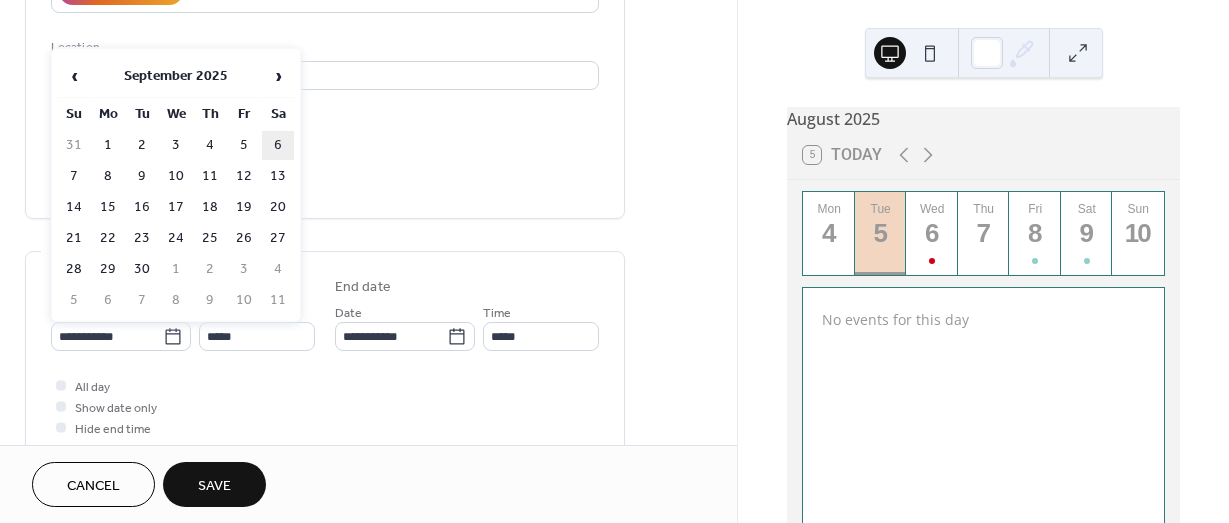 click on "6" at bounding box center [278, 145] 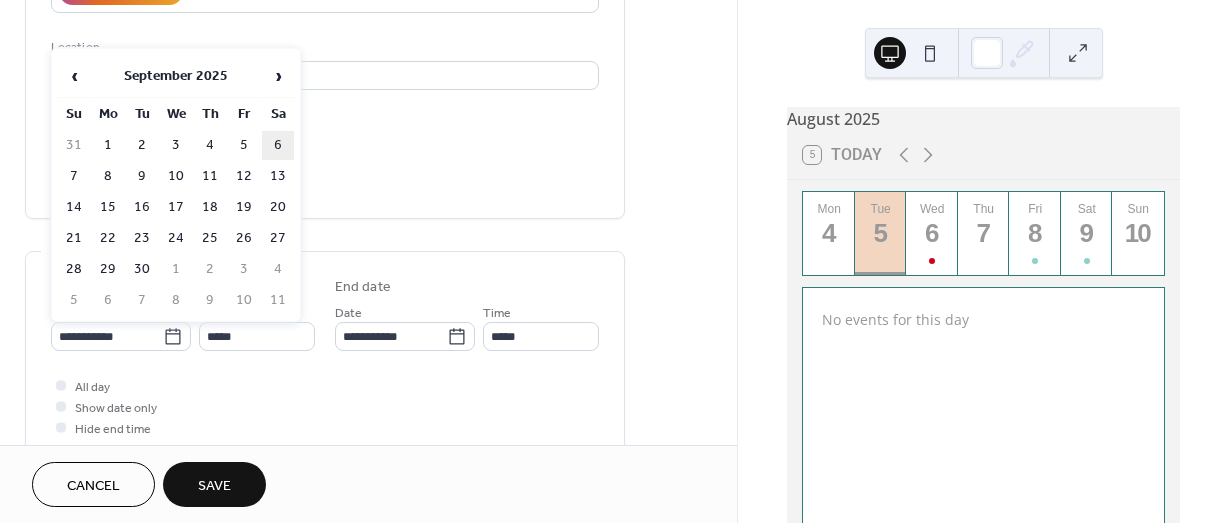 type on "**********" 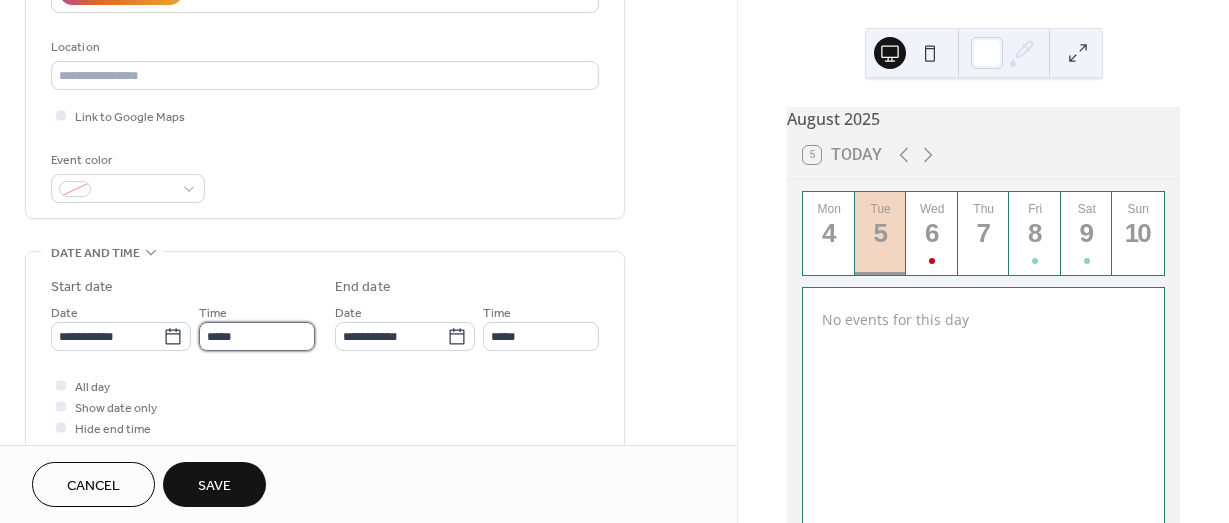 click on "*****" at bounding box center (257, 336) 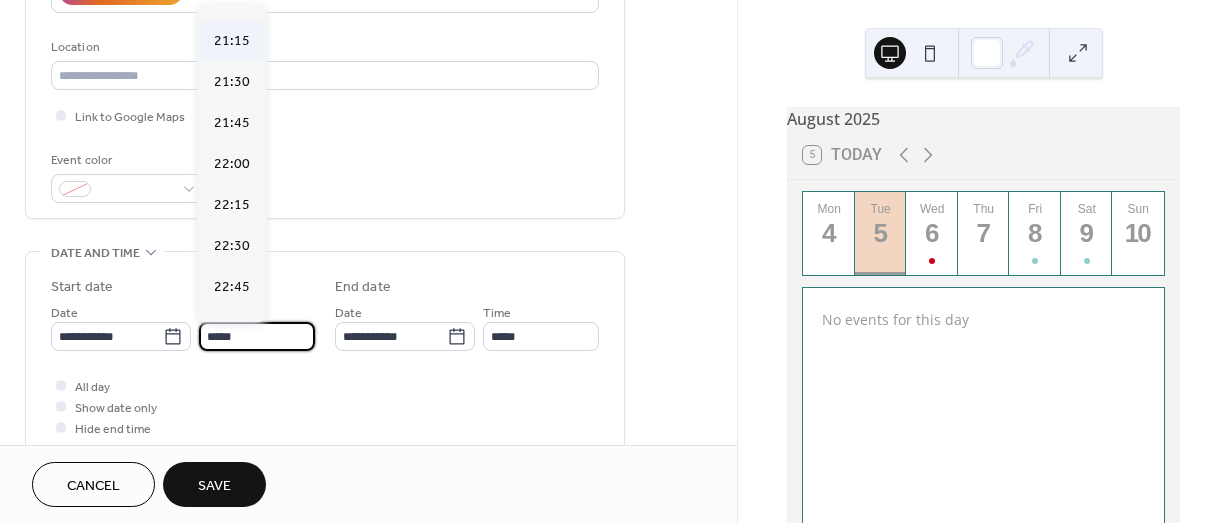 scroll, scrollTop: 3268, scrollLeft: 0, axis: vertical 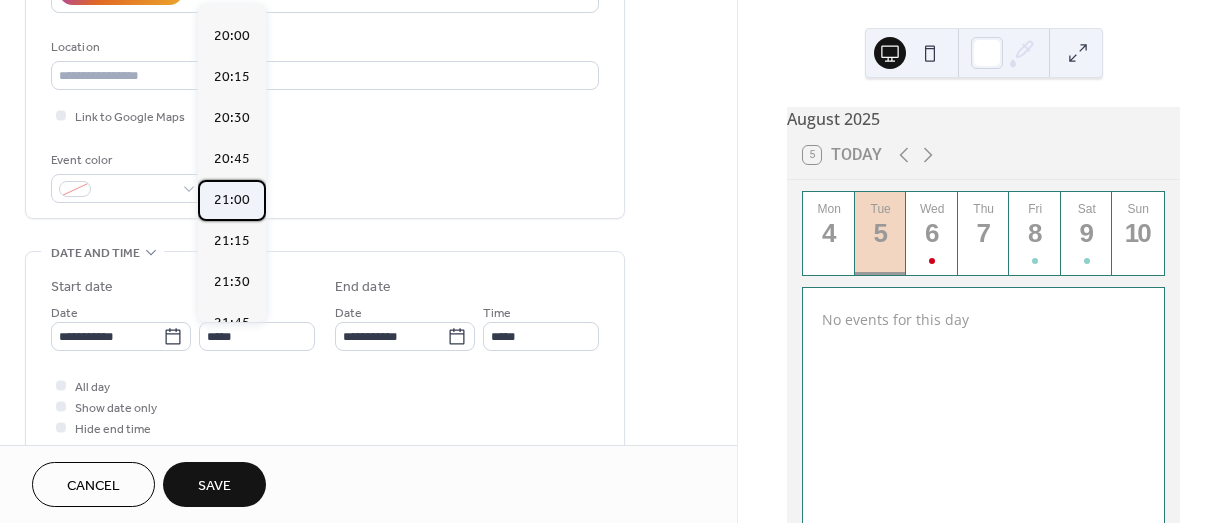 click on "21:00" at bounding box center (232, 200) 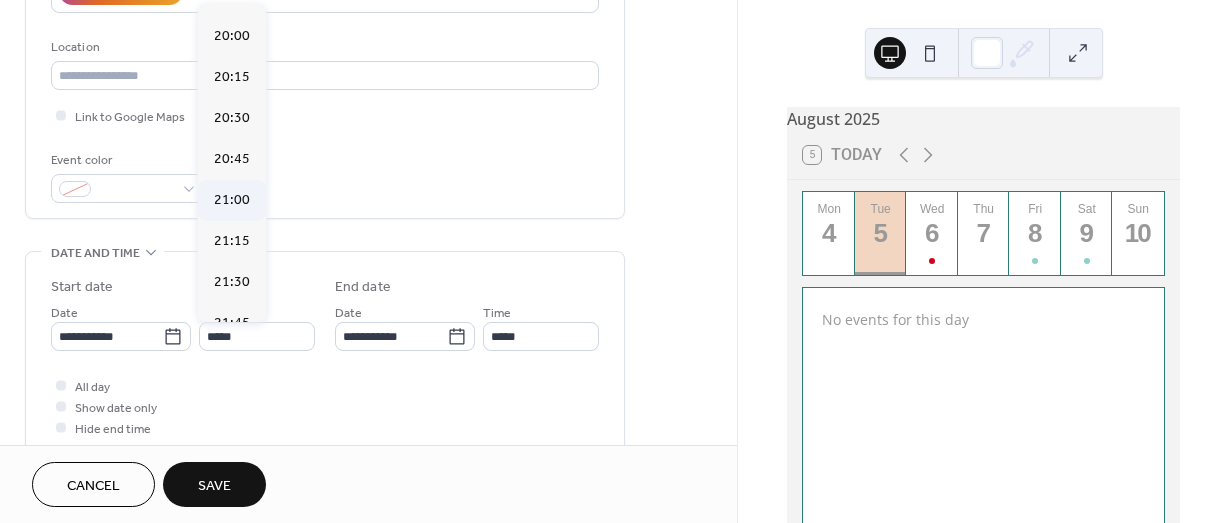 type on "*****" 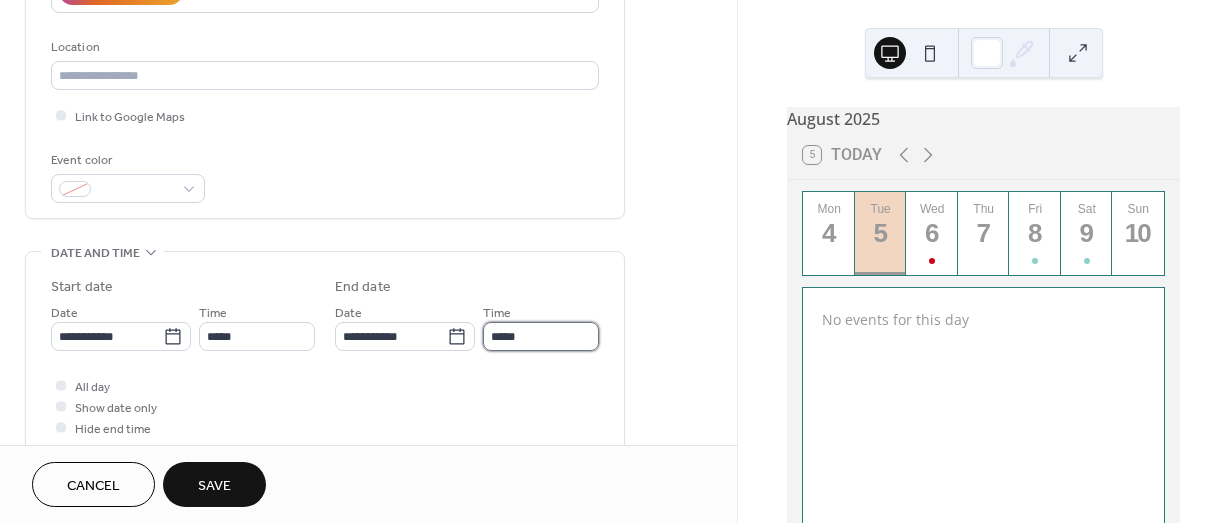 click on "*****" at bounding box center (541, 336) 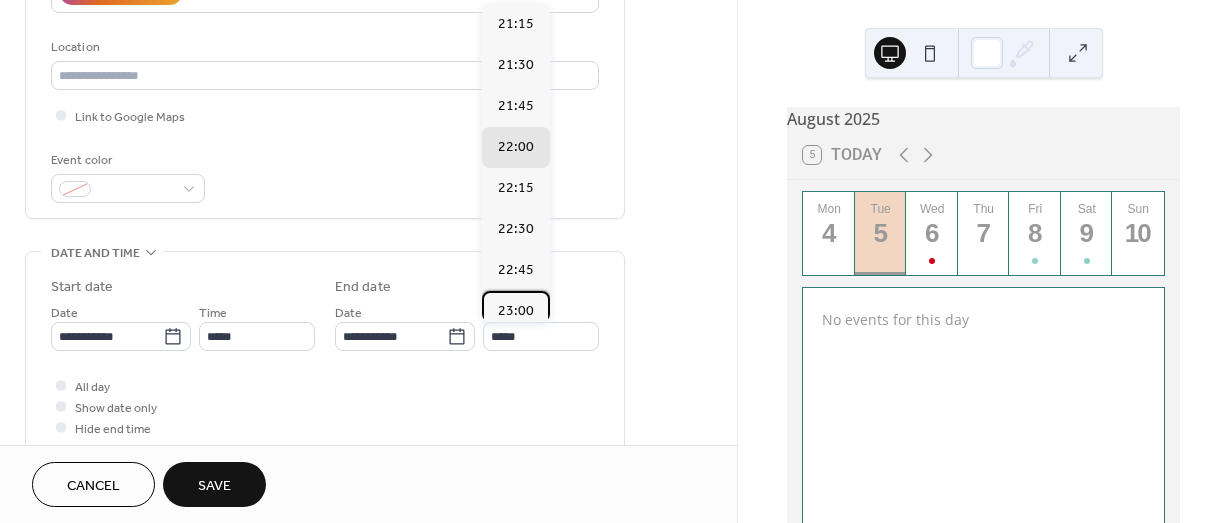 click on "23:00" at bounding box center [516, 311] 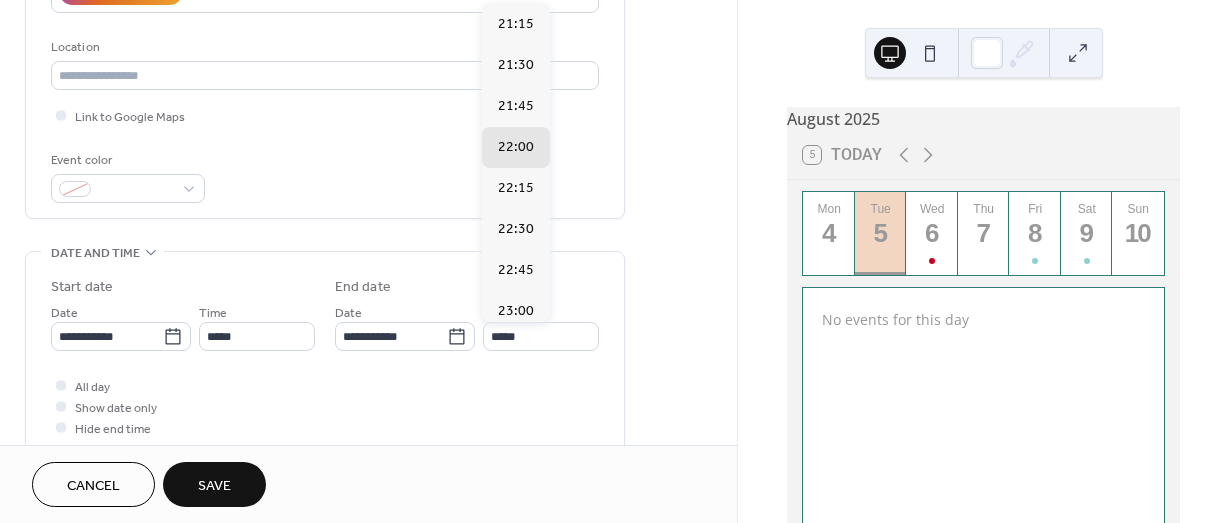 type on "*****" 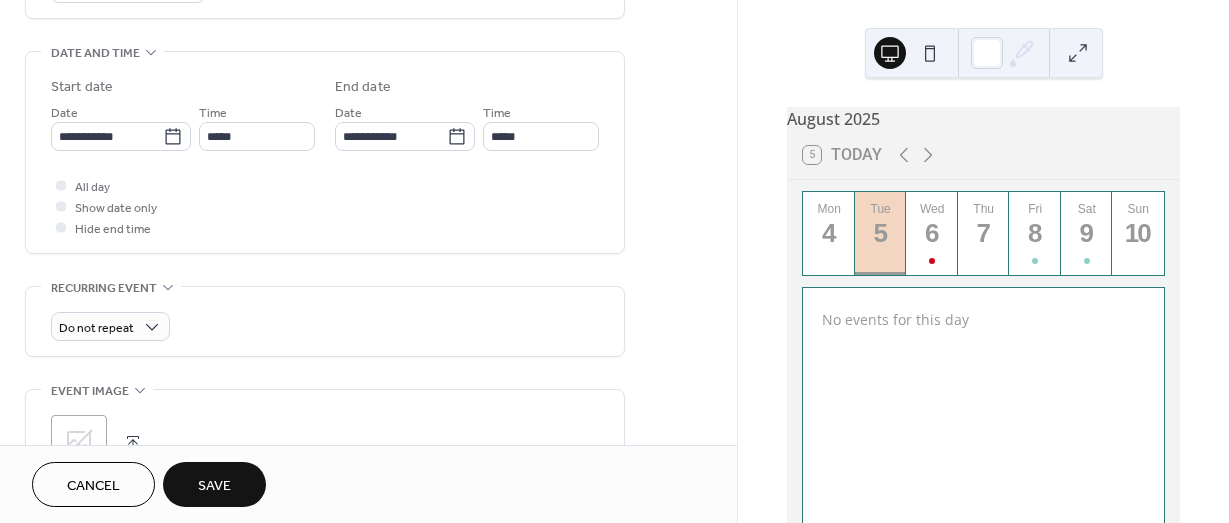 scroll, scrollTop: 700, scrollLeft: 0, axis: vertical 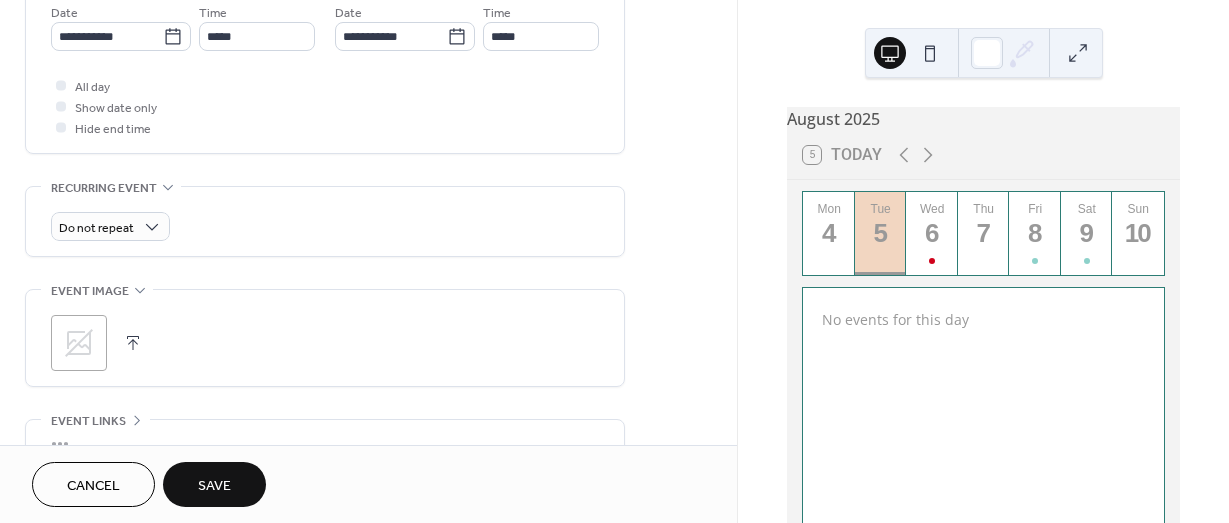 click 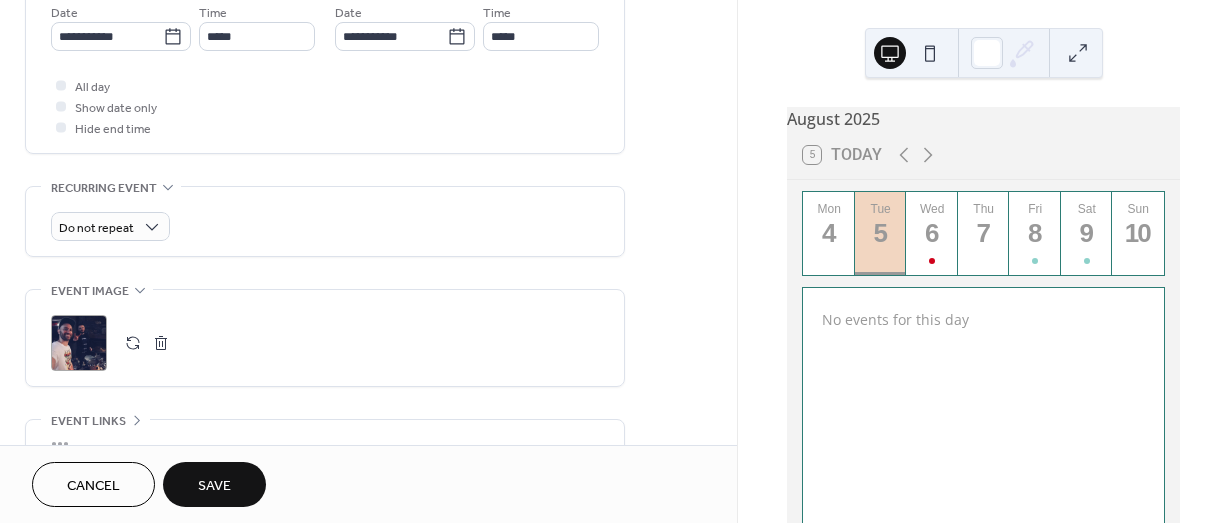 click on "Save" at bounding box center [214, 484] 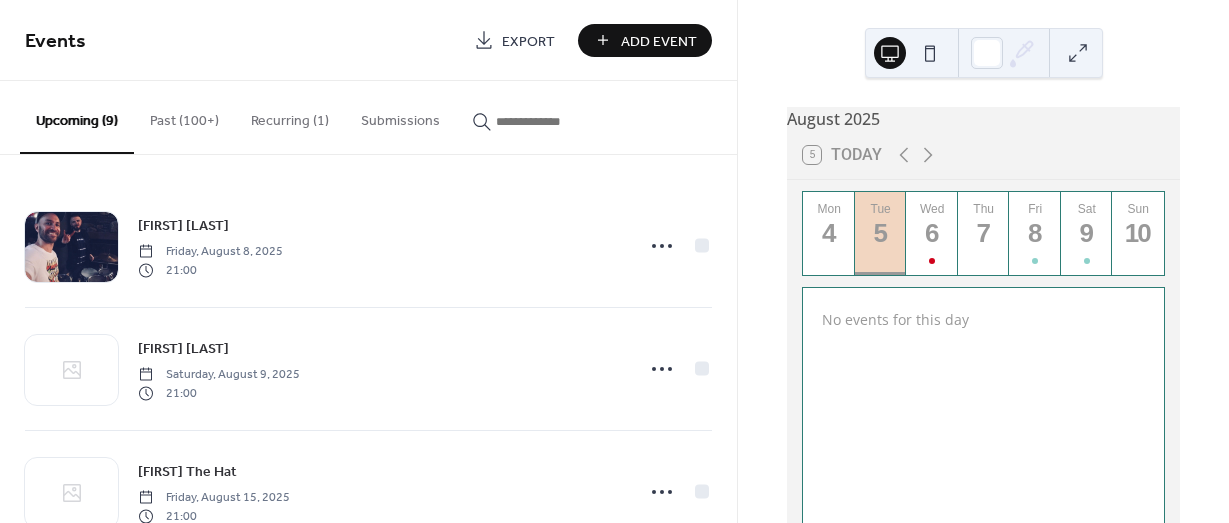 click on "Add Event" at bounding box center [659, 41] 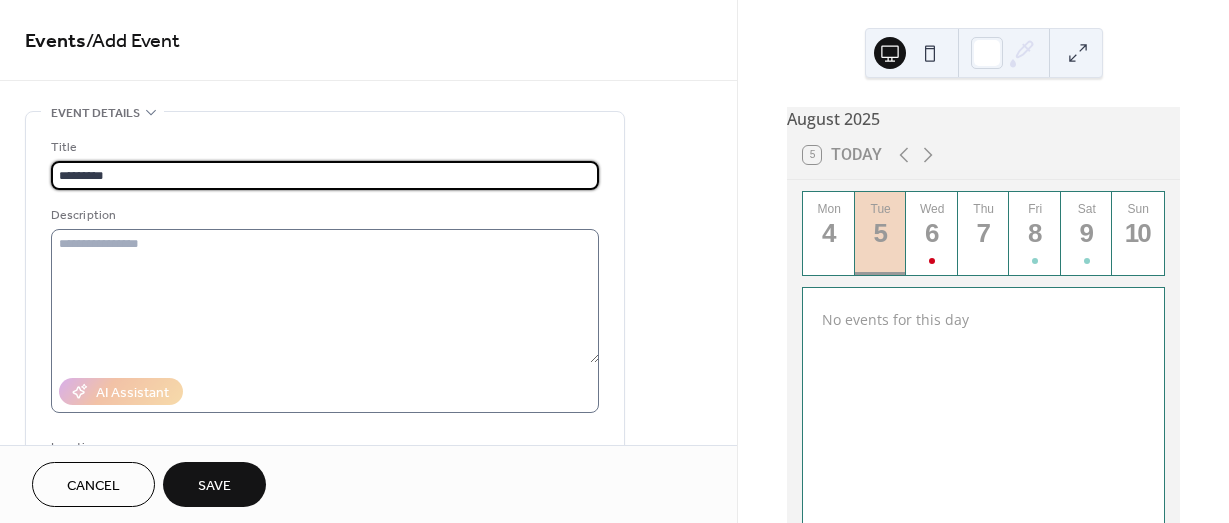 type on "*********" 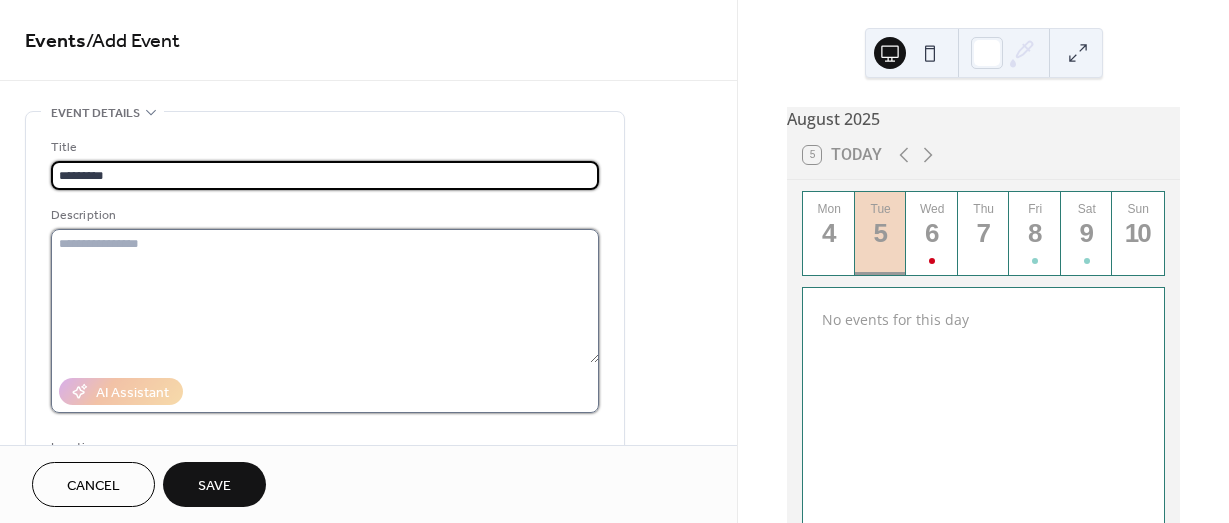click at bounding box center [325, 296] 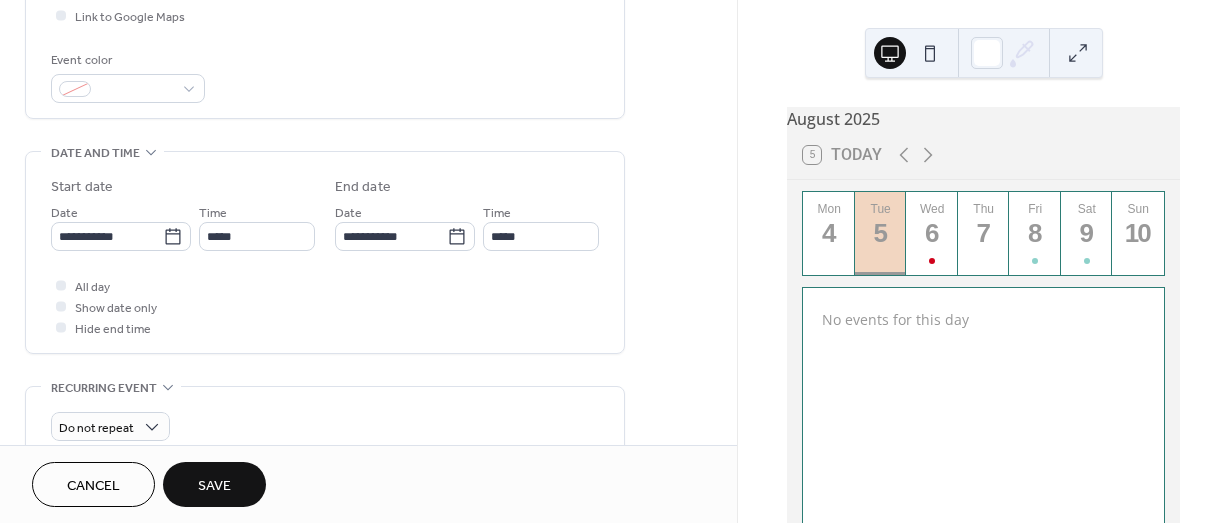 scroll, scrollTop: 600, scrollLeft: 0, axis: vertical 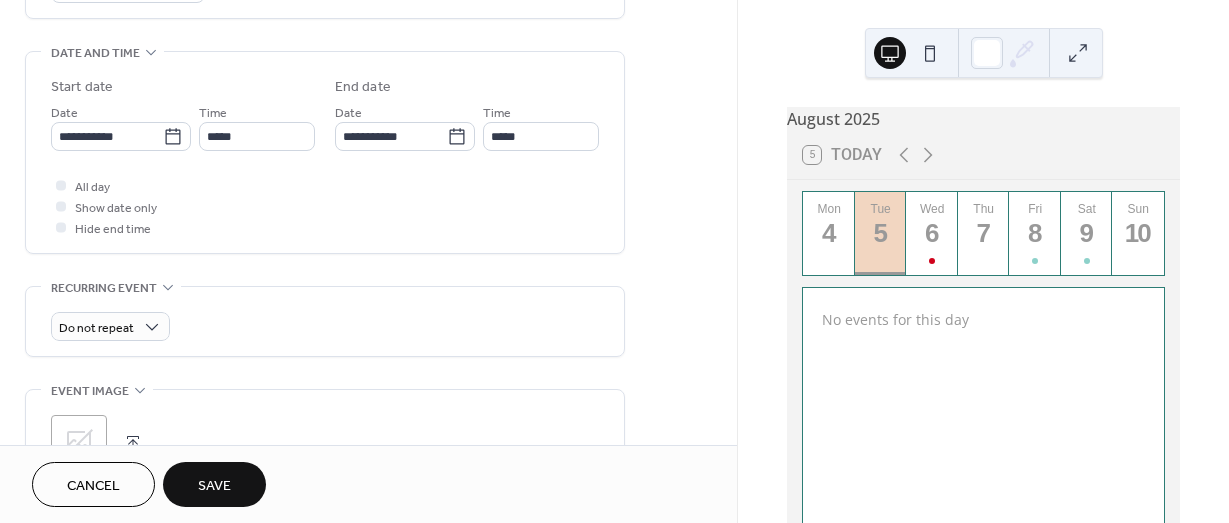type on "**********" 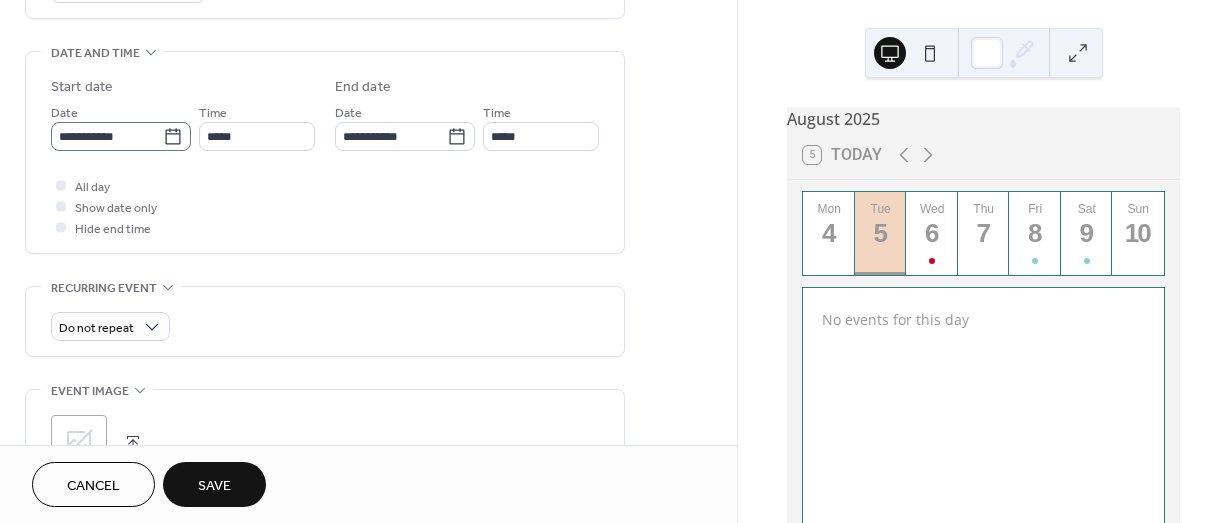 click 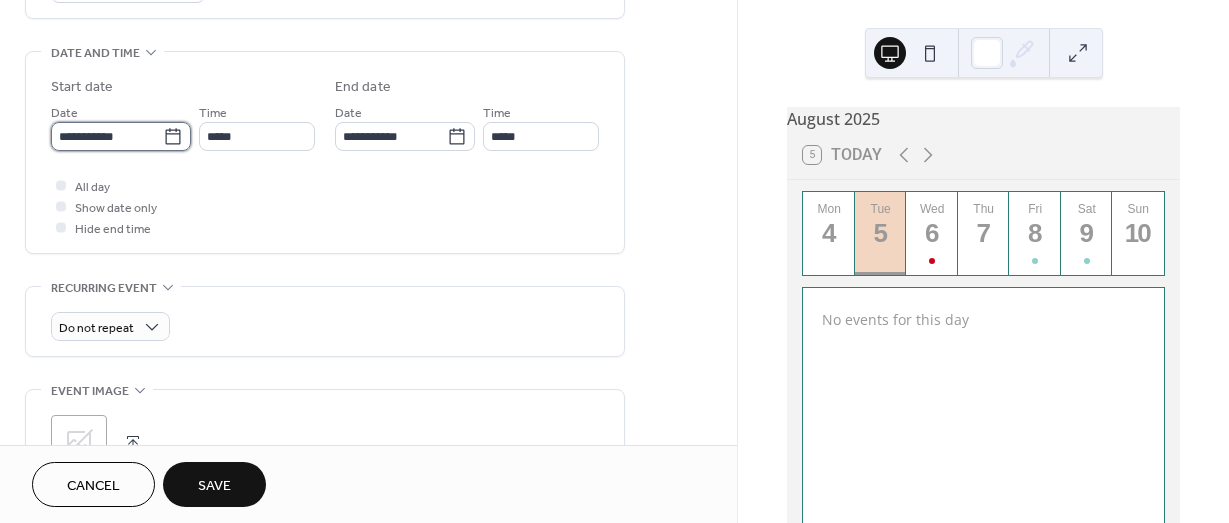 click on "**********" at bounding box center (107, 136) 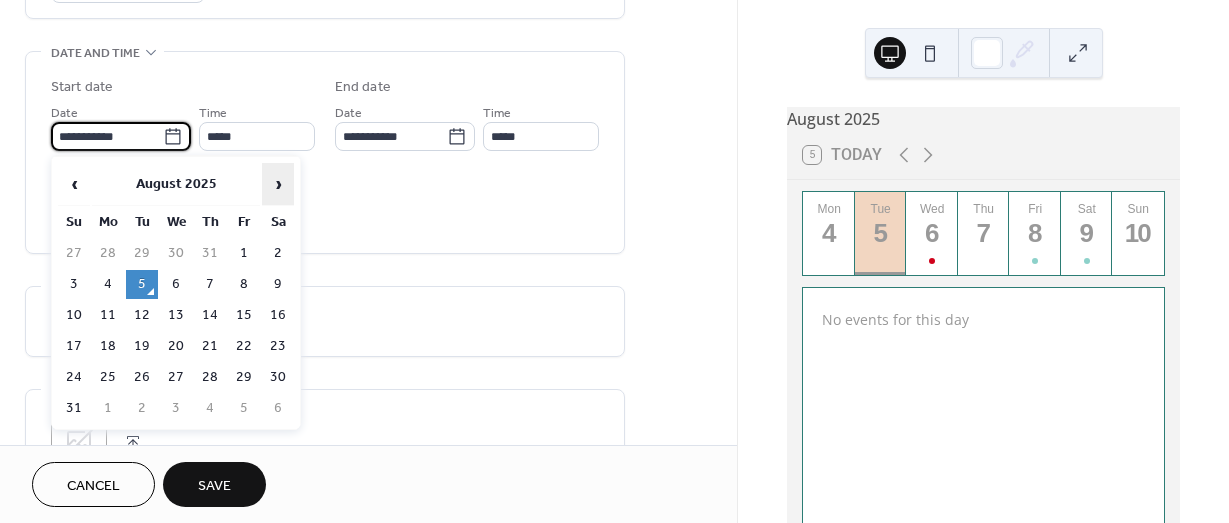 click on "›" at bounding box center (278, 184) 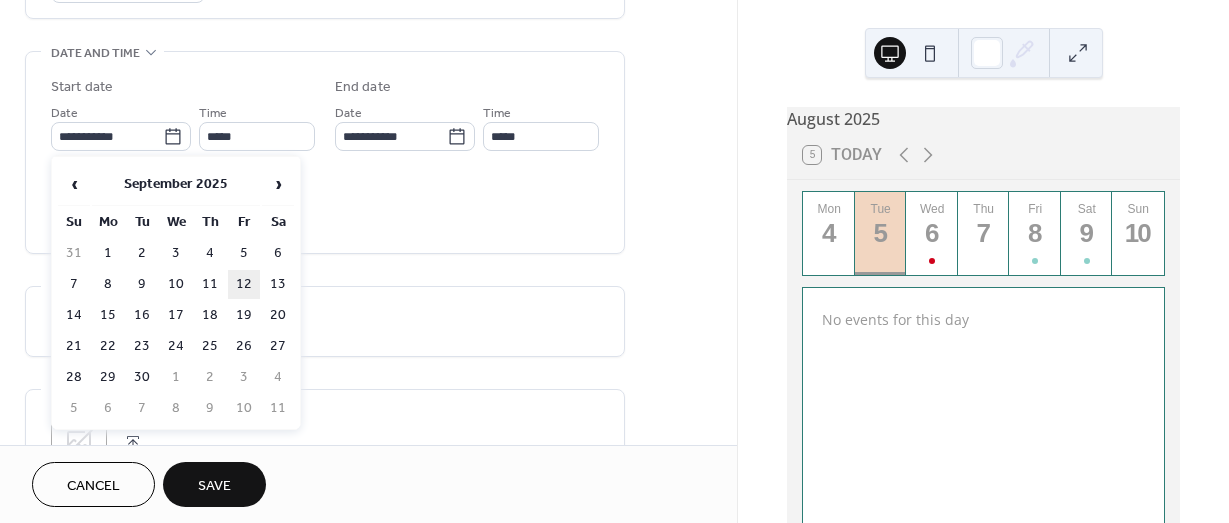 click on "12" at bounding box center [244, 284] 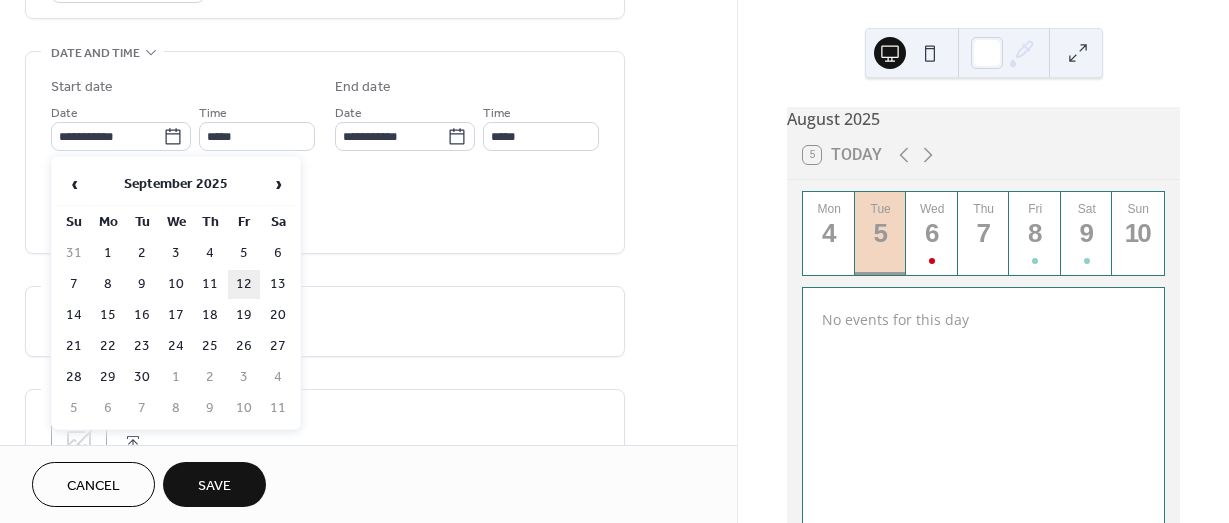 type on "**********" 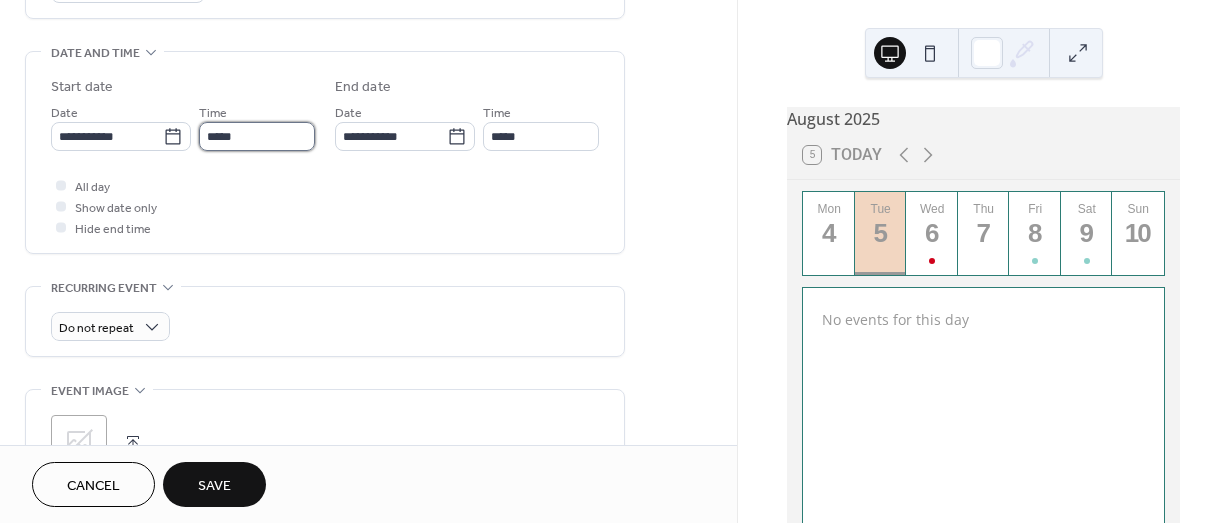 click on "*****" at bounding box center (257, 136) 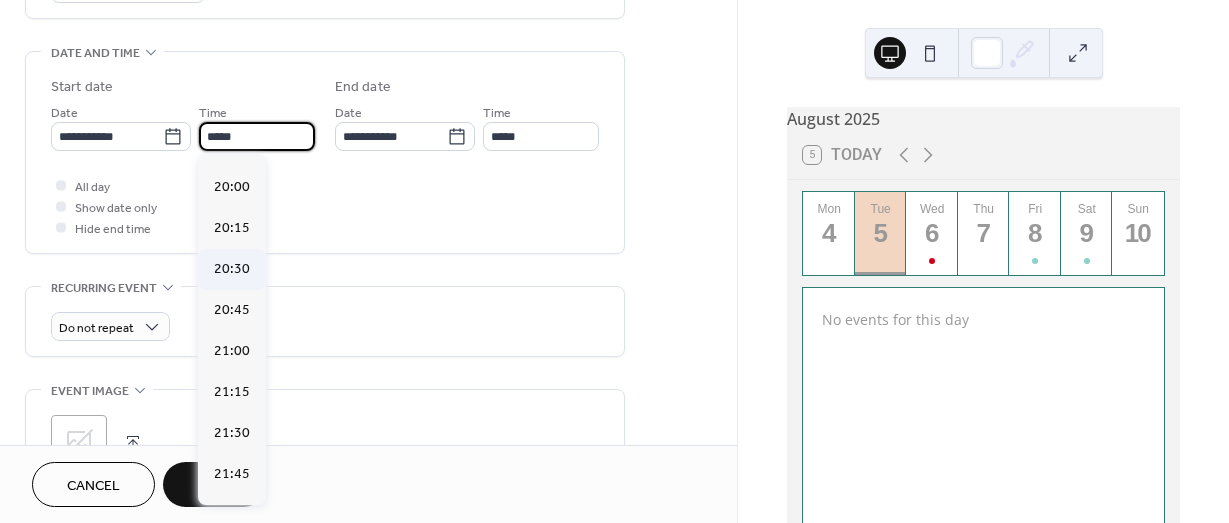 scroll, scrollTop: 3168, scrollLeft: 0, axis: vertical 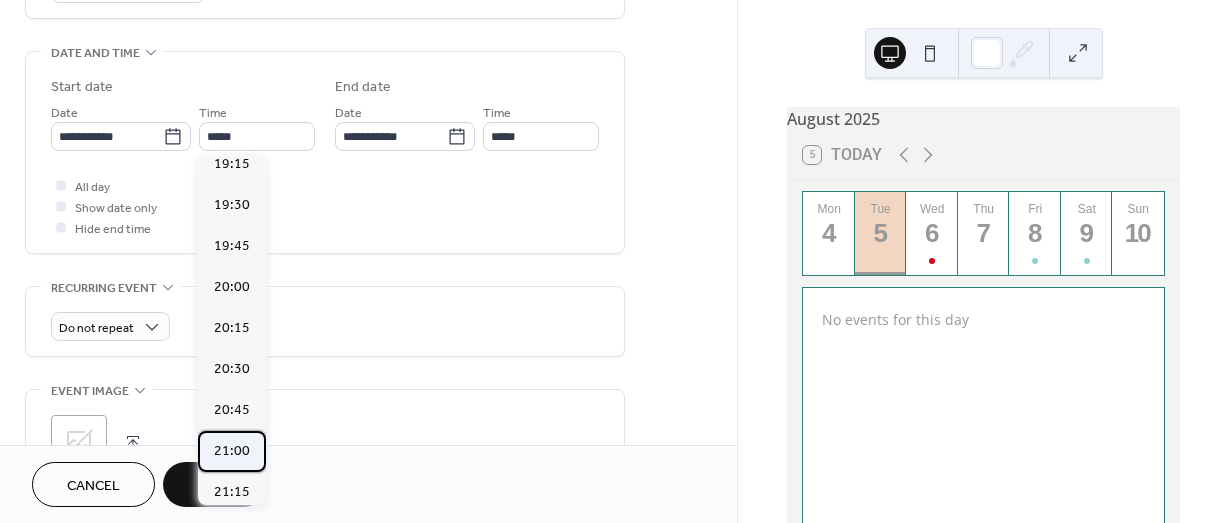 click on "21:00" at bounding box center [232, 451] 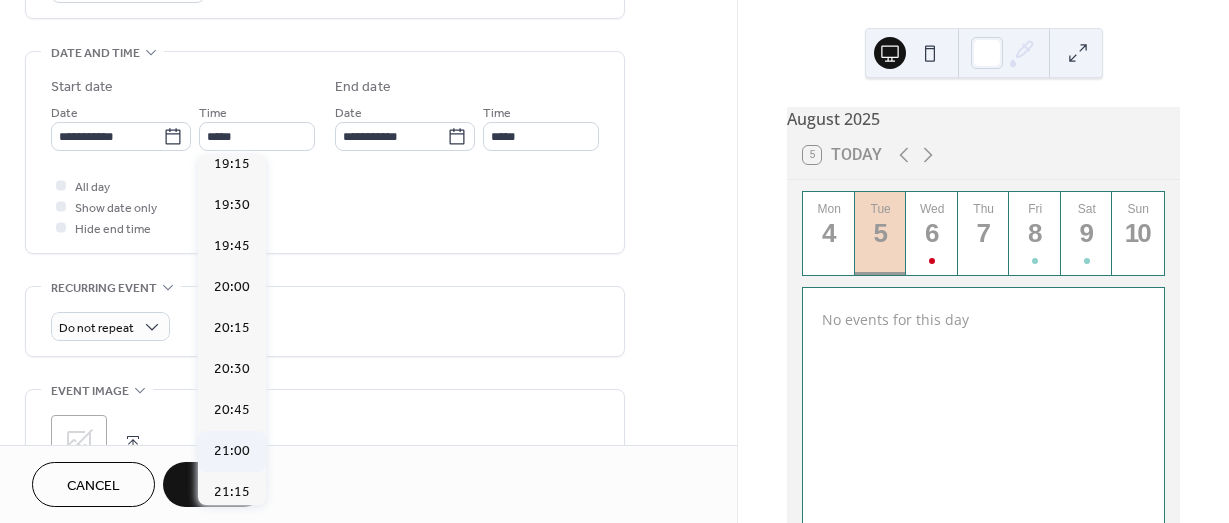type on "*****" 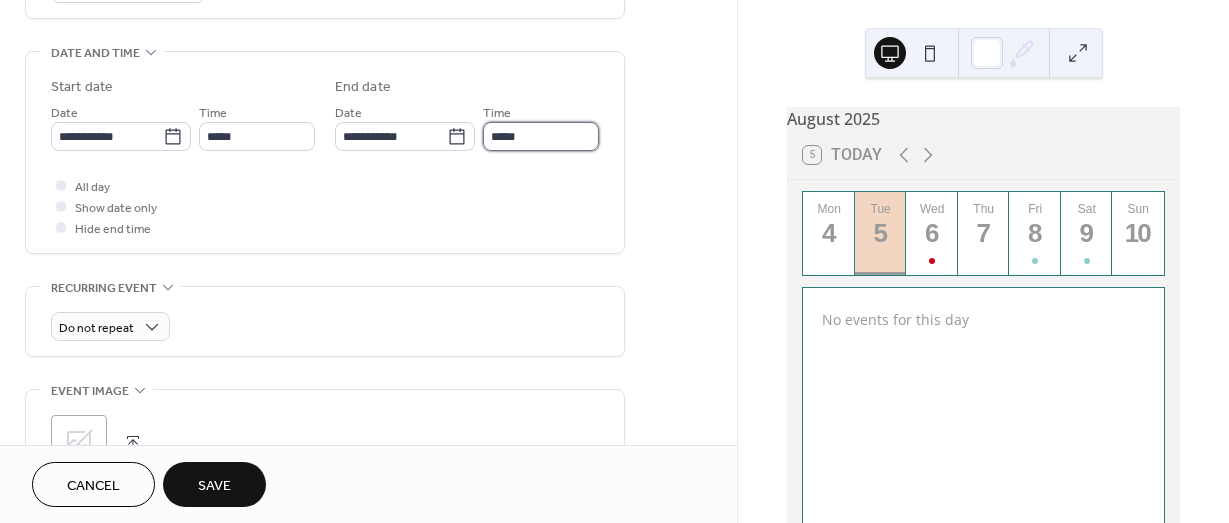 click on "*****" at bounding box center (541, 136) 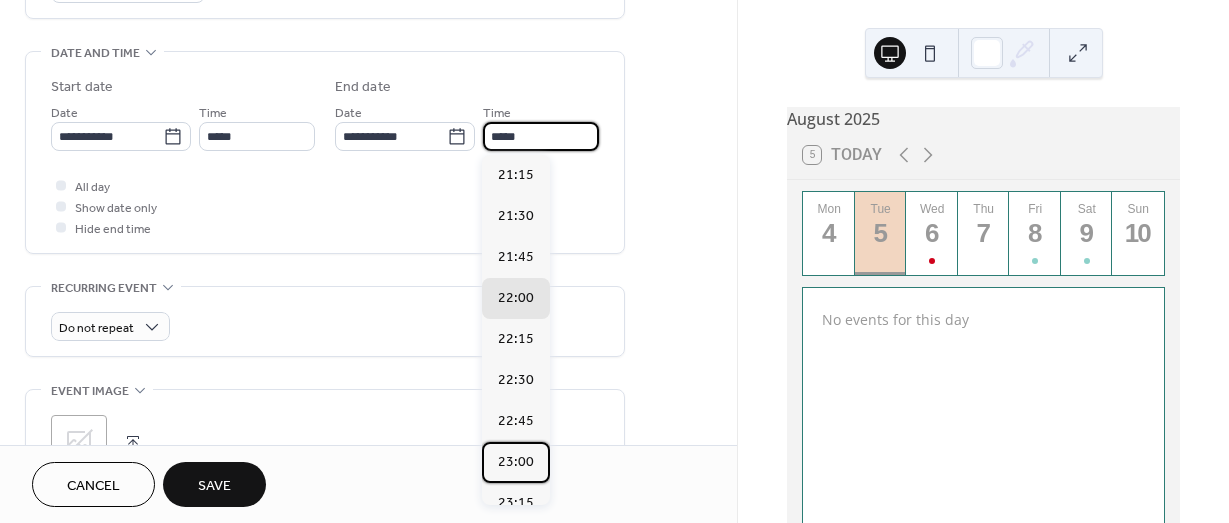 click on "23:00" at bounding box center (516, 462) 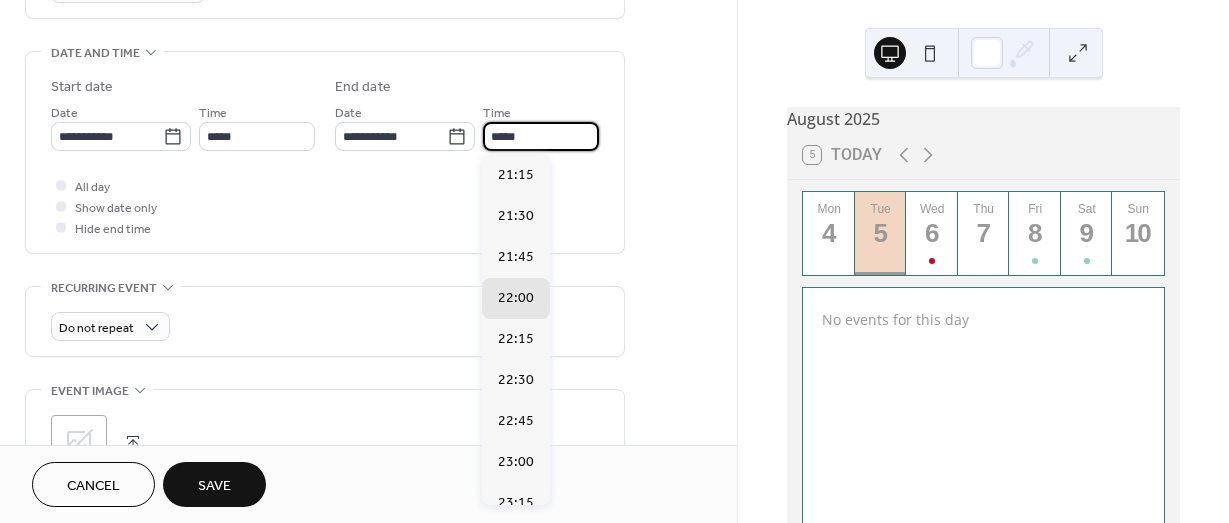 type on "*****" 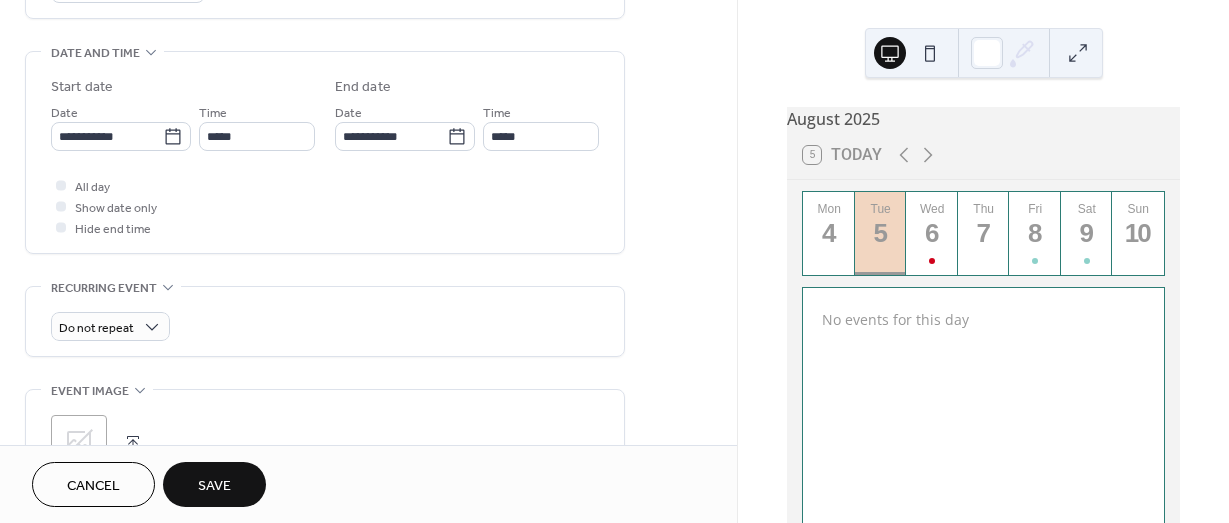 click on "Save" at bounding box center [214, 484] 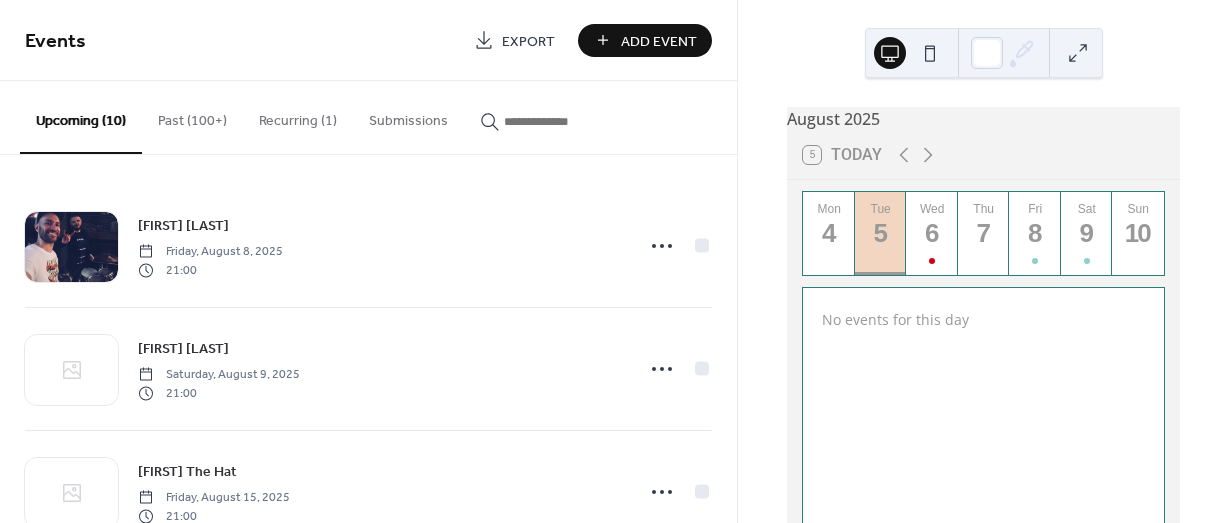 click on "Add Event" at bounding box center [659, 41] 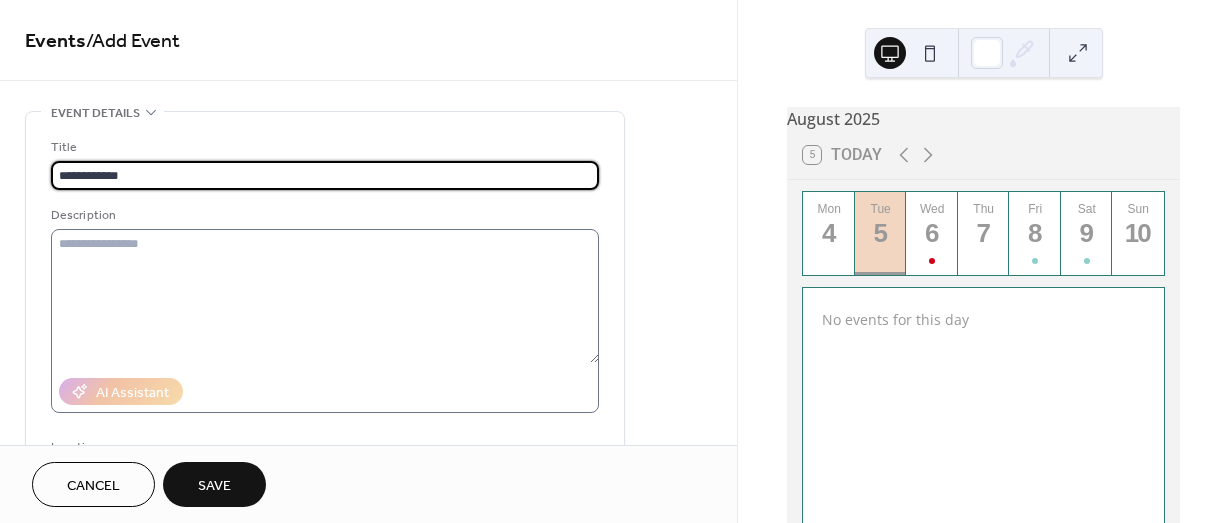 type on "**********" 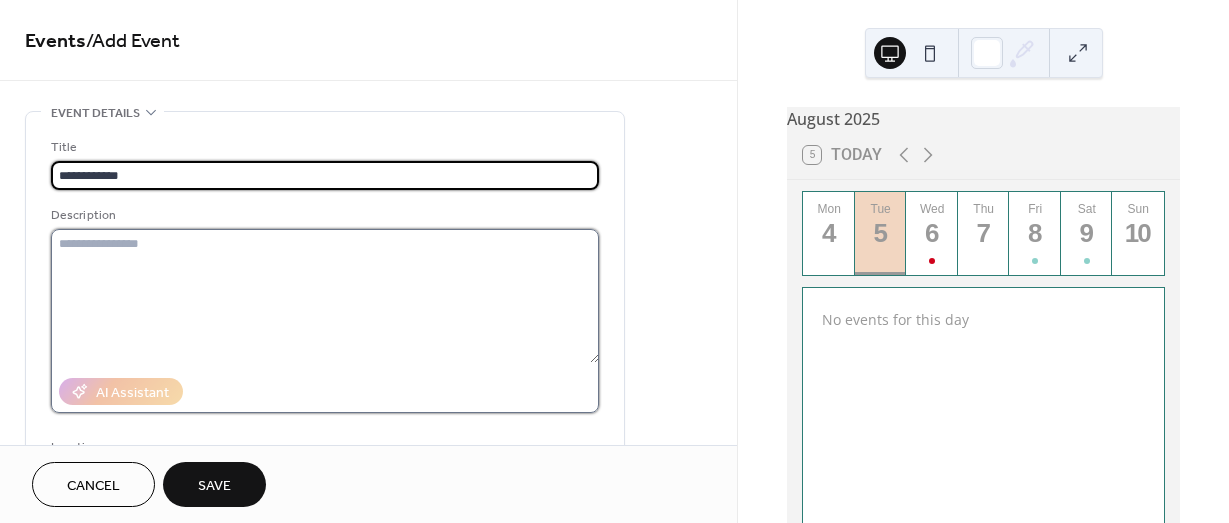 click at bounding box center (325, 296) 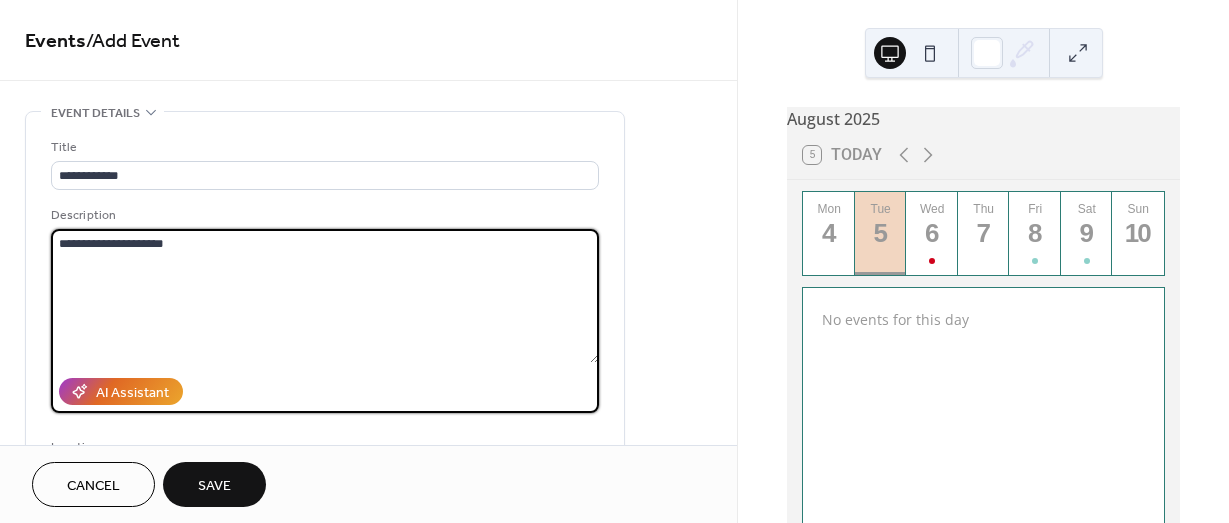 scroll, scrollTop: 400, scrollLeft: 0, axis: vertical 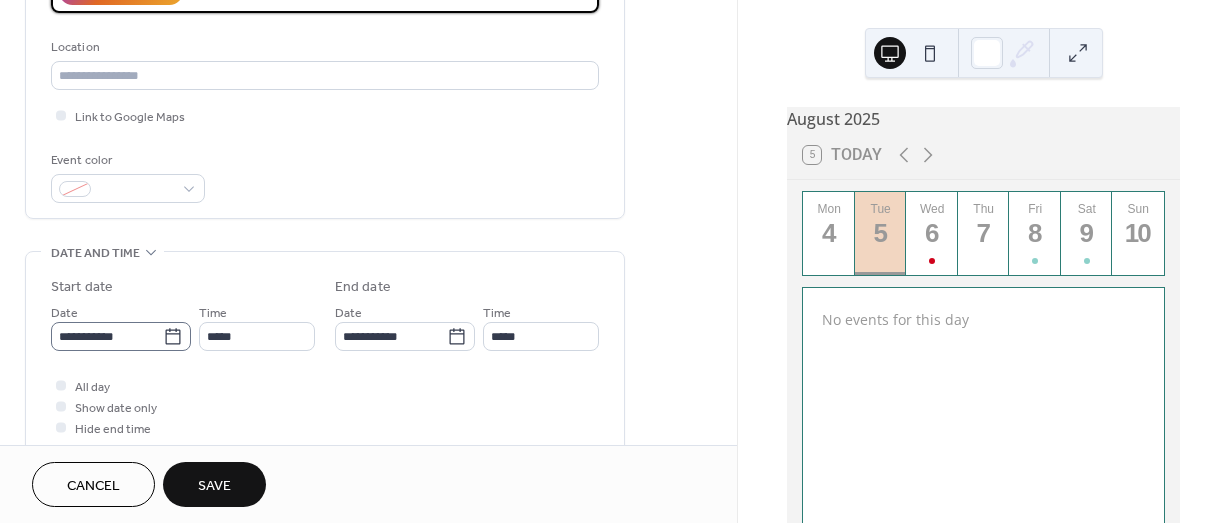 type on "**********" 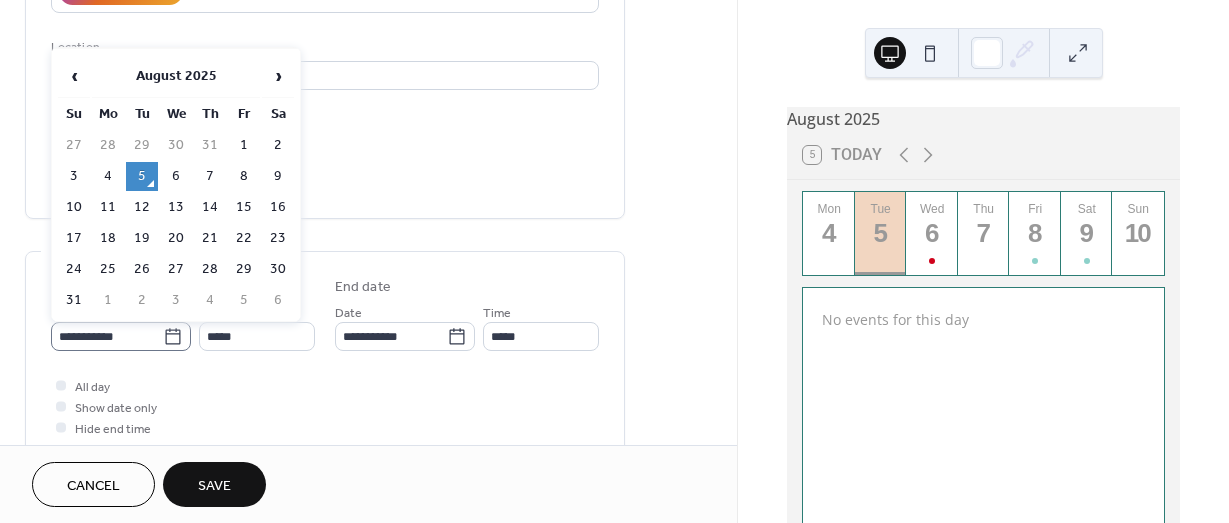 click 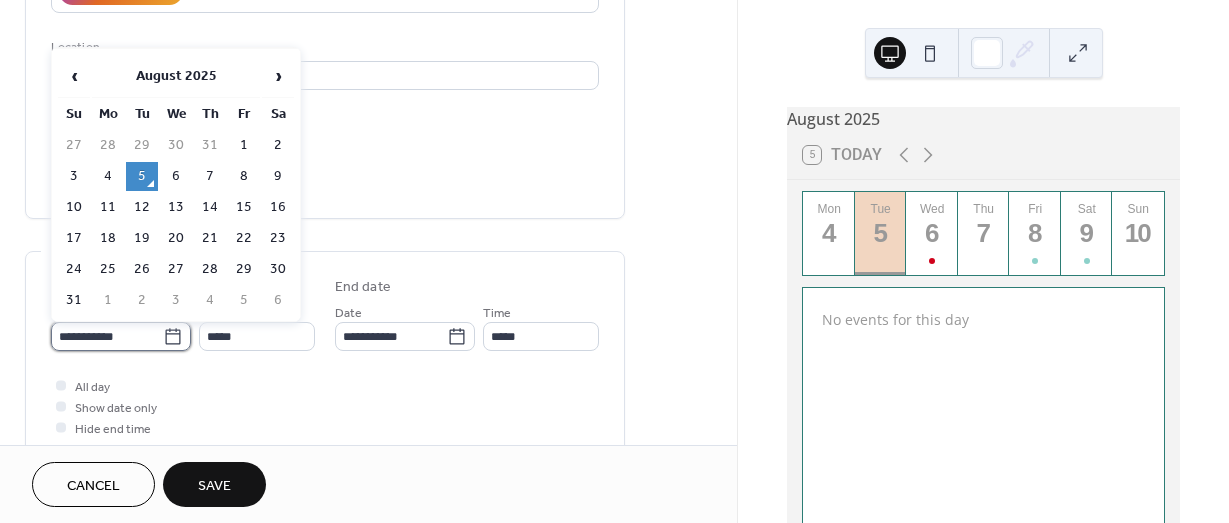 click on "**********" at bounding box center (107, 336) 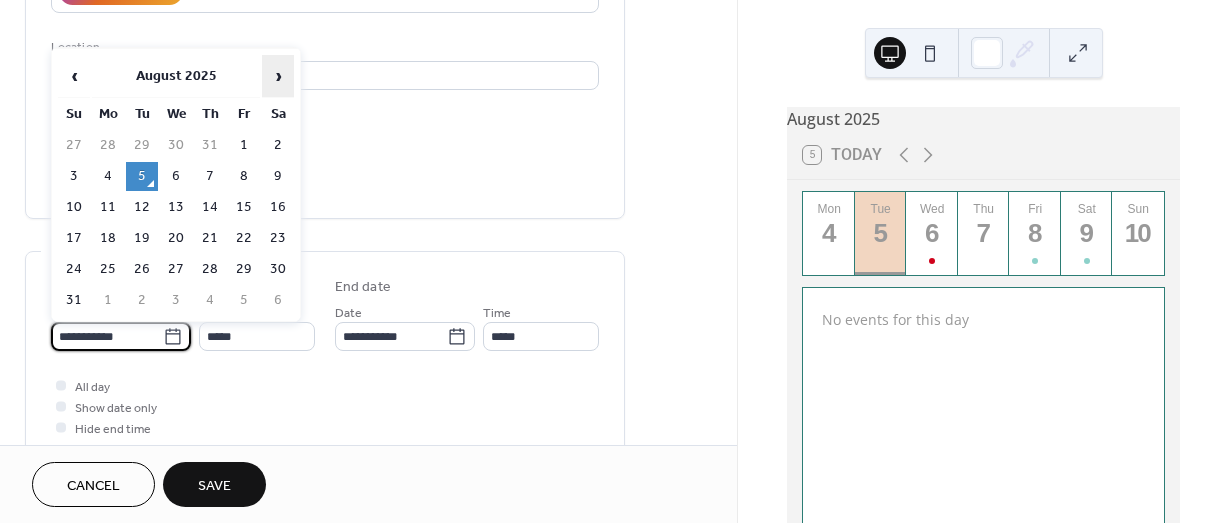 click on "›" at bounding box center (278, 76) 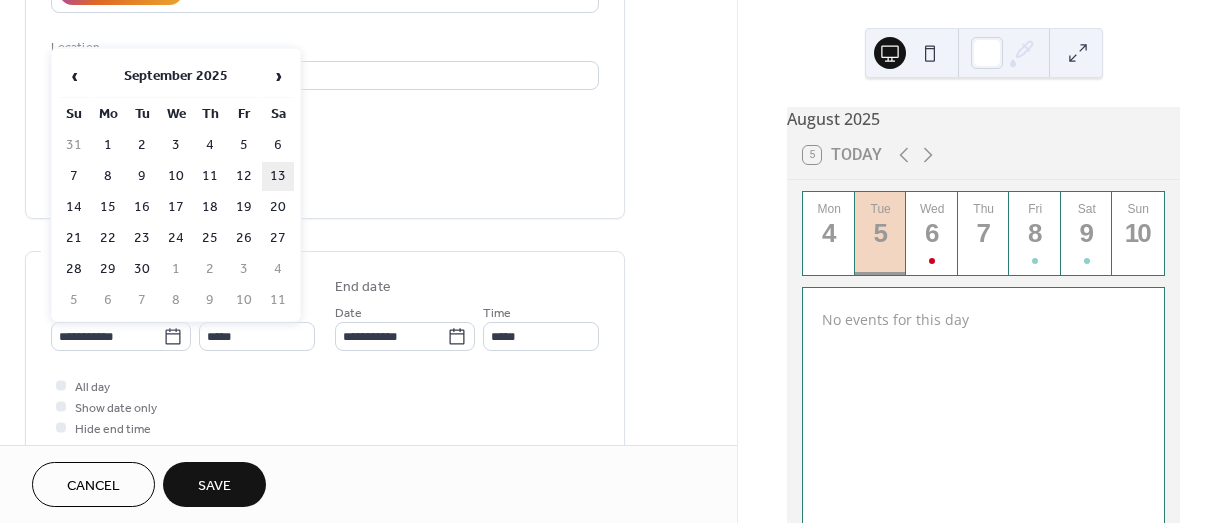click on "13" at bounding box center [278, 176] 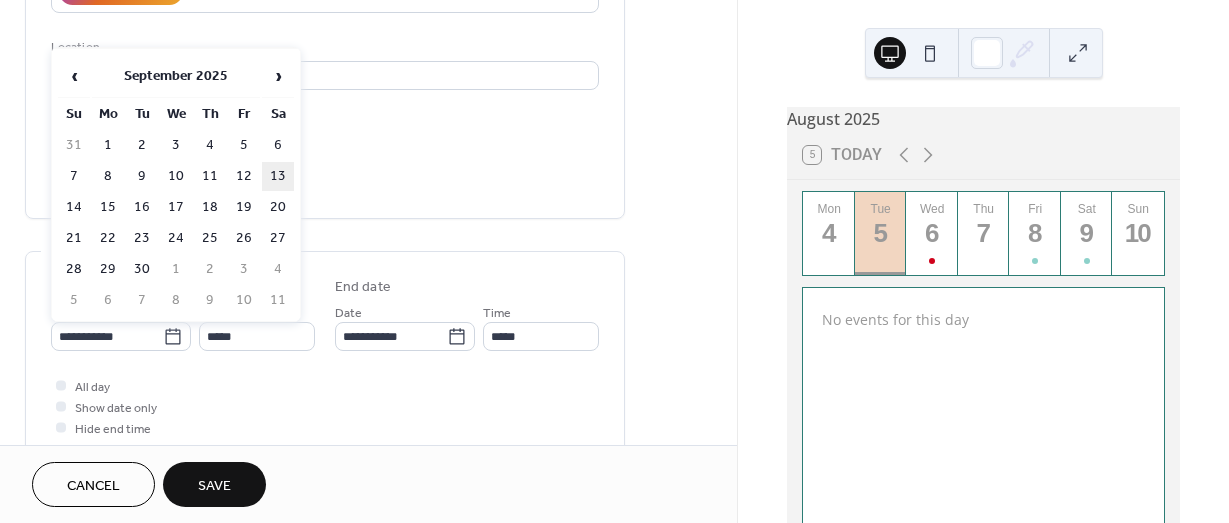 type on "**********" 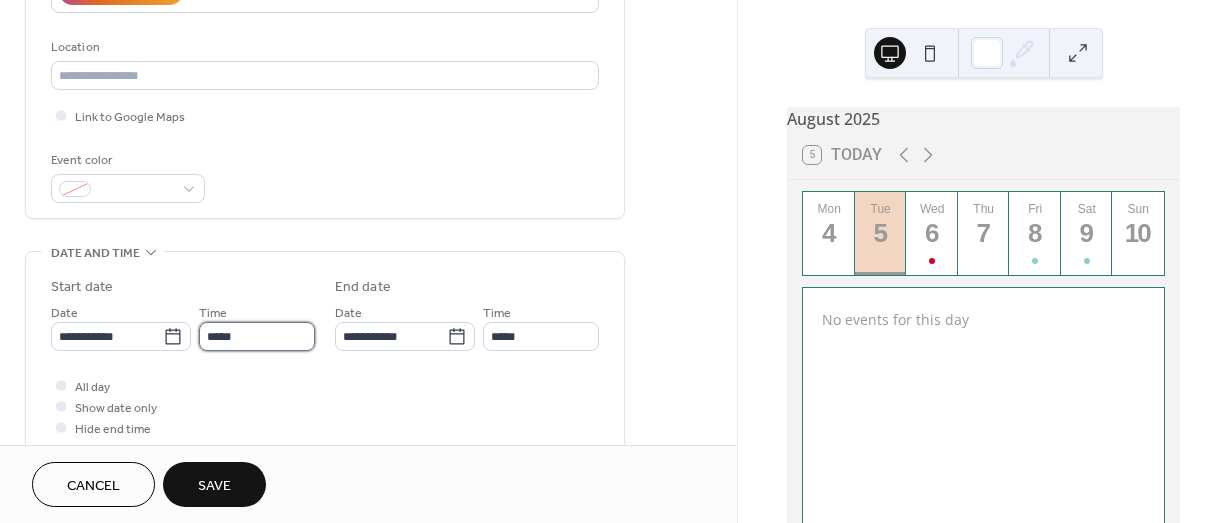 click on "*****" at bounding box center [257, 336] 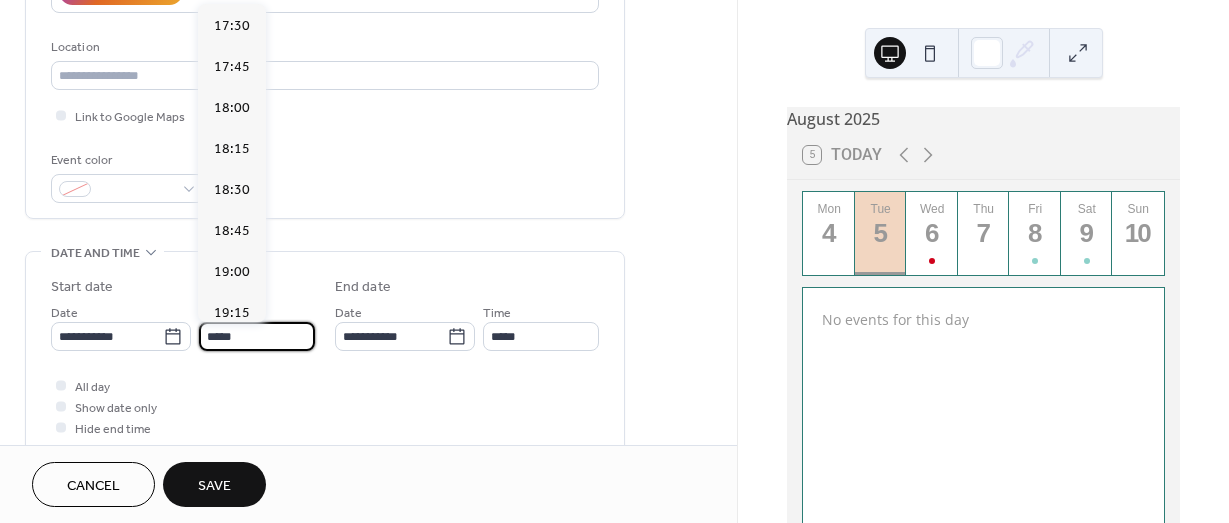 scroll, scrollTop: 3268, scrollLeft: 0, axis: vertical 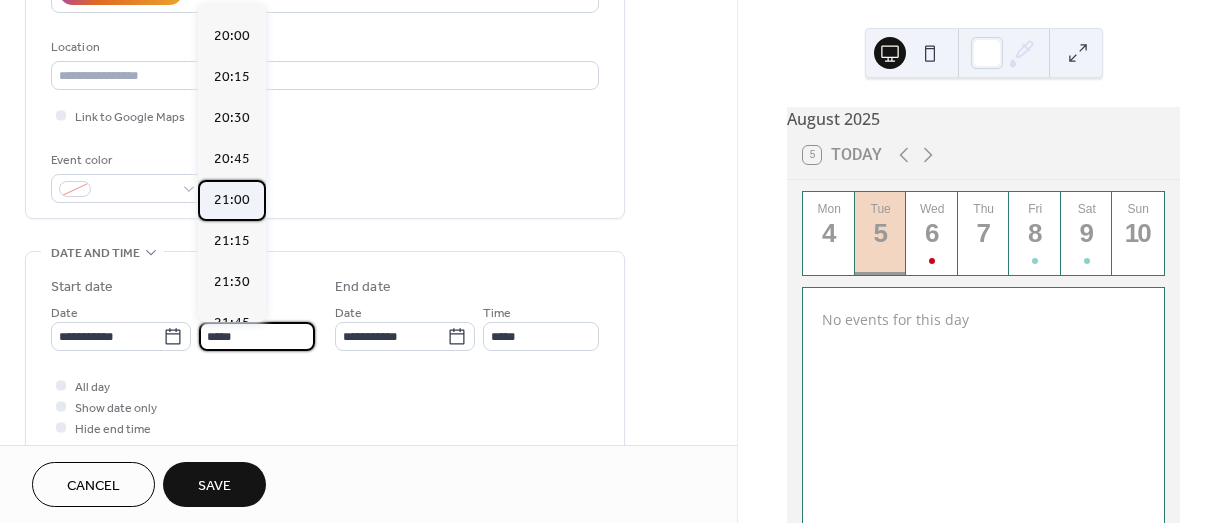 click on "21:00" at bounding box center [232, 200] 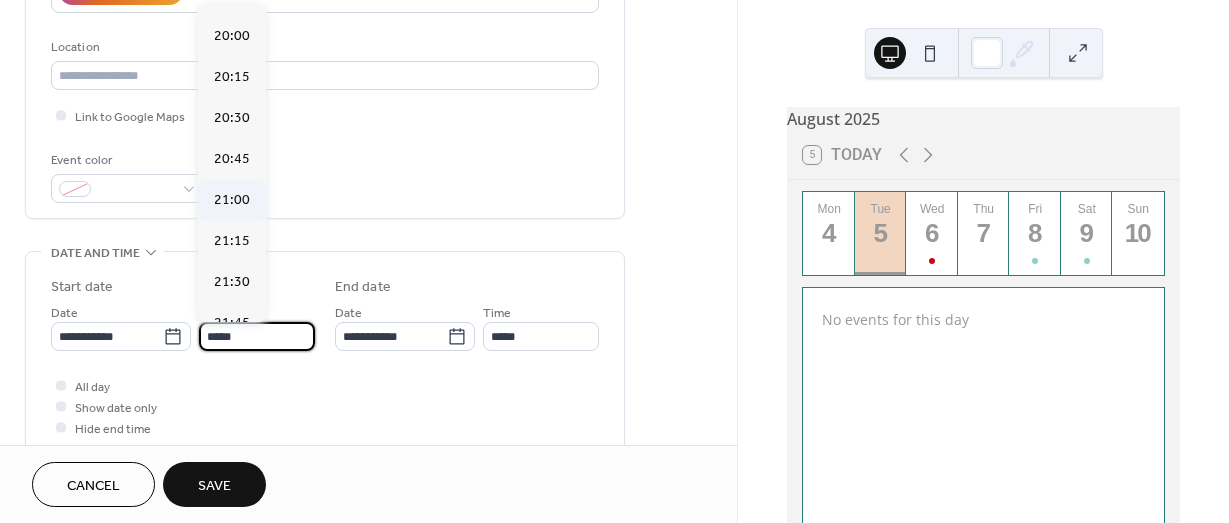 type on "*****" 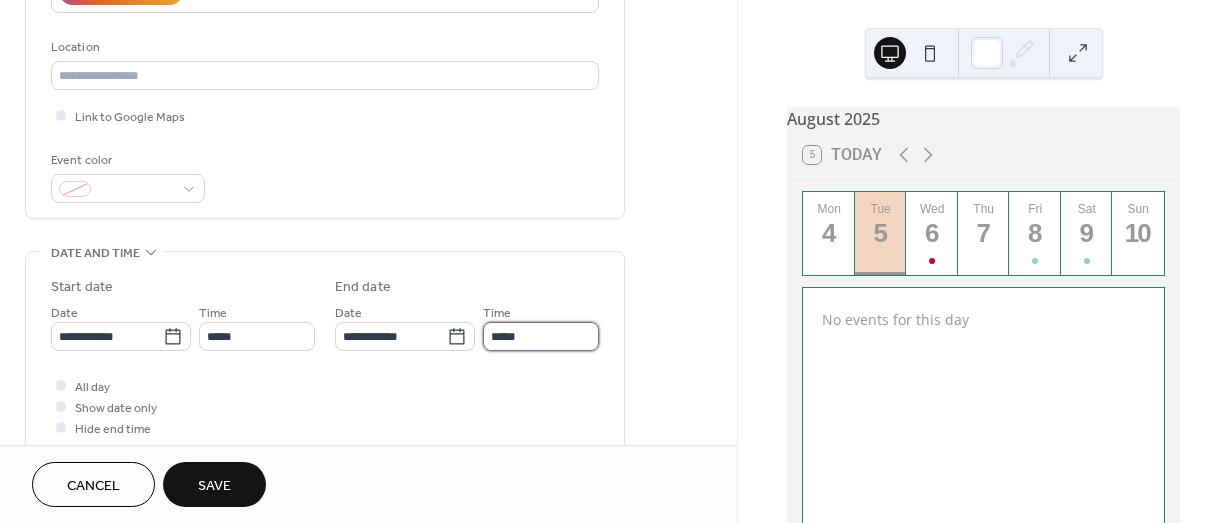 click on "*****" at bounding box center (541, 336) 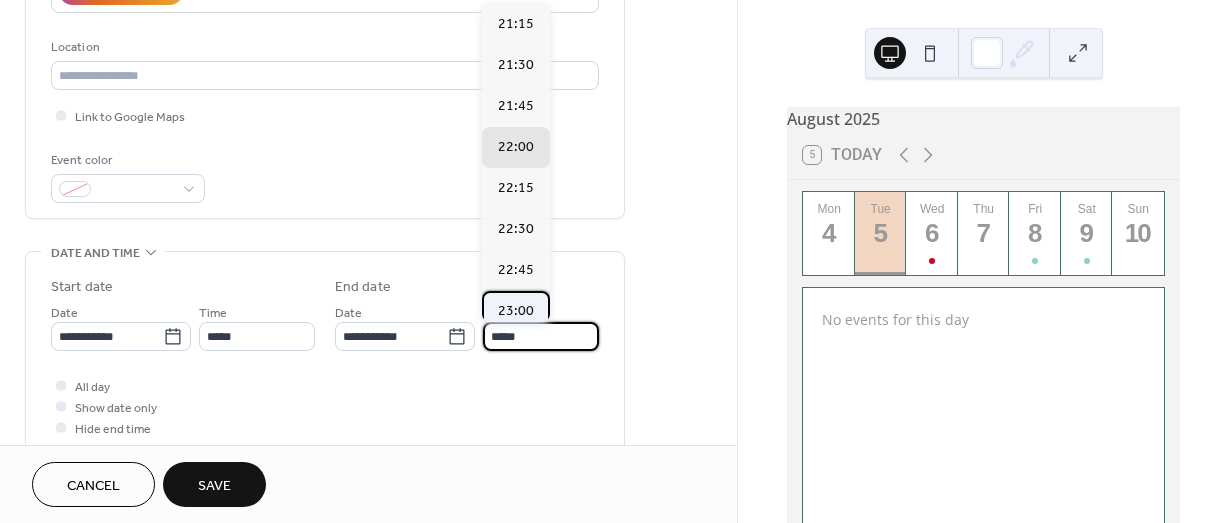 click on "23:00" at bounding box center [516, 311] 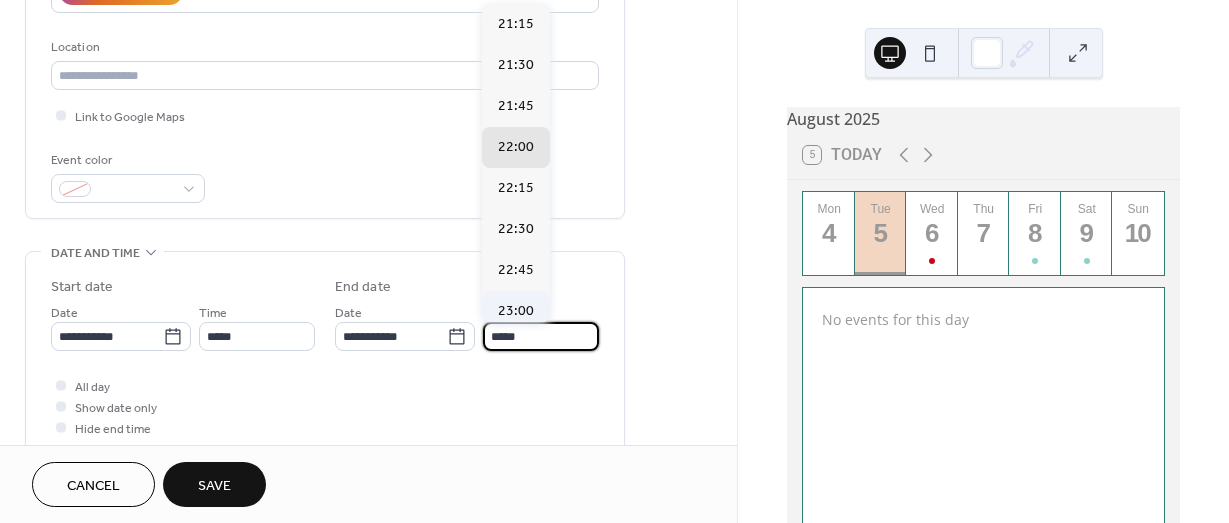 type on "*****" 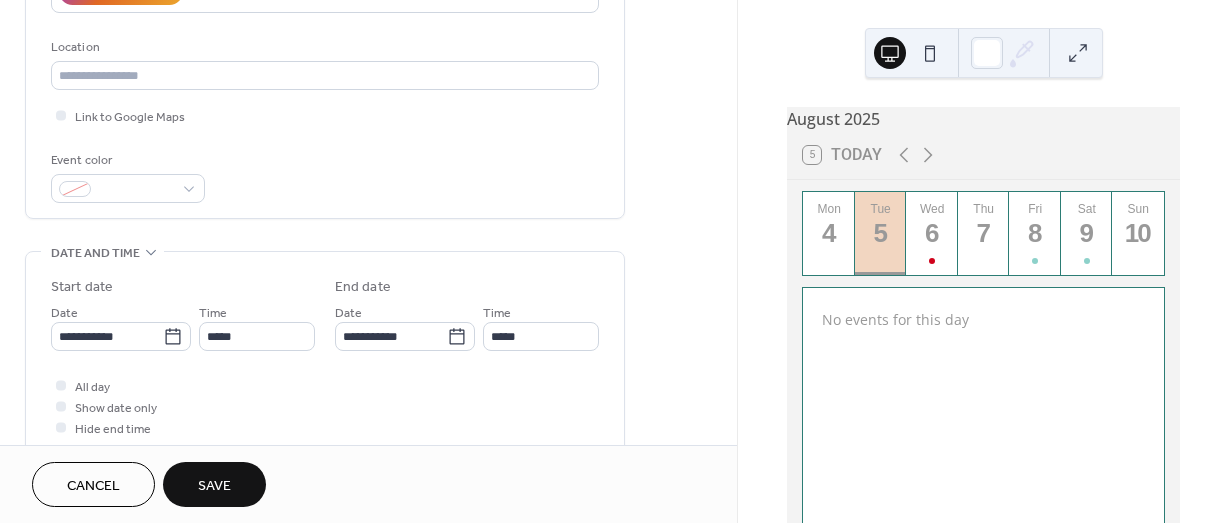 click on "Save" at bounding box center (214, 484) 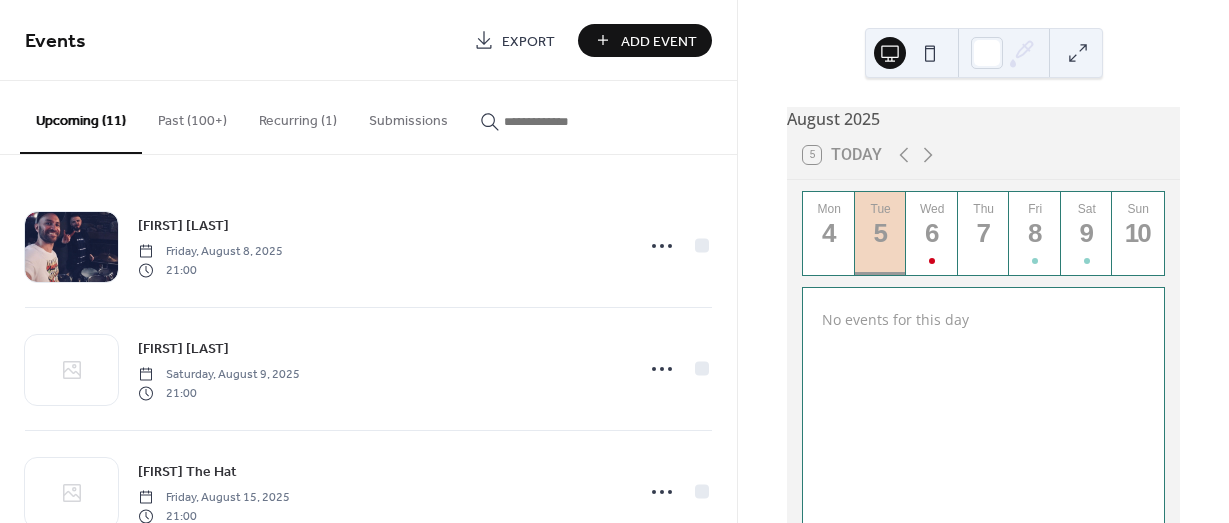 click on "Add Event" at bounding box center (659, 41) 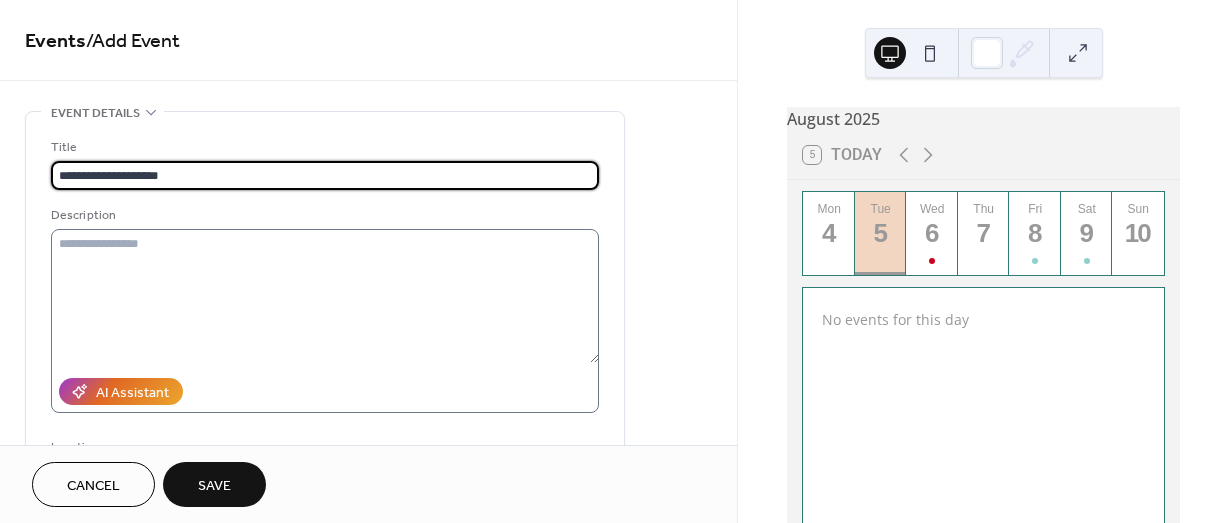 type on "**********" 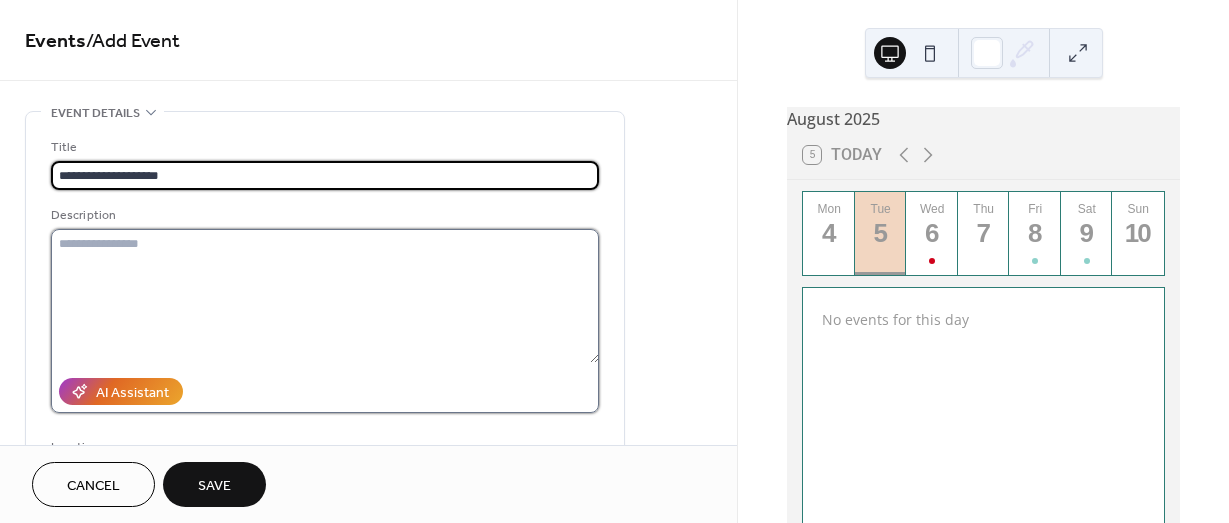 click at bounding box center (325, 296) 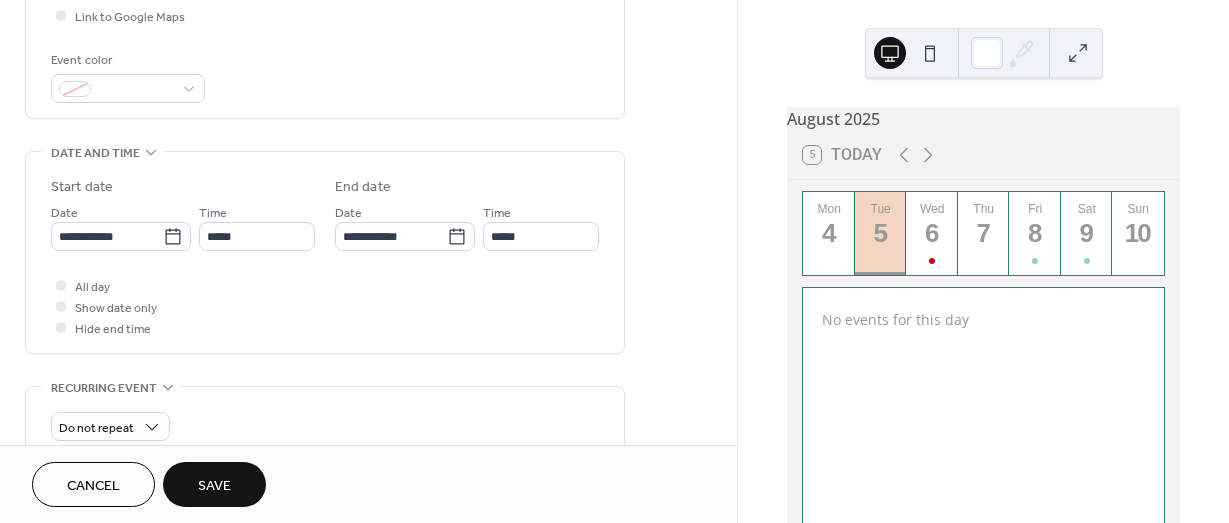 scroll, scrollTop: 600, scrollLeft: 0, axis: vertical 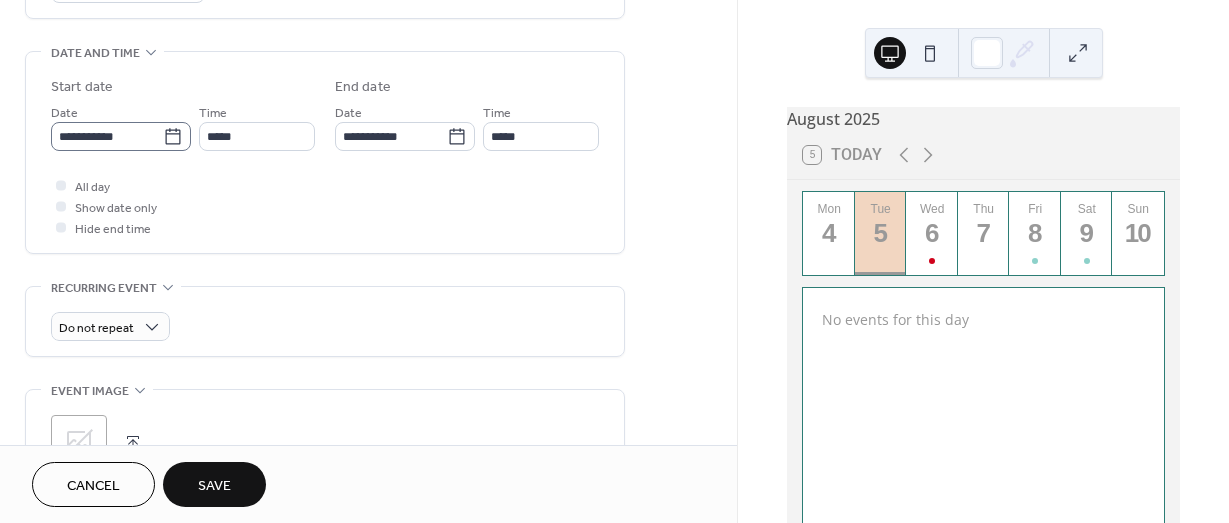 type on "**********" 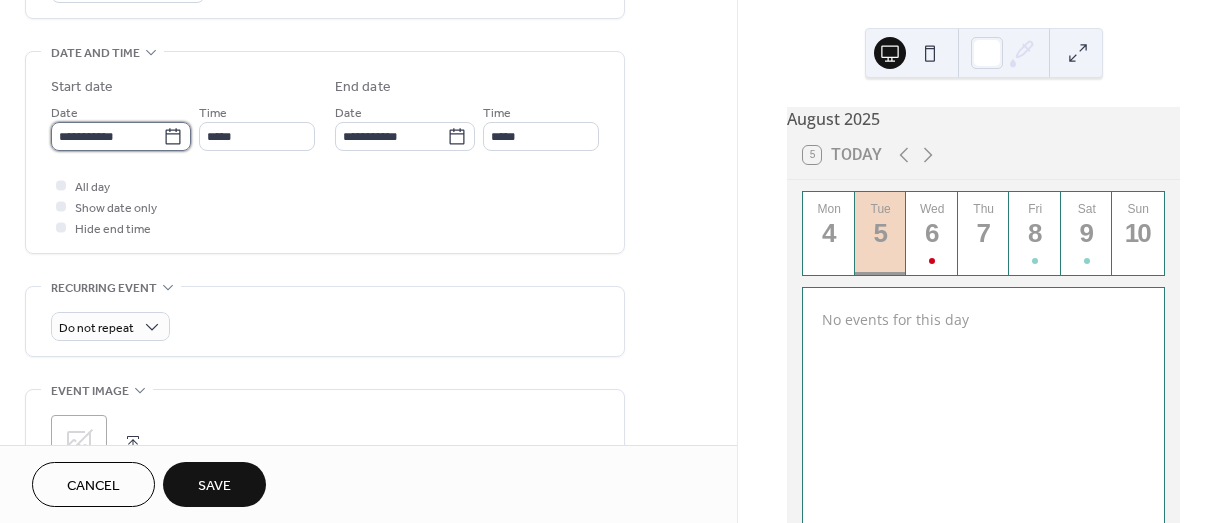 click on "**********" at bounding box center [107, 136] 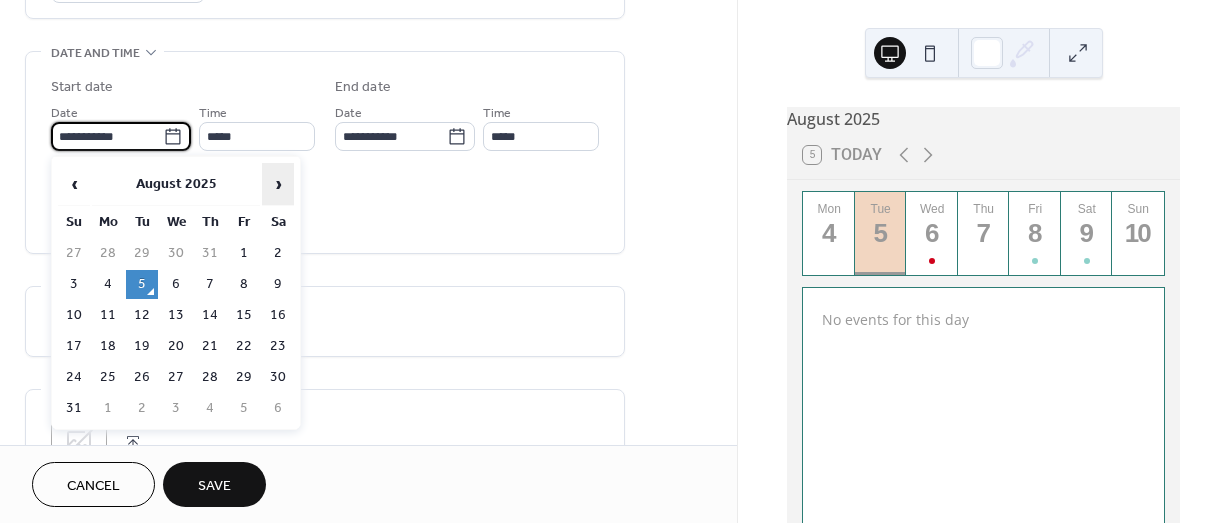 click on "›" at bounding box center (278, 184) 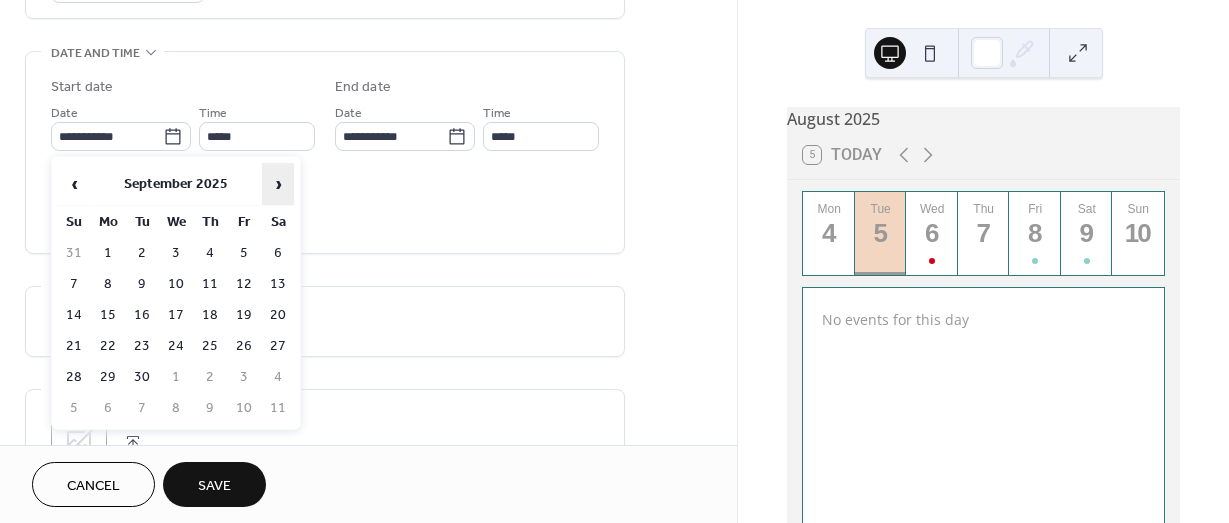 click on "›" at bounding box center [278, 184] 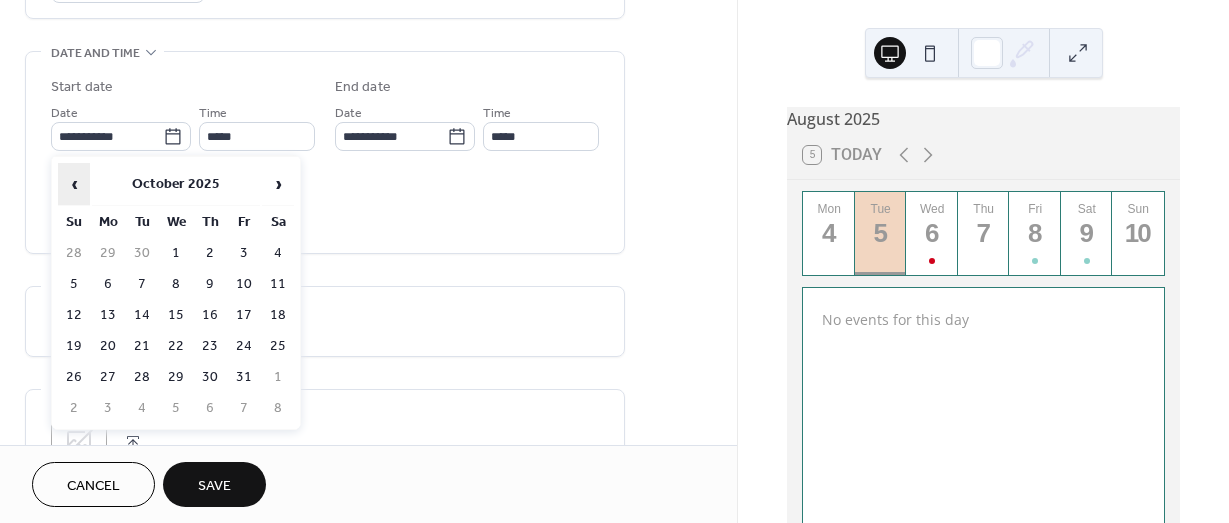click on "‹" at bounding box center [74, 184] 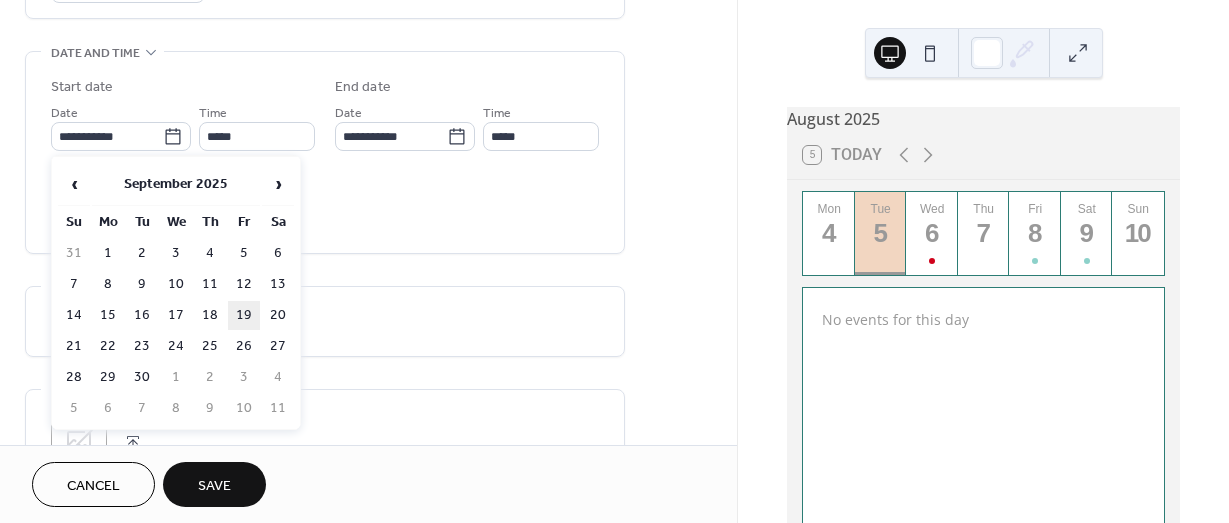 click on "19" at bounding box center (244, 315) 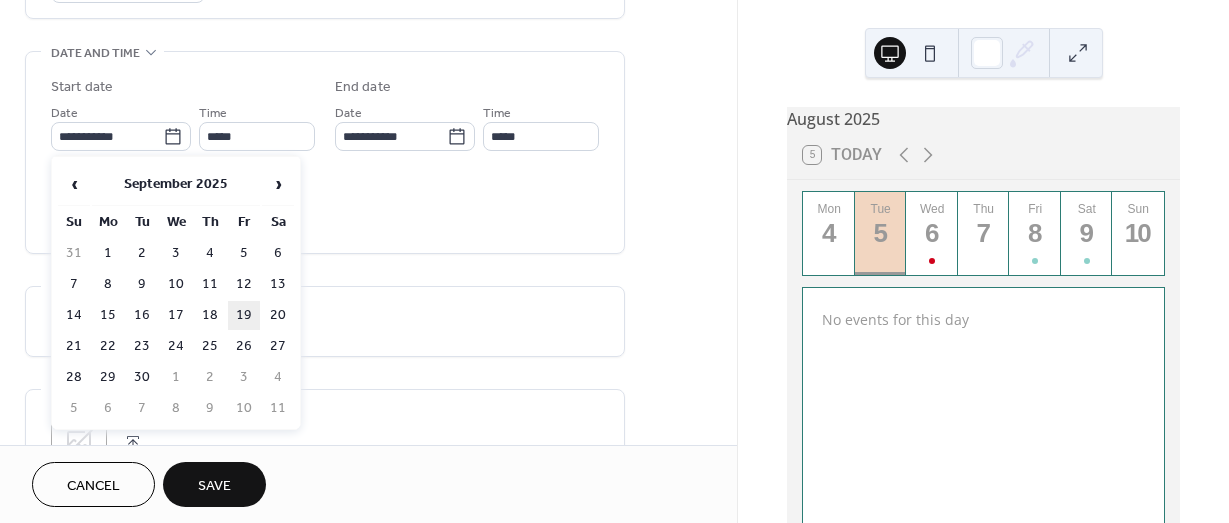 type on "**********" 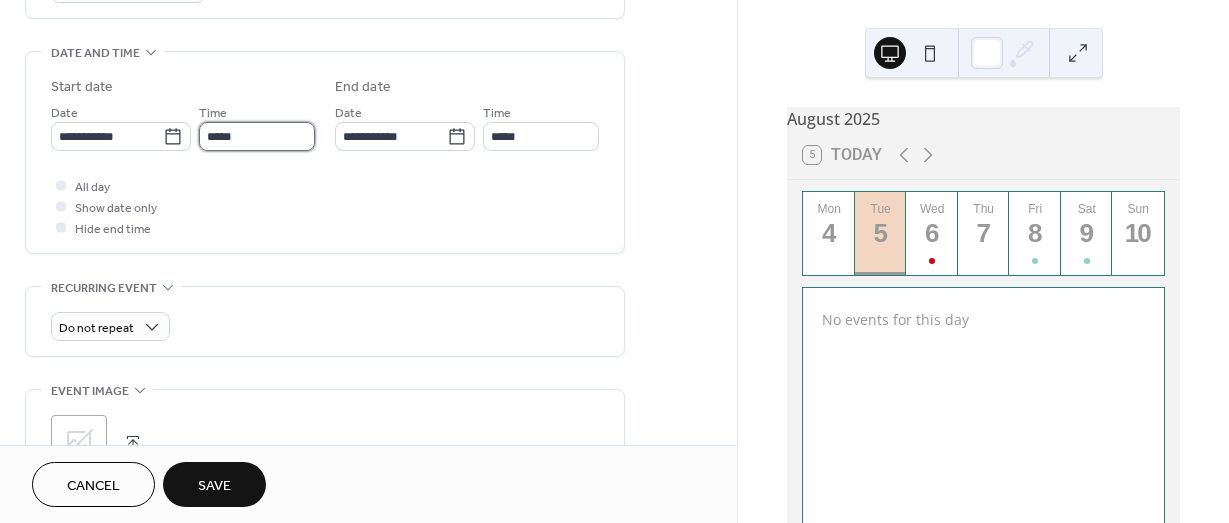 click on "*****" at bounding box center [257, 136] 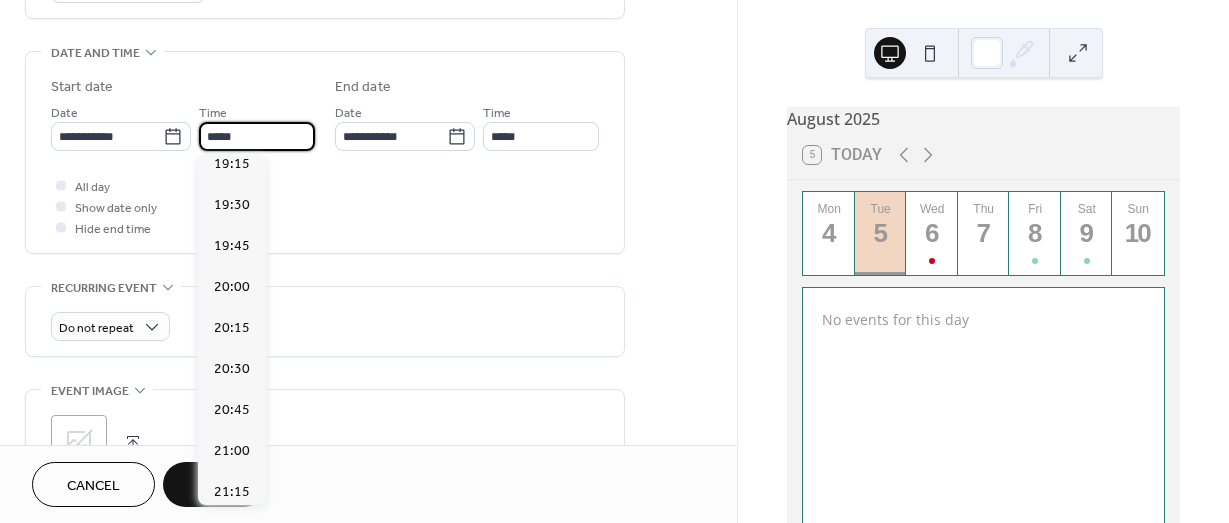 scroll, scrollTop: 3268, scrollLeft: 0, axis: vertical 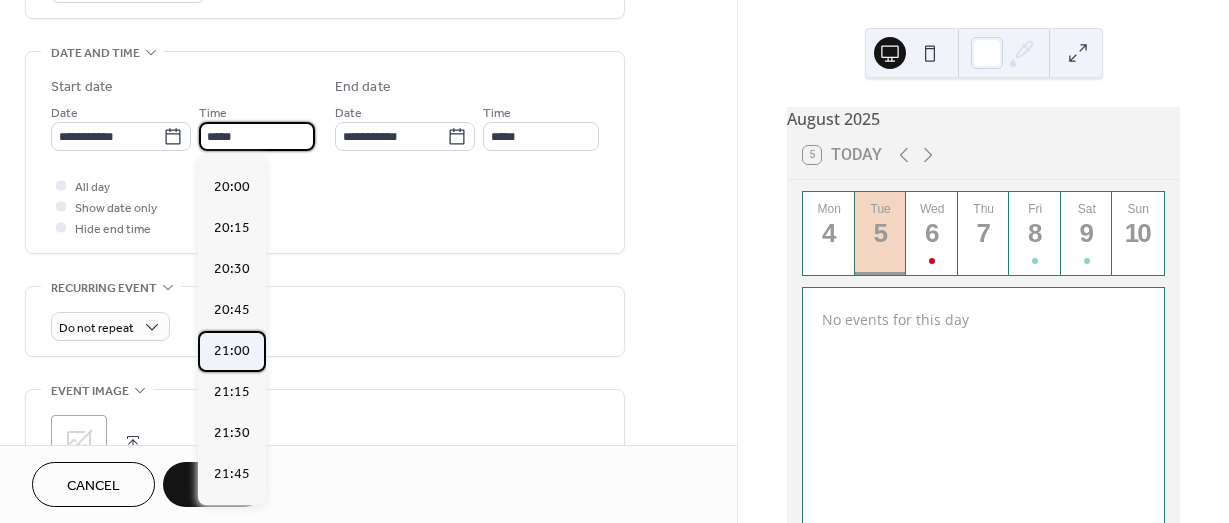 click on "21:00" at bounding box center (232, 351) 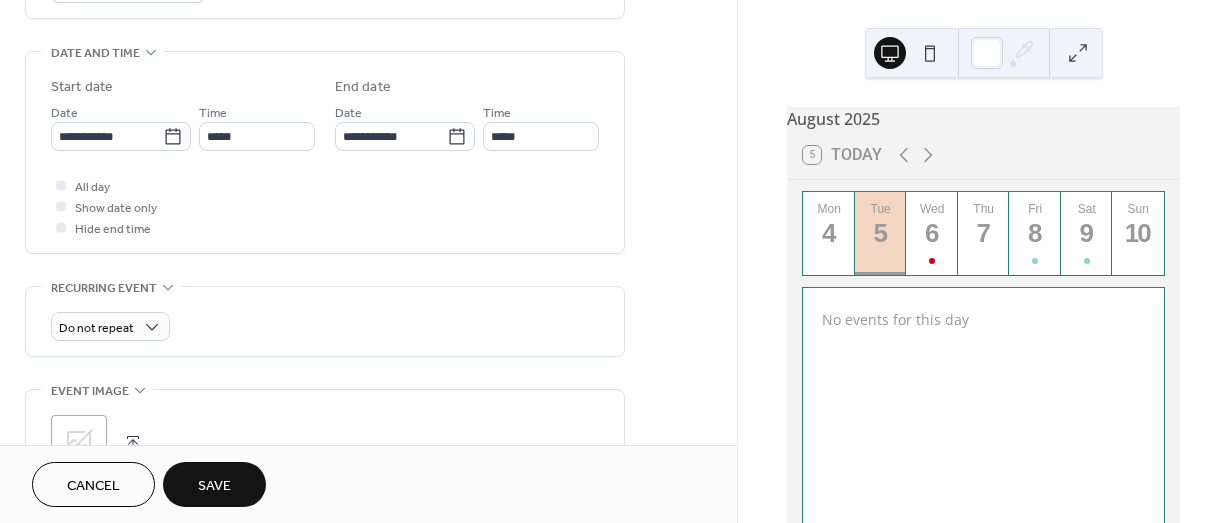 type on "*****" 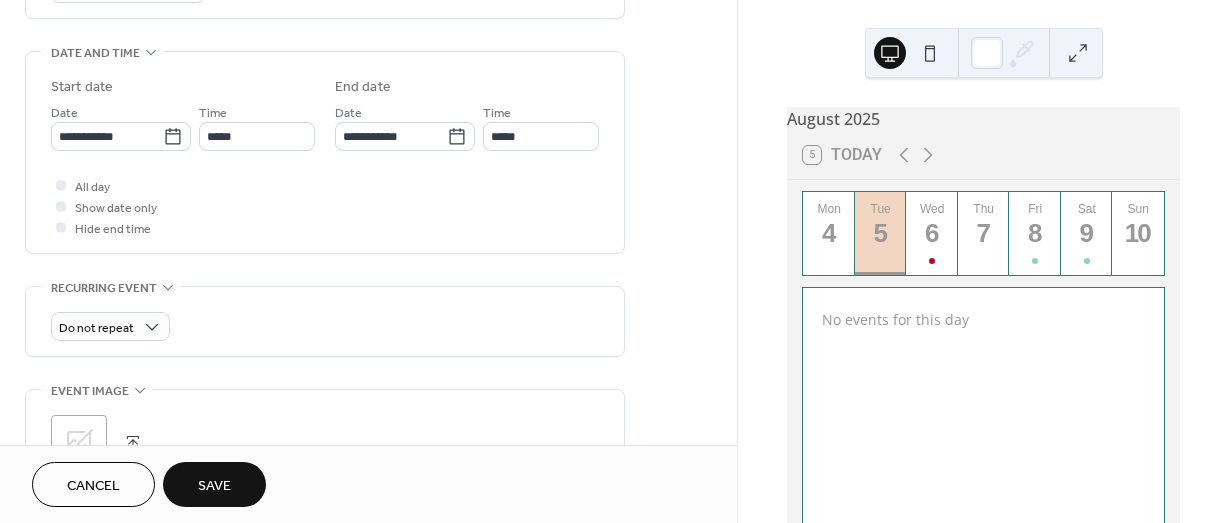click on "**********" at bounding box center [325, 157] 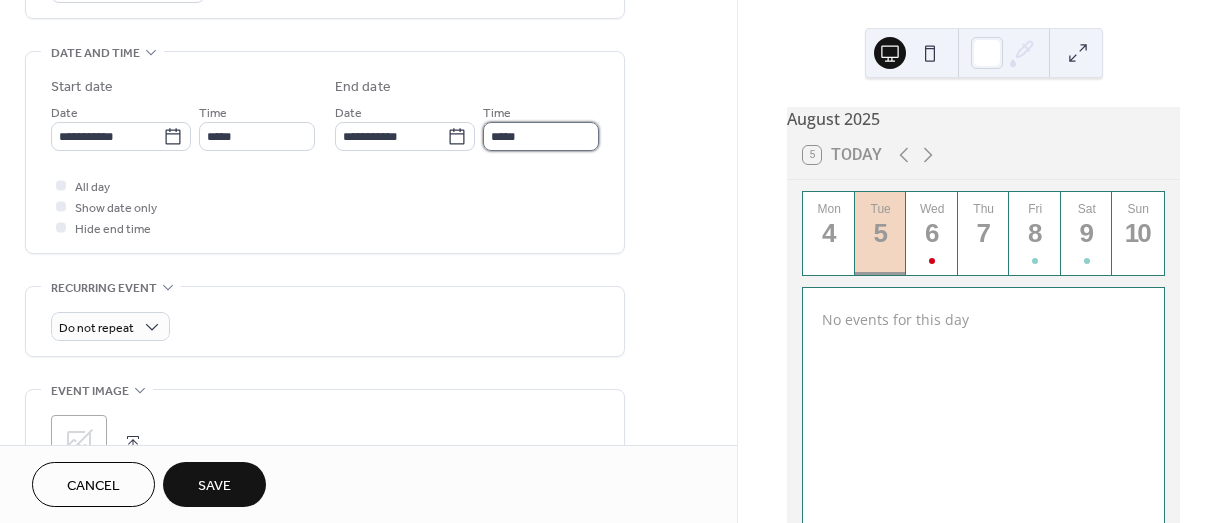 click on "*****" at bounding box center [541, 136] 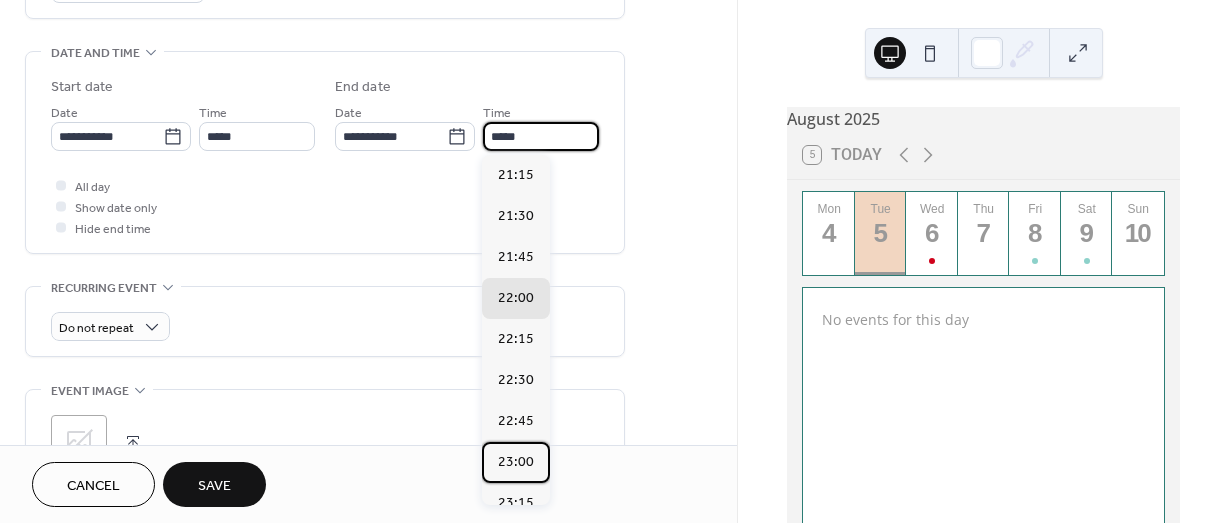 click on "23:00" at bounding box center (516, 462) 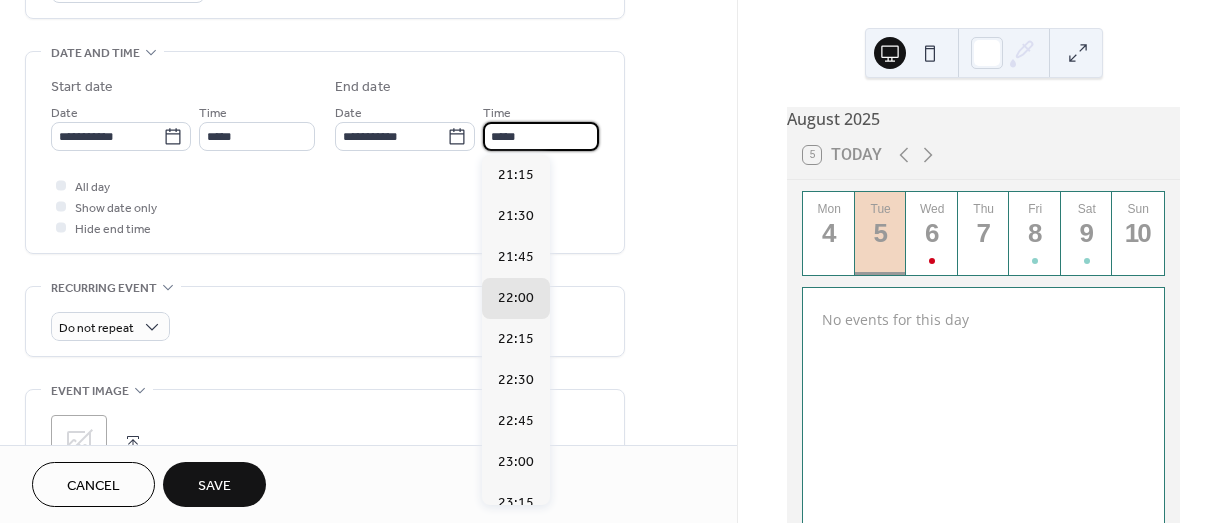 type on "*****" 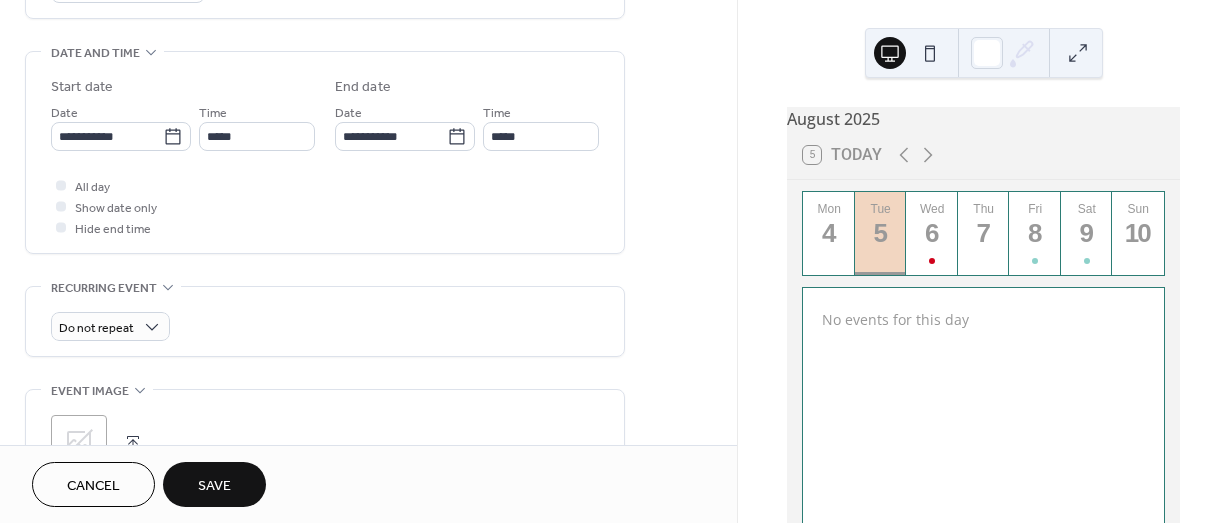 scroll, scrollTop: 800, scrollLeft: 0, axis: vertical 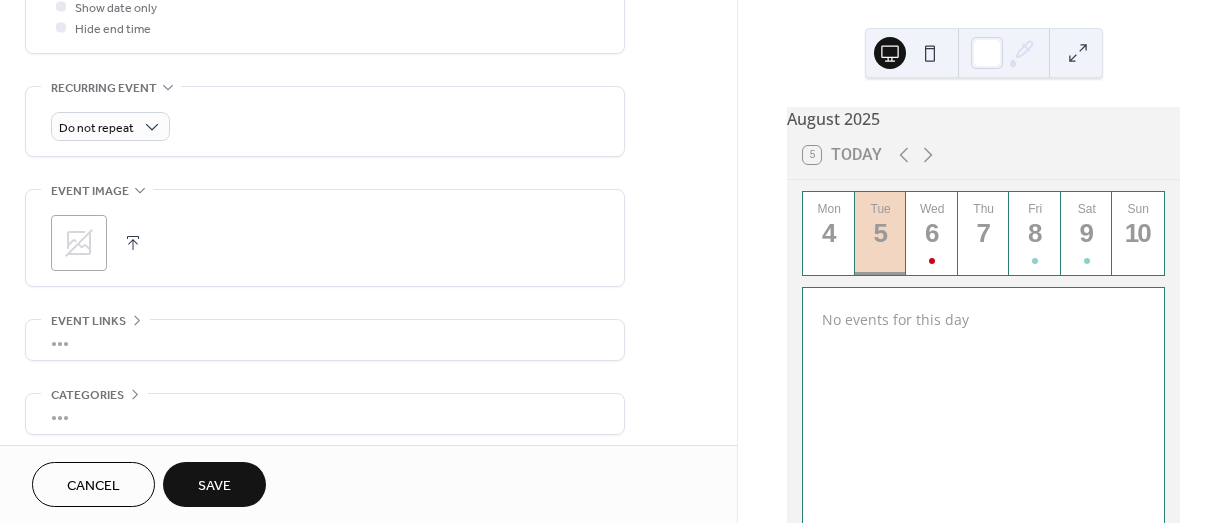 click 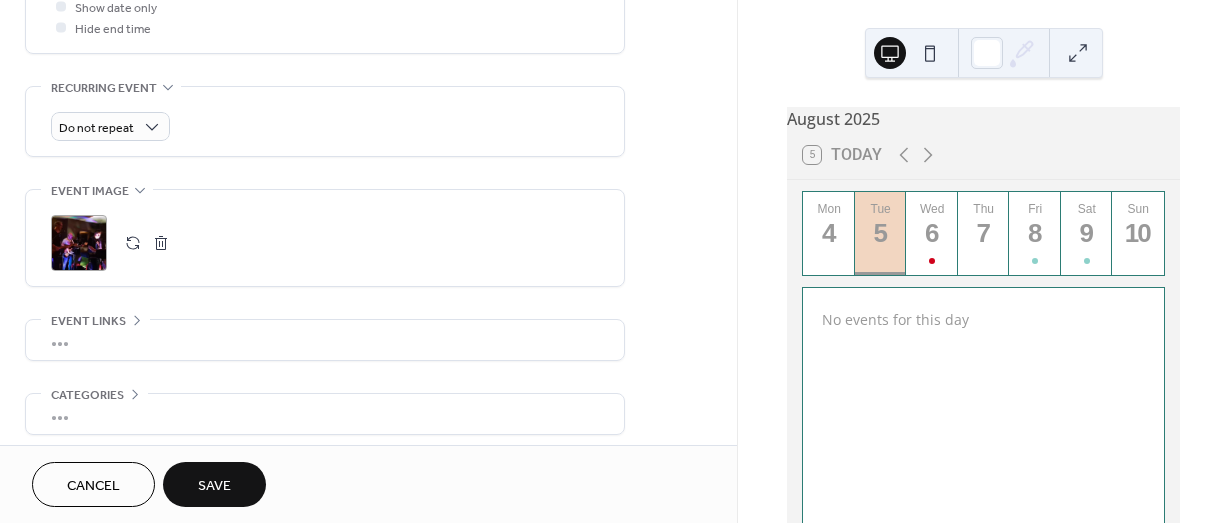click on "Save" at bounding box center (214, 484) 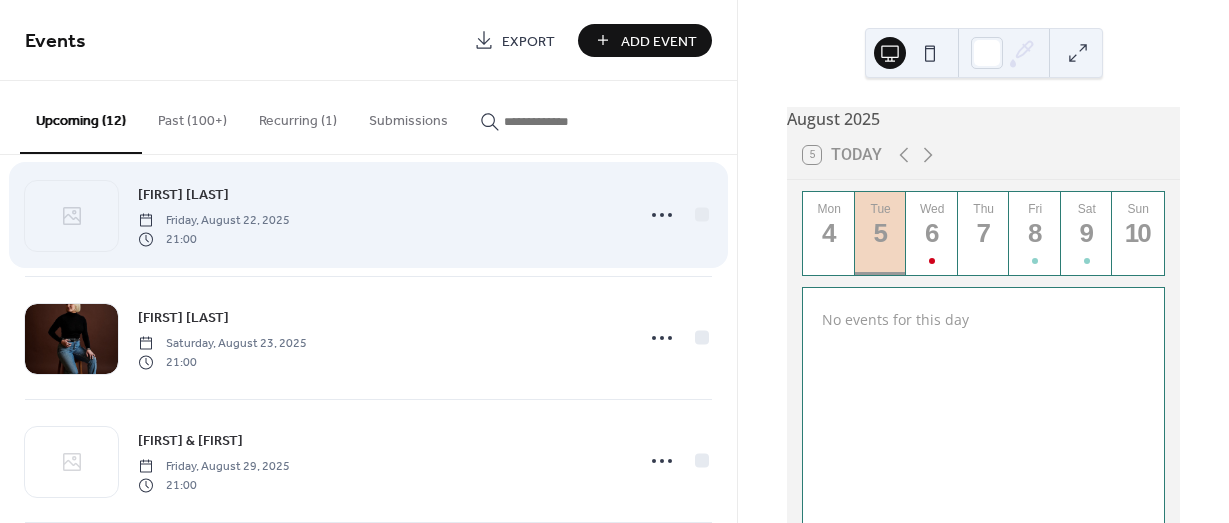 scroll, scrollTop: 500, scrollLeft: 0, axis: vertical 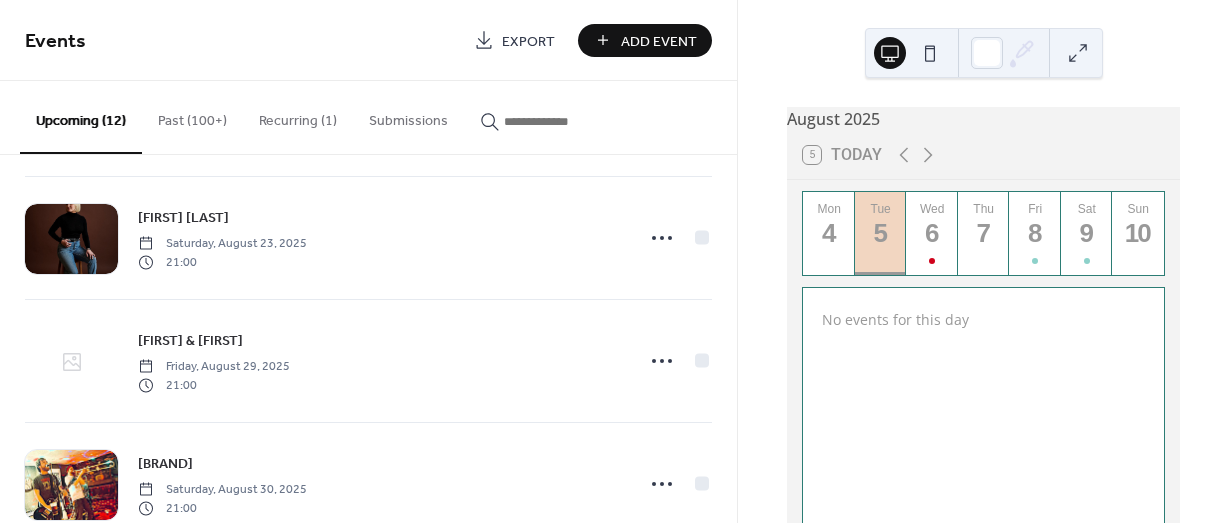 click at bounding box center (71, 362) 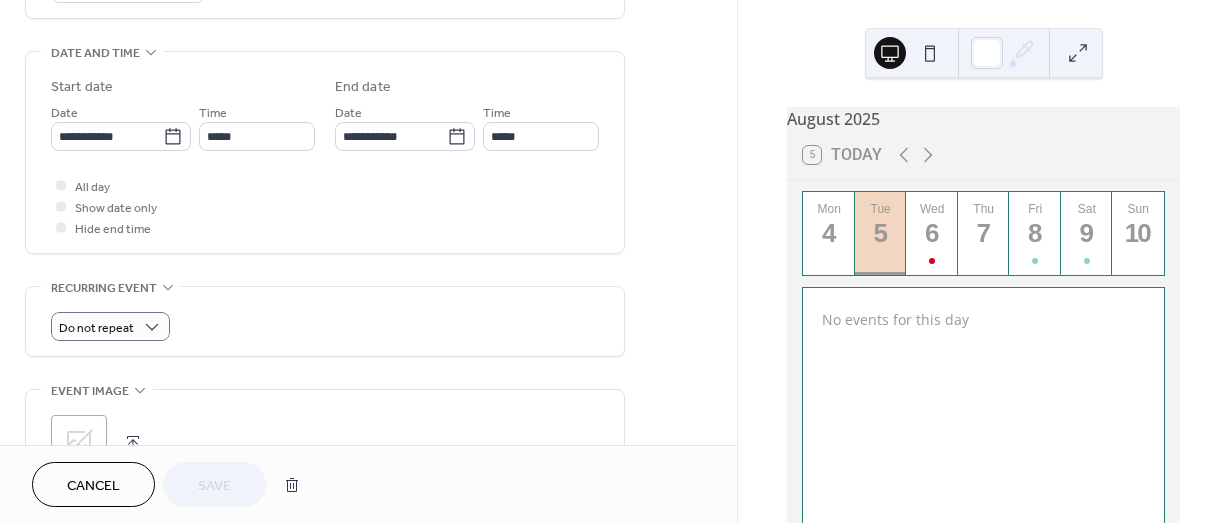 scroll, scrollTop: 884, scrollLeft: 0, axis: vertical 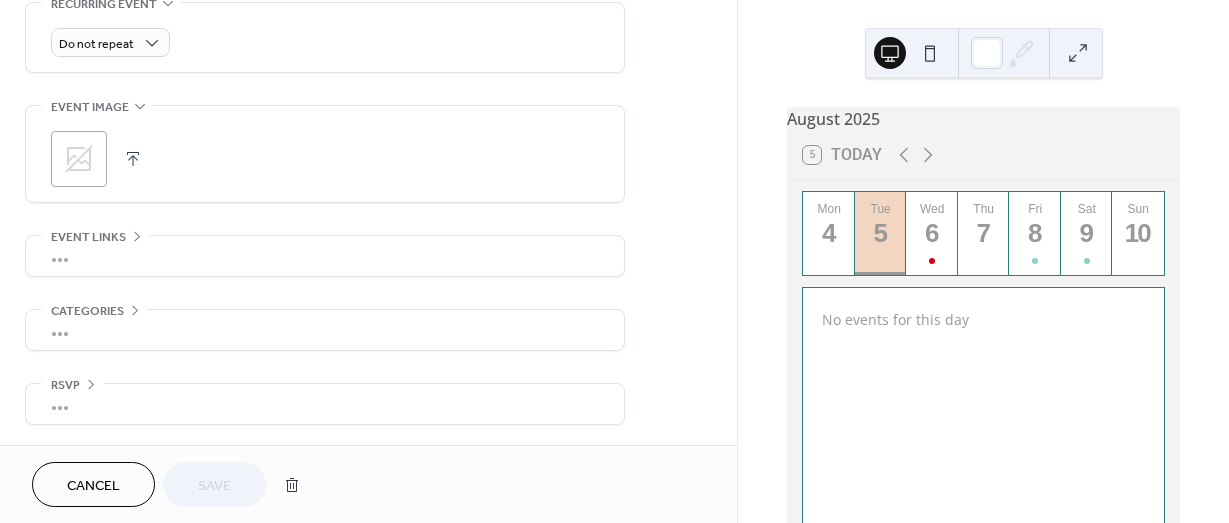 click 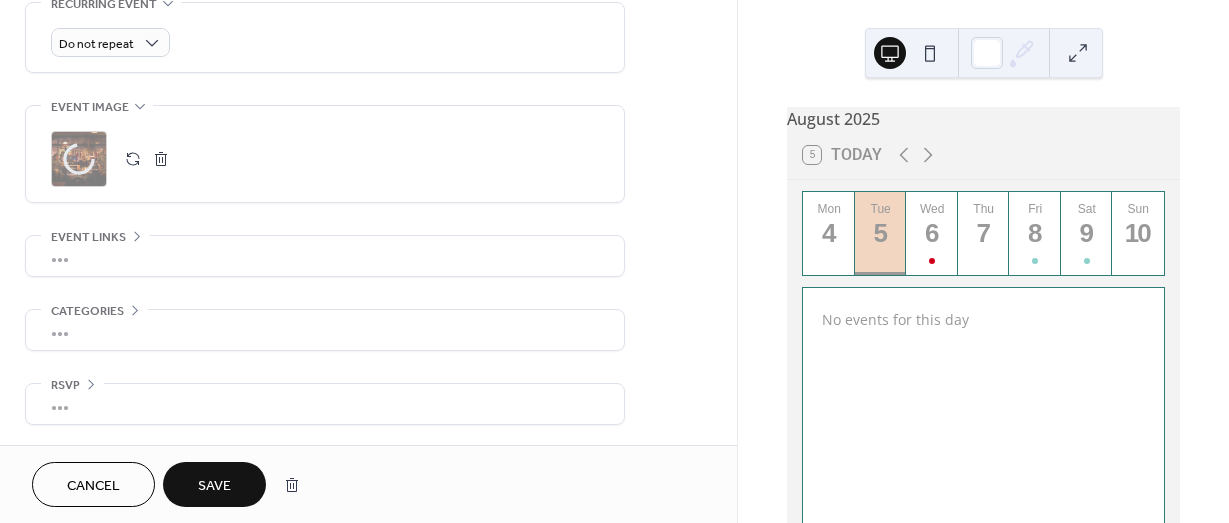 click on "Save" at bounding box center [214, 484] 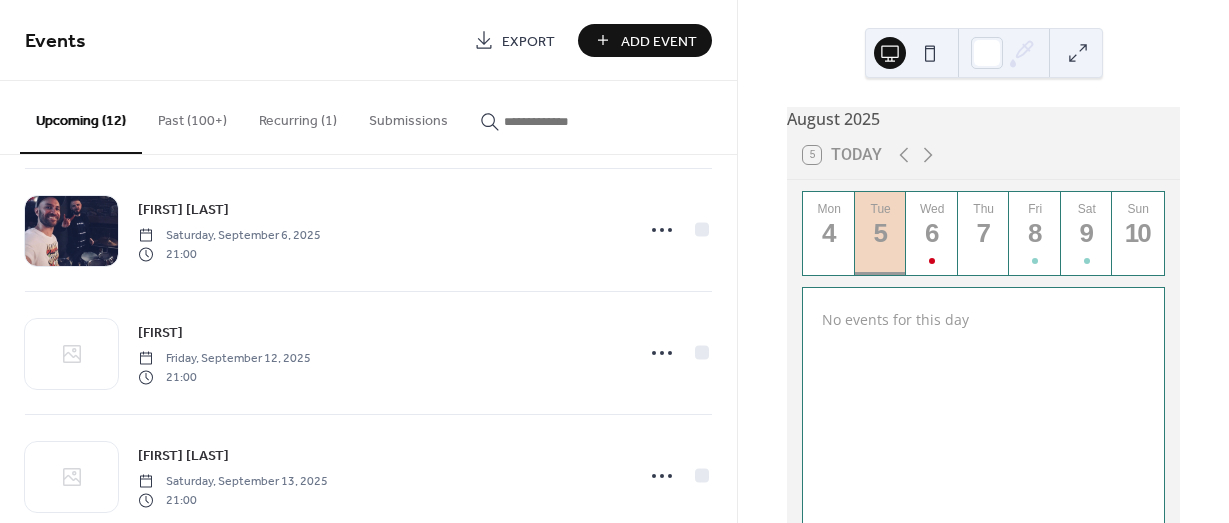 scroll, scrollTop: 1167, scrollLeft: 0, axis: vertical 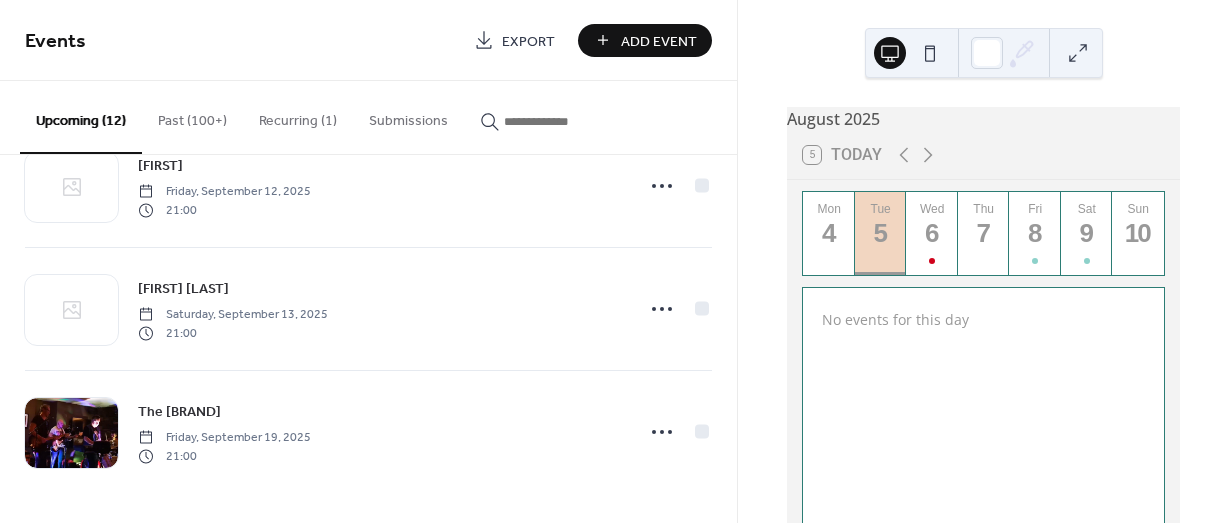 click on "Add Event" at bounding box center [659, 41] 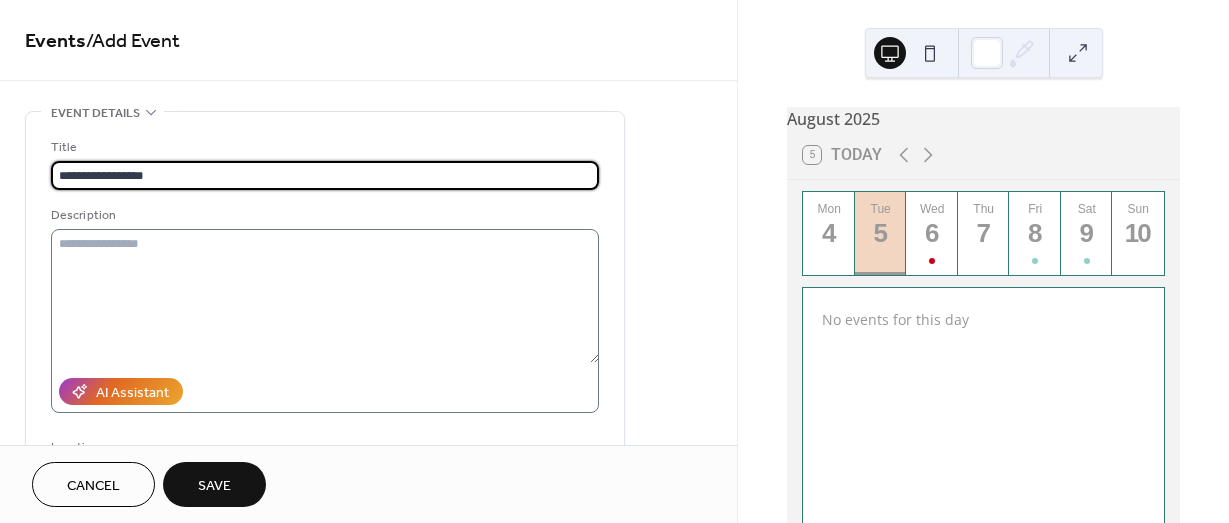type on "**********" 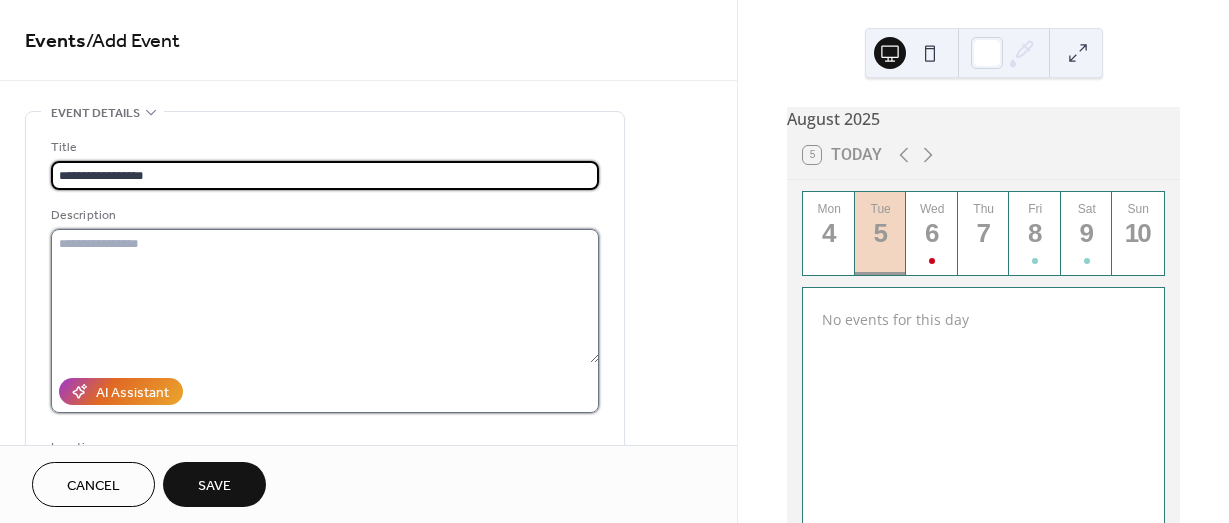 click at bounding box center [325, 296] 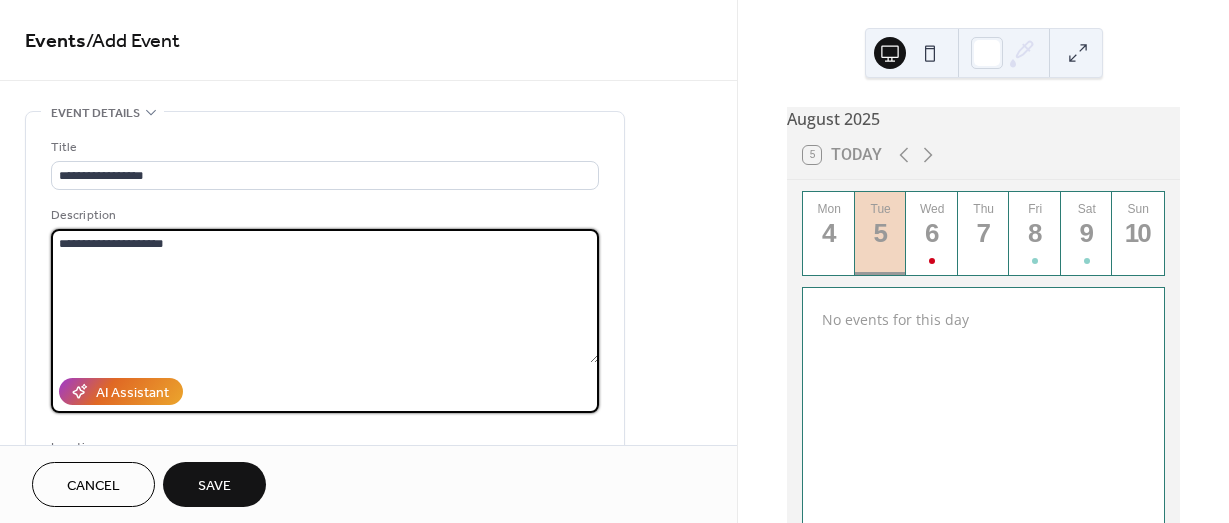 scroll, scrollTop: 400, scrollLeft: 0, axis: vertical 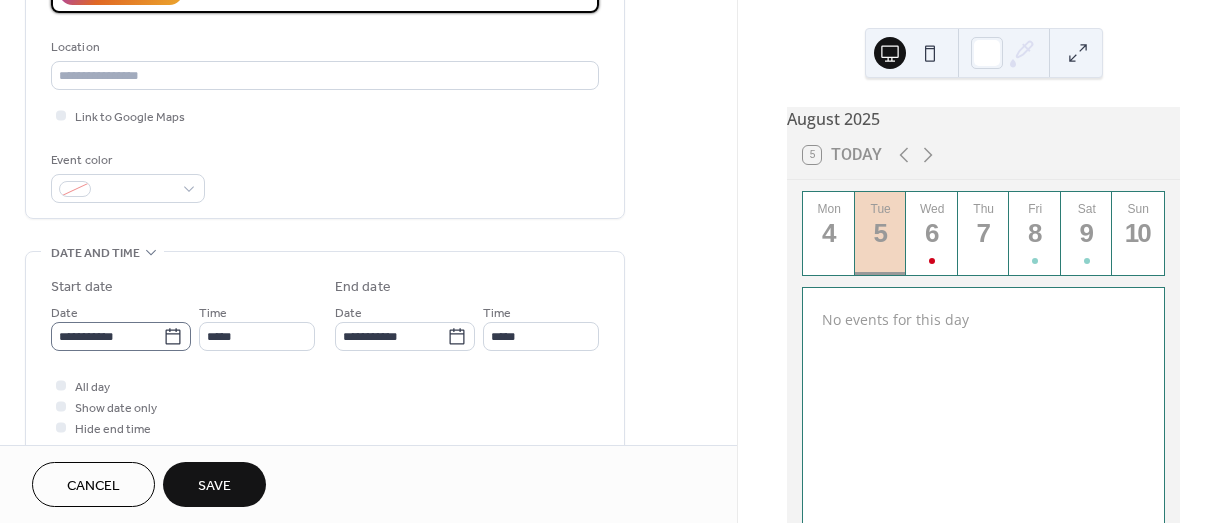 type on "**********" 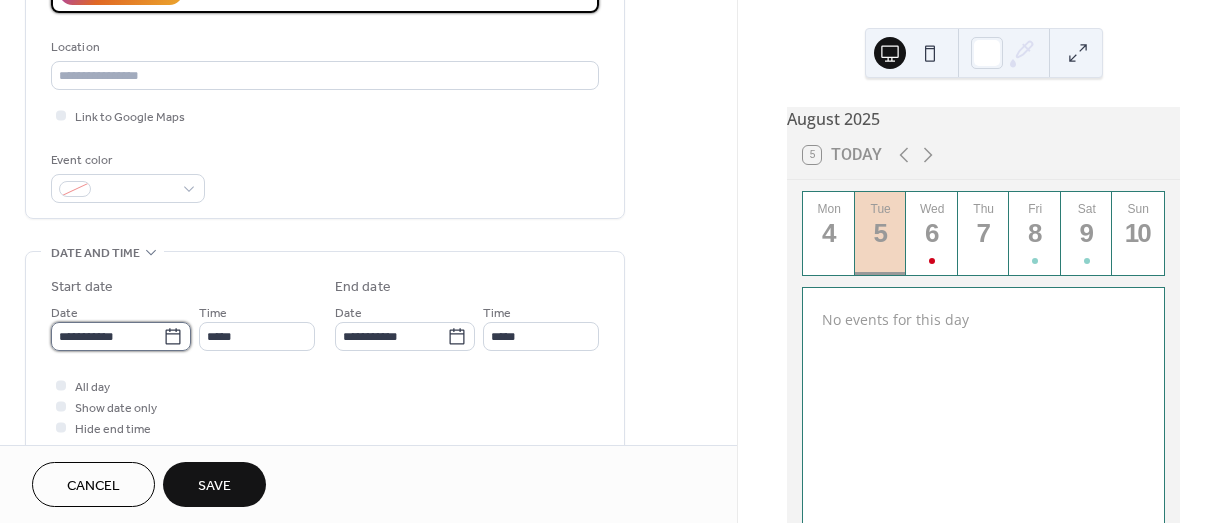 click on "**********" at bounding box center [107, 336] 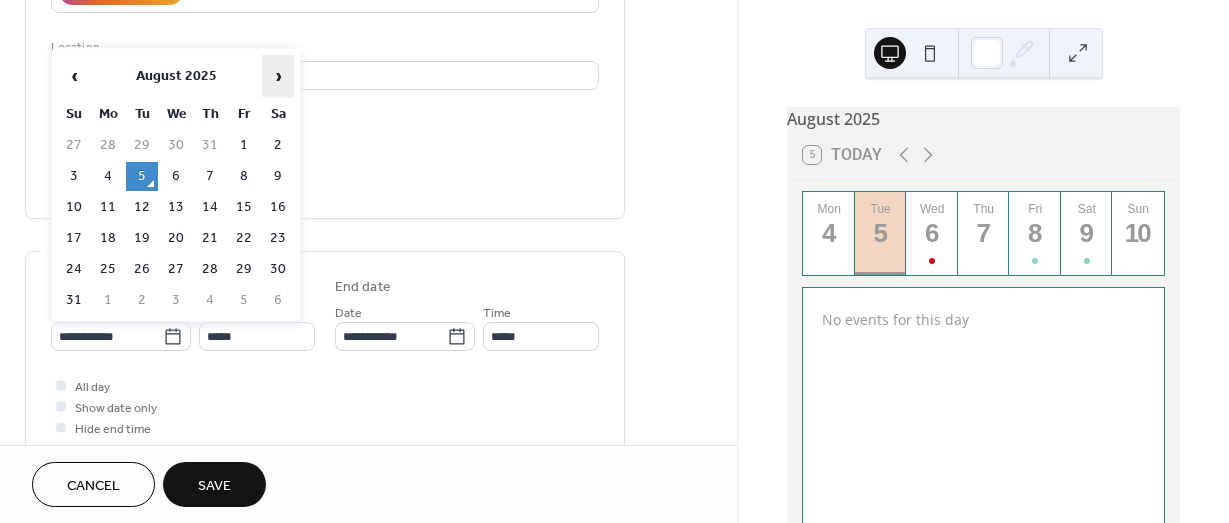 click on "›" at bounding box center [278, 76] 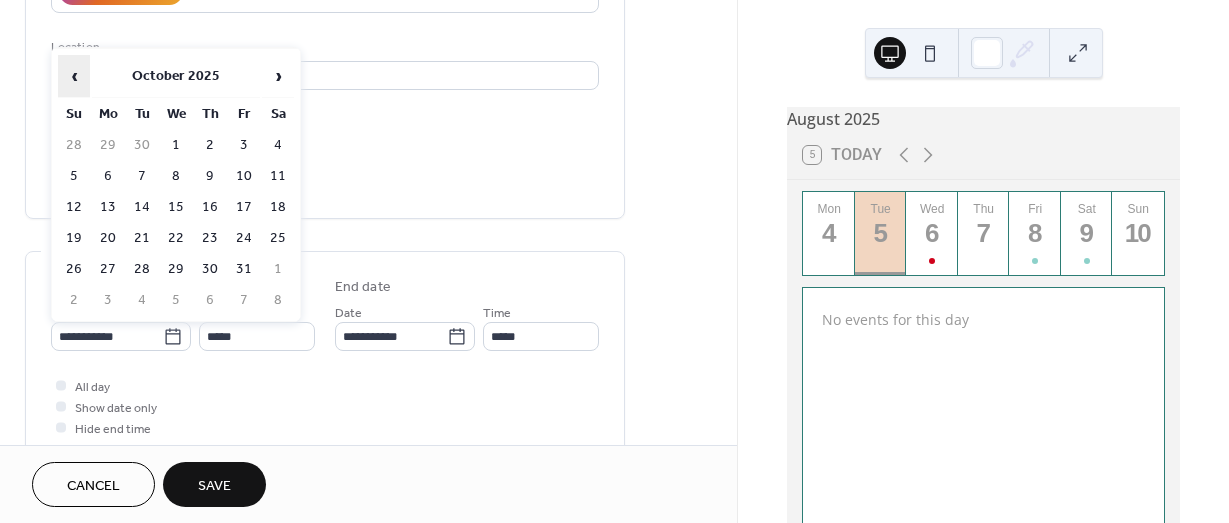 click on "‹" at bounding box center [74, 76] 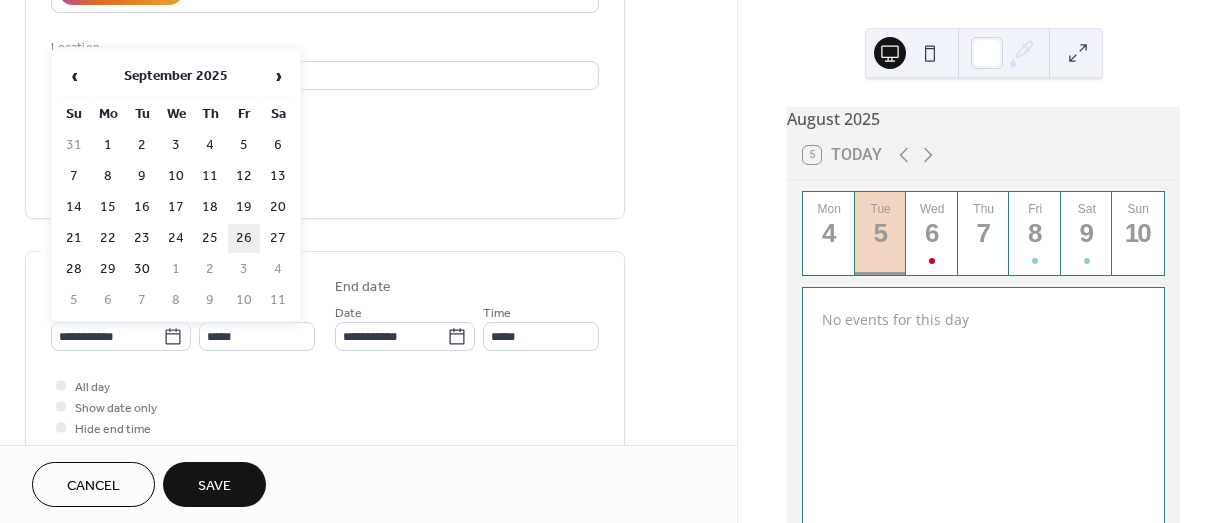 click on "26" at bounding box center [244, 238] 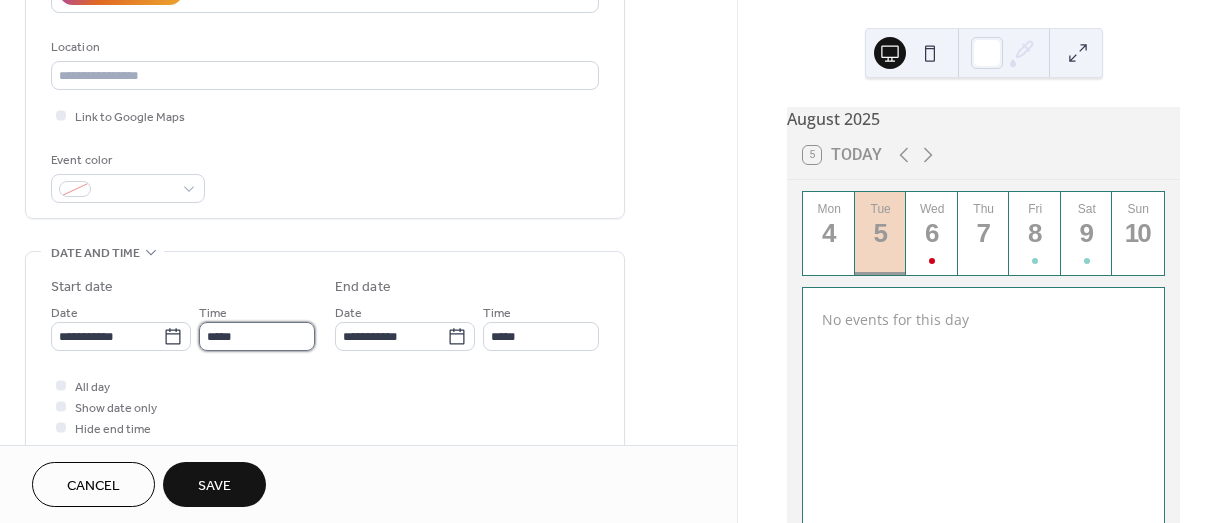 click on "*****" at bounding box center [257, 336] 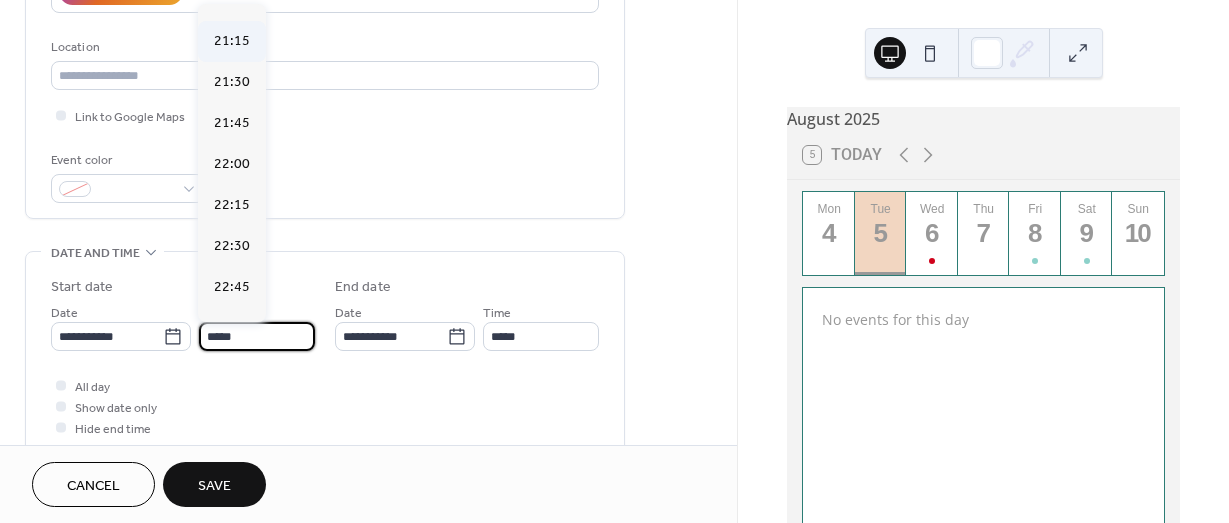 scroll, scrollTop: 3268, scrollLeft: 0, axis: vertical 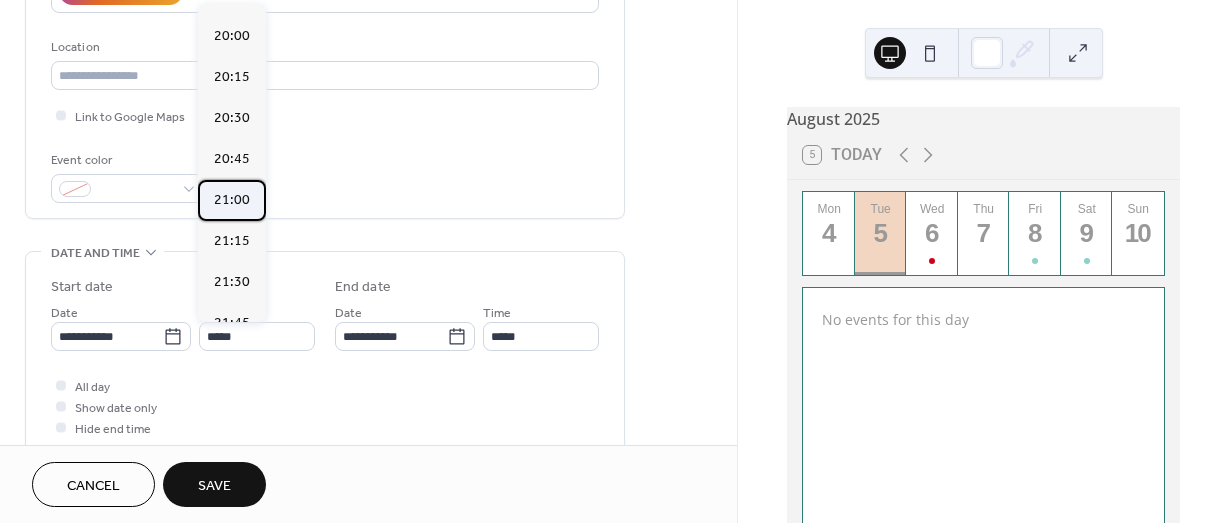 click on "21:00" at bounding box center [232, 200] 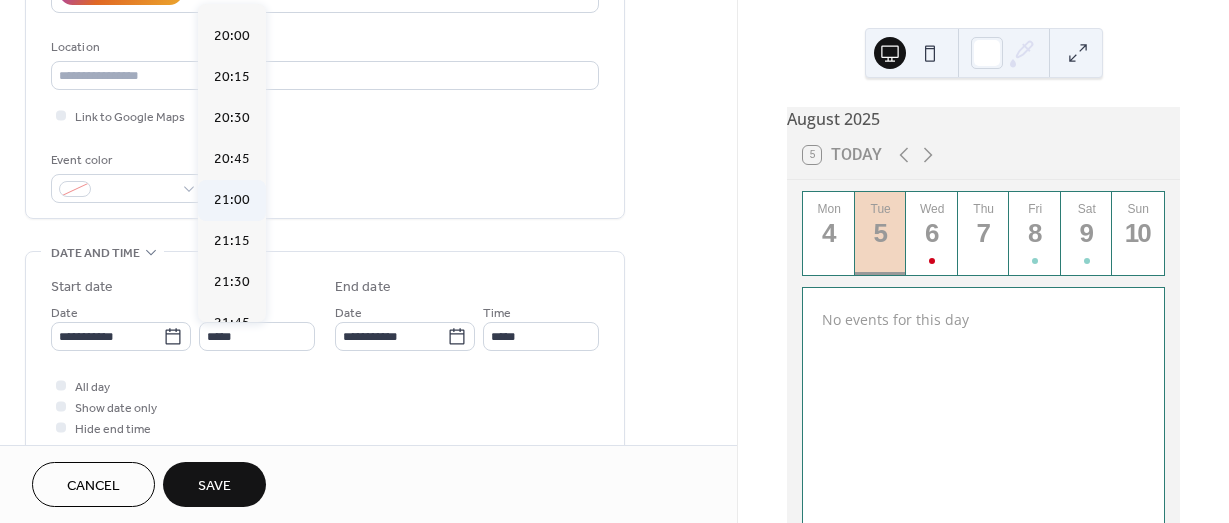 type on "*****" 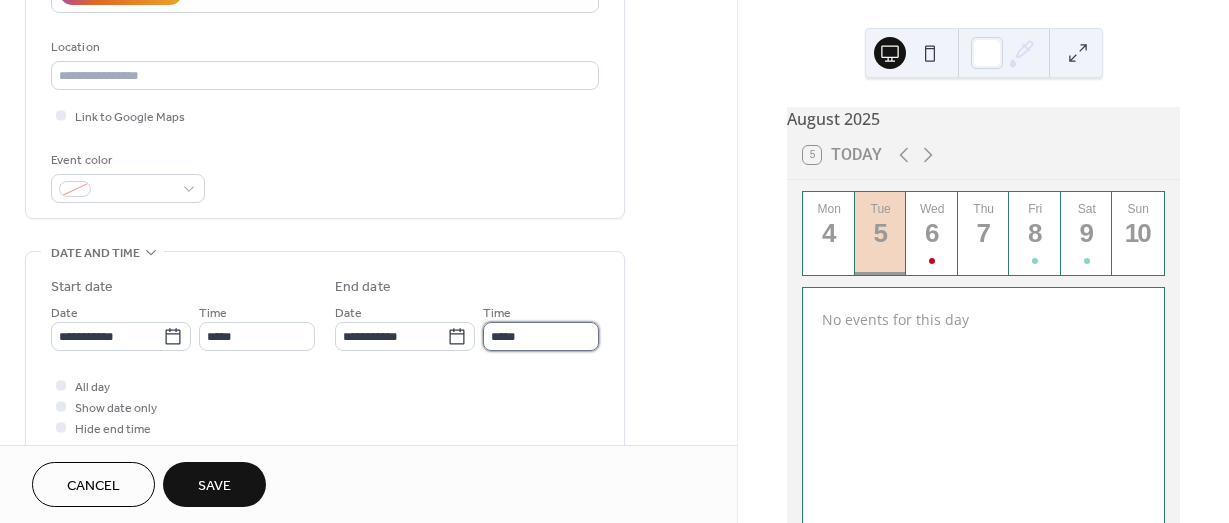 click on "*****" at bounding box center (541, 336) 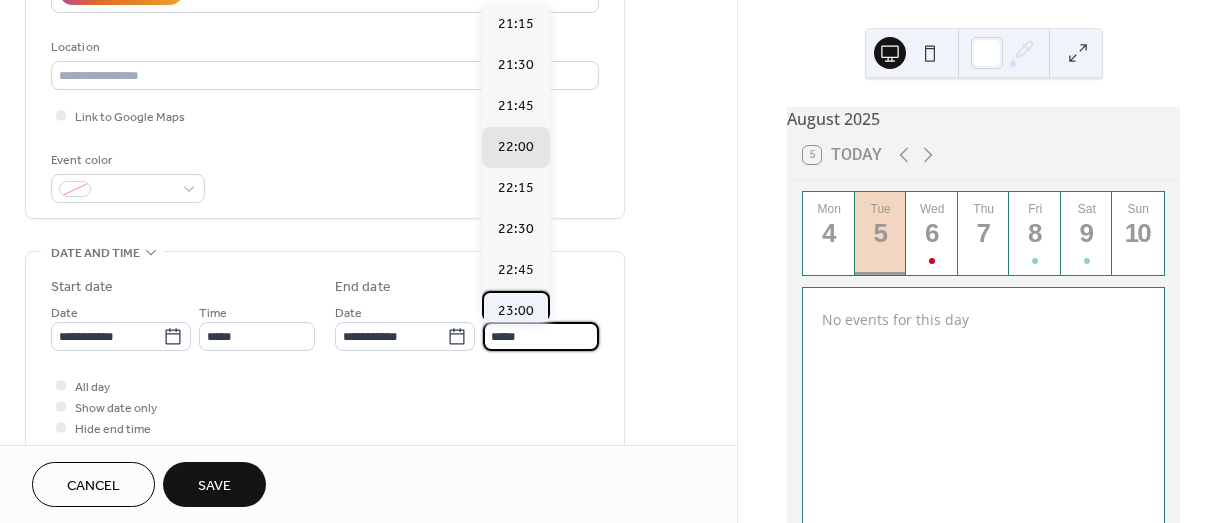 click on "23:00" at bounding box center (516, 311) 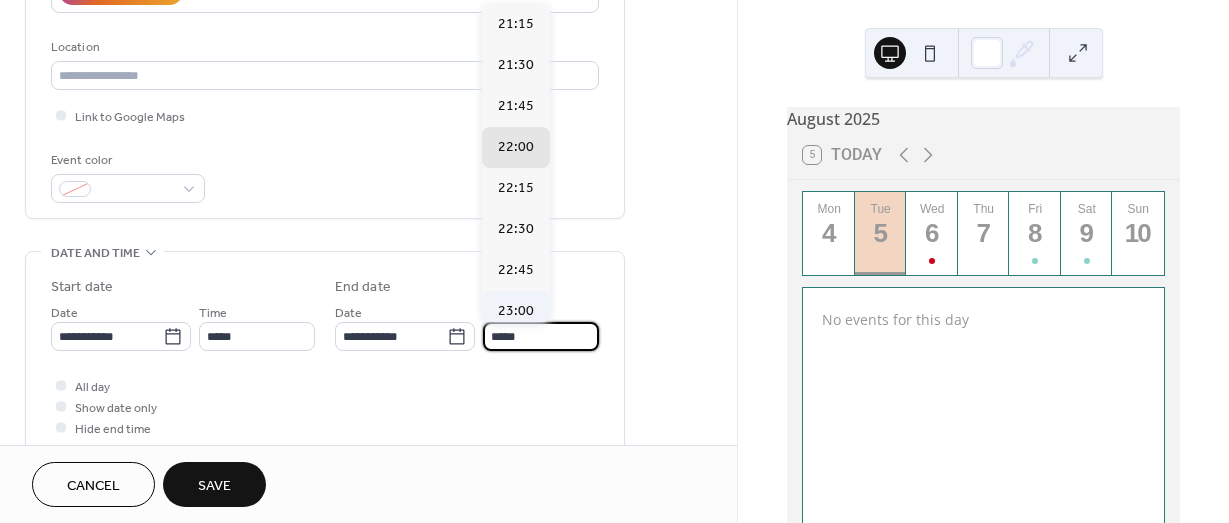 type on "*****" 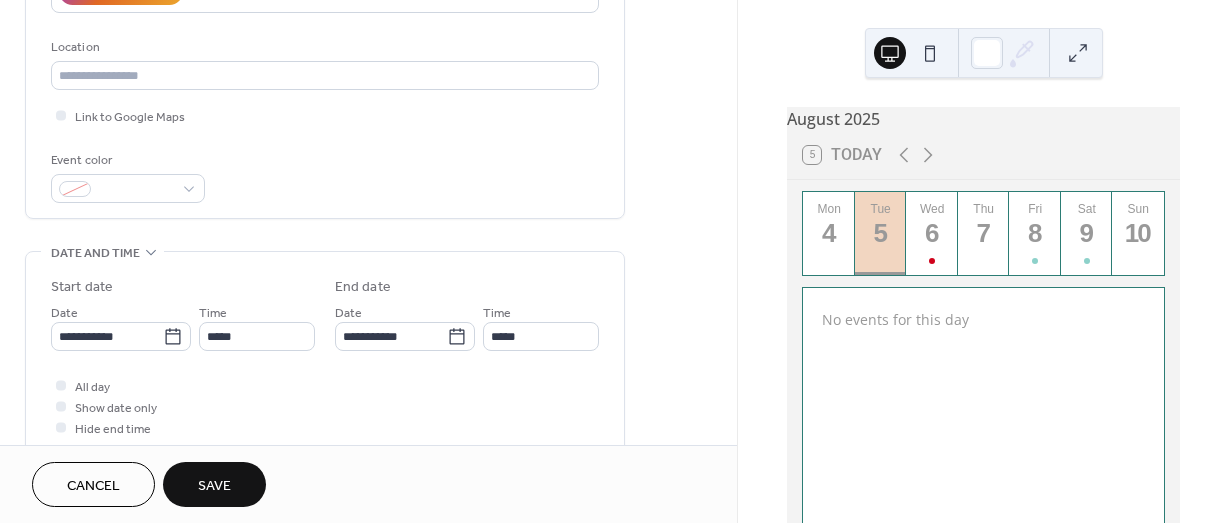 scroll, scrollTop: 700, scrollLeft: 0, axis: vertical 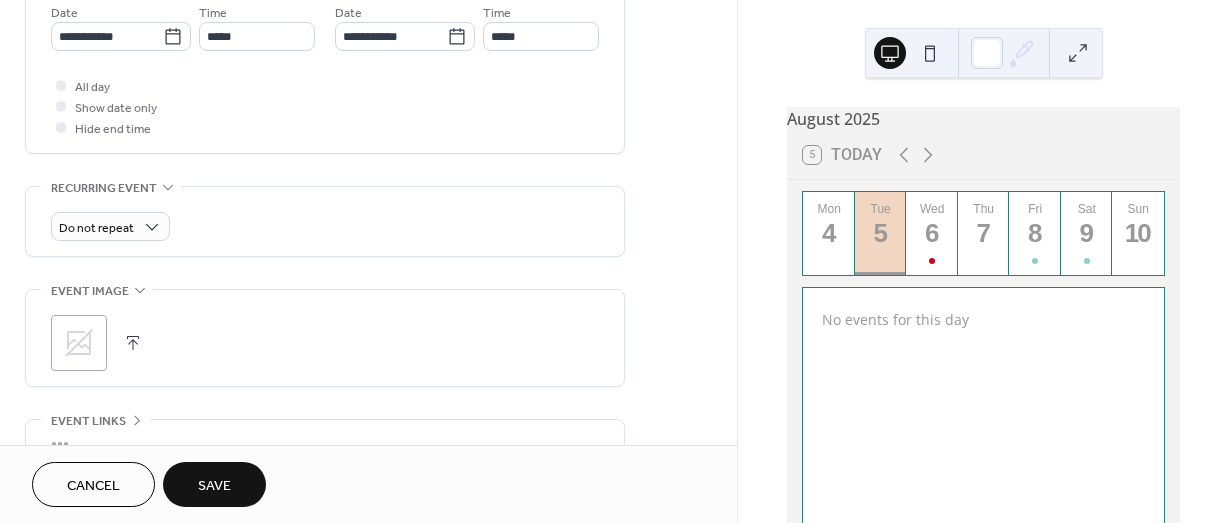 click 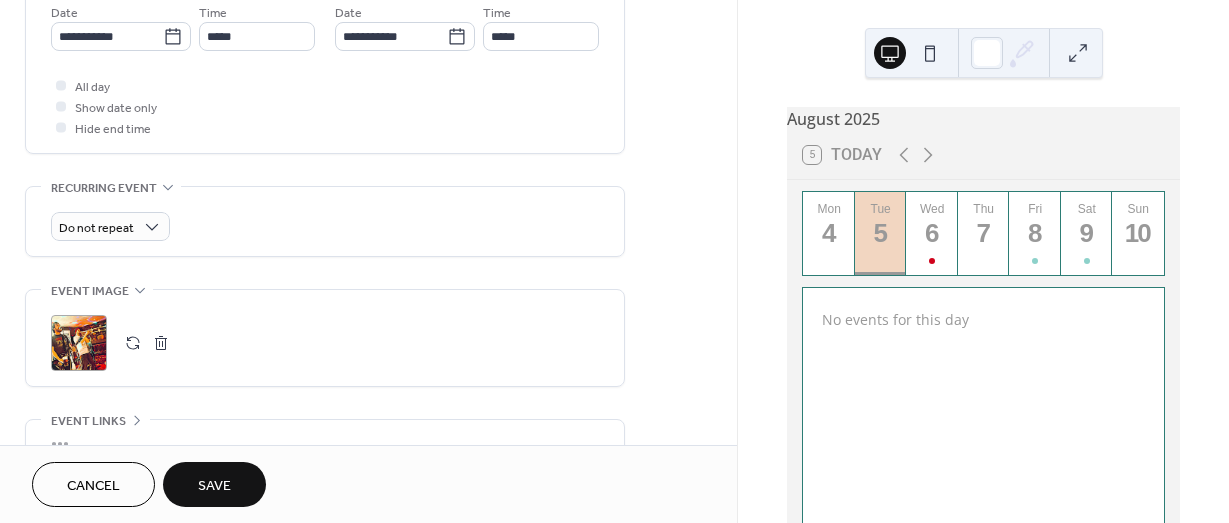 click on "Save" at bounding box center (214, 486) 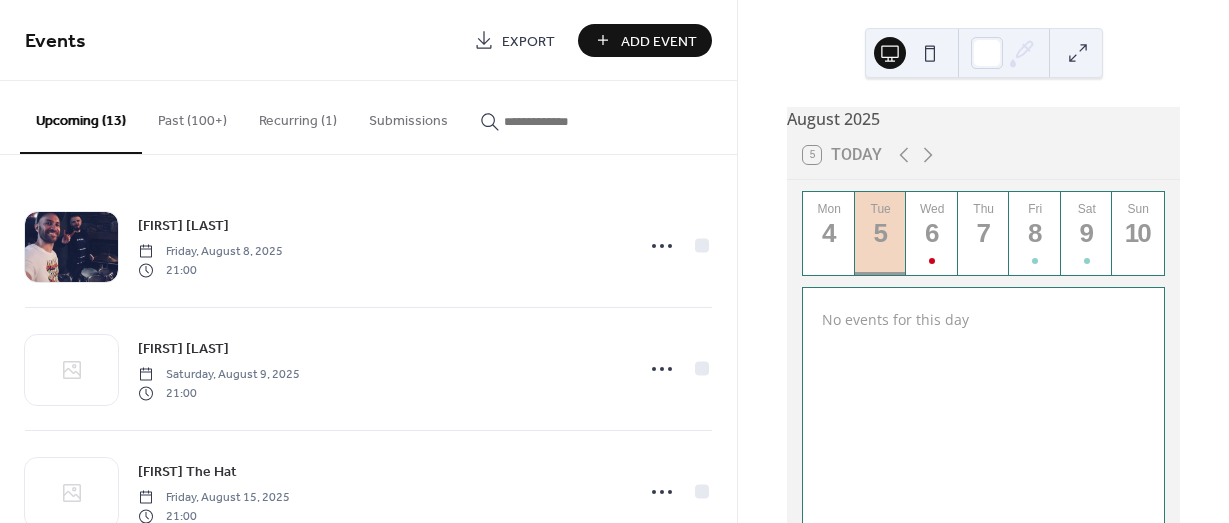 click on "Past (100+)" at bounding box center [192, 116] 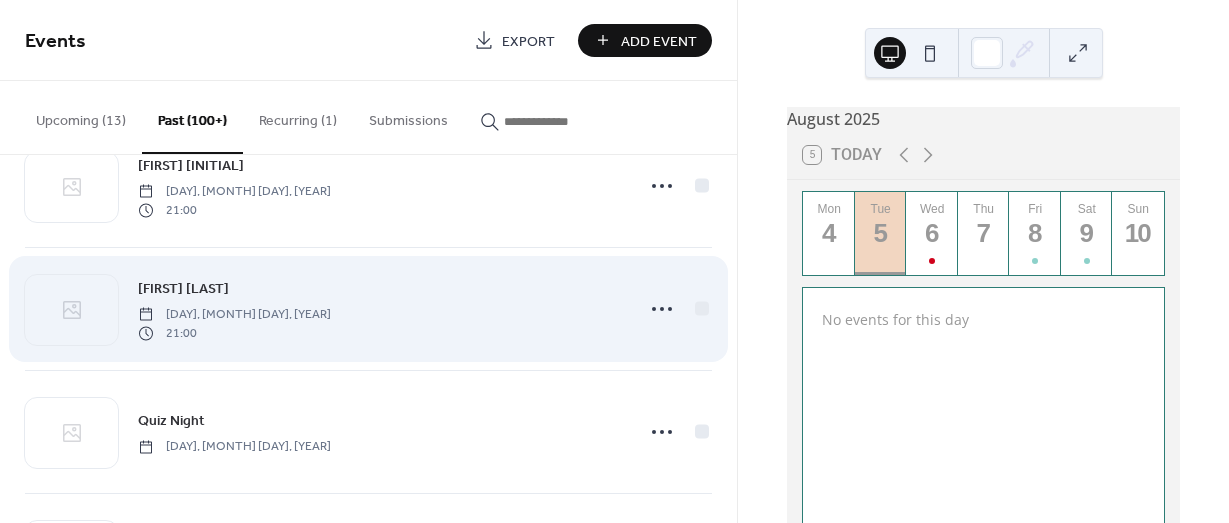 scroll, scrollTop: 12391, scrollLeft: 0, axis: vertical 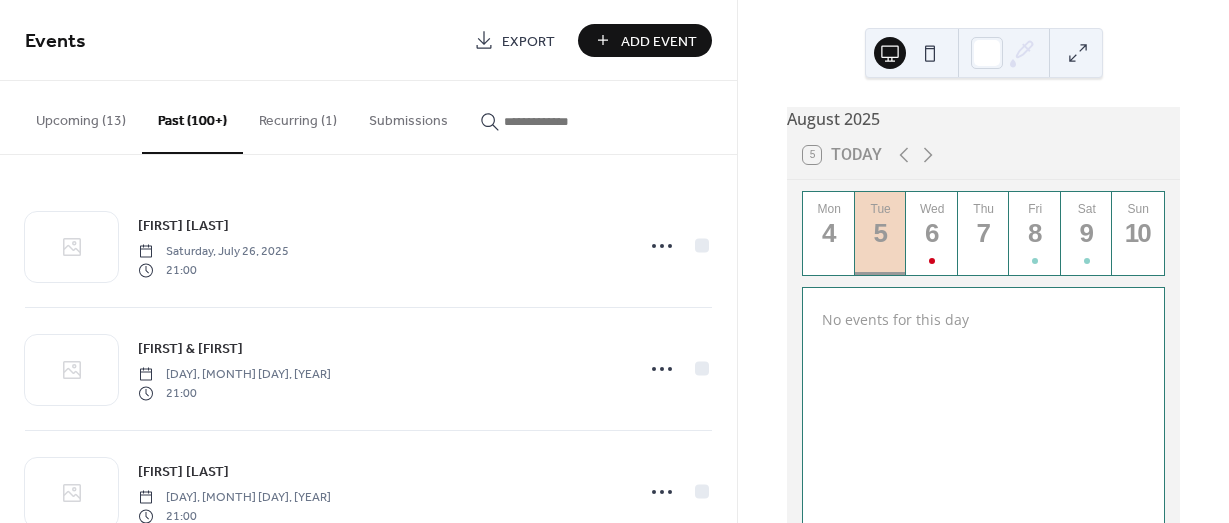 click on "Add Event" at bounding box center [659, 41] 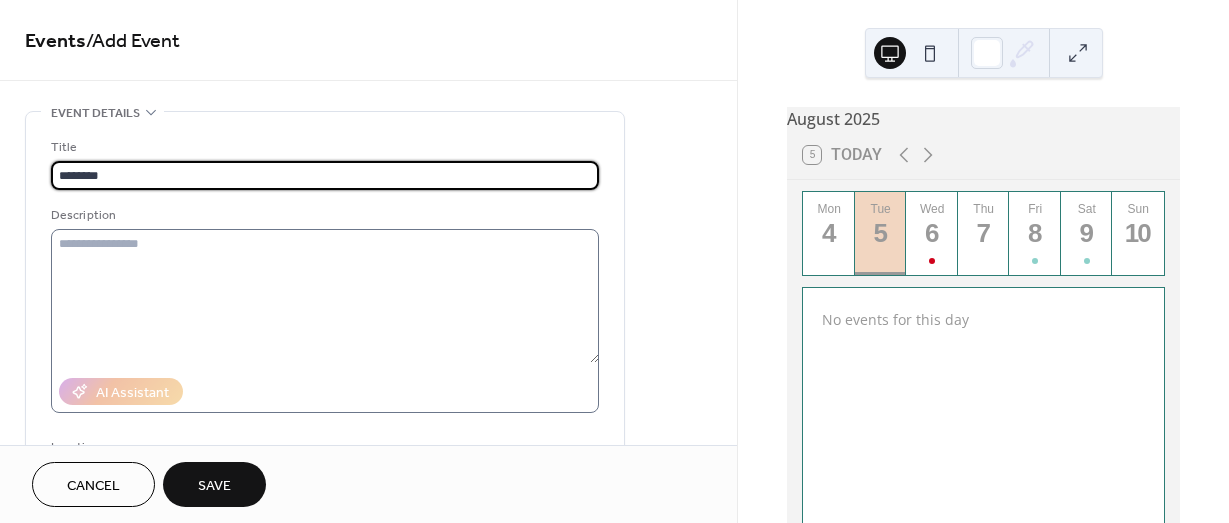 type on "********" 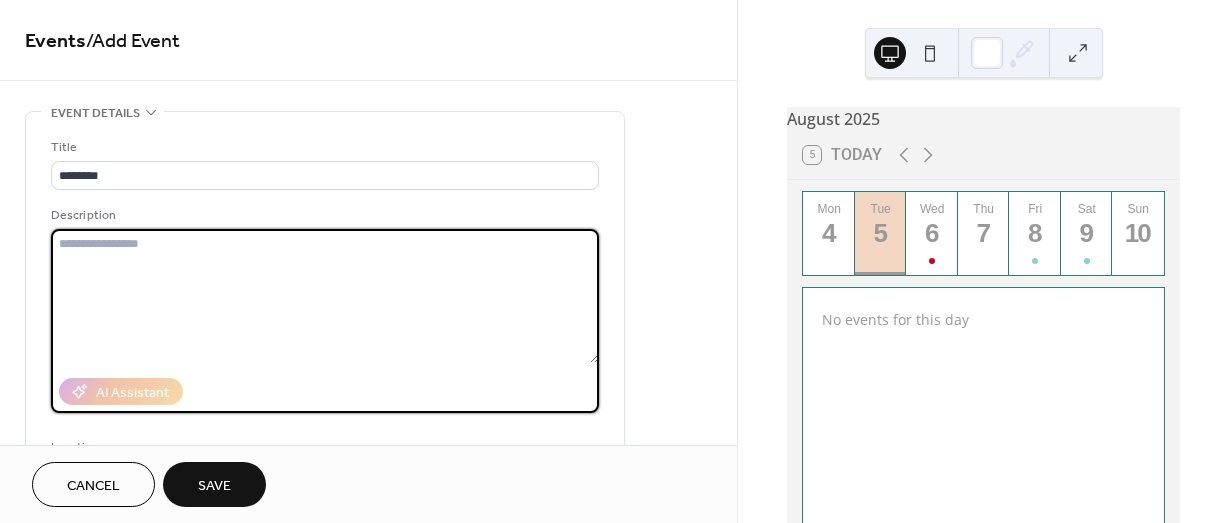 click at bounding box center (325, 296) 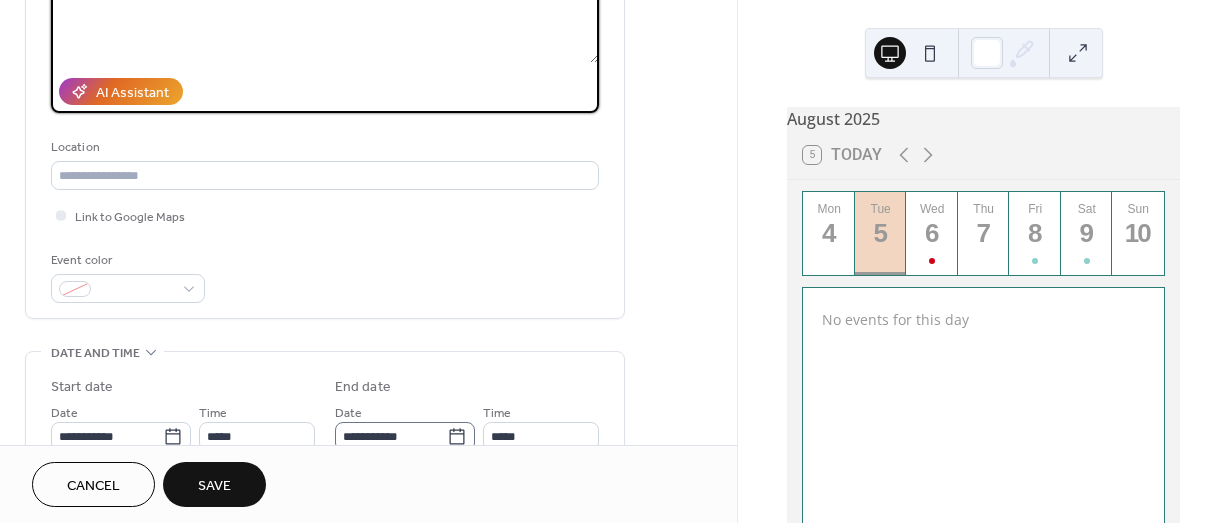 scroll, scrollTop: 400, scrollLeft: 0, axis: vertical 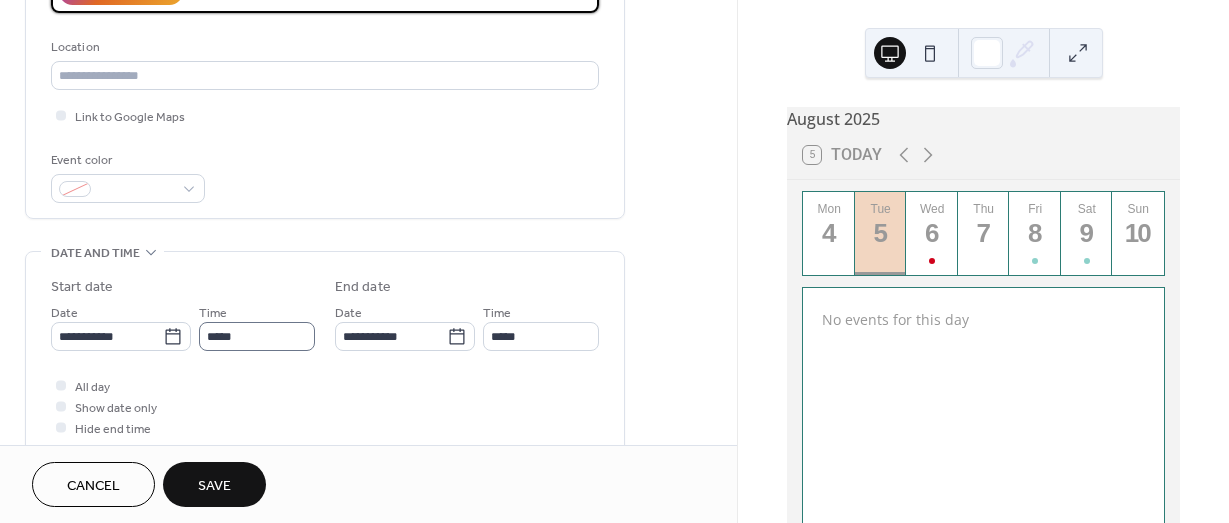 type on "**********" 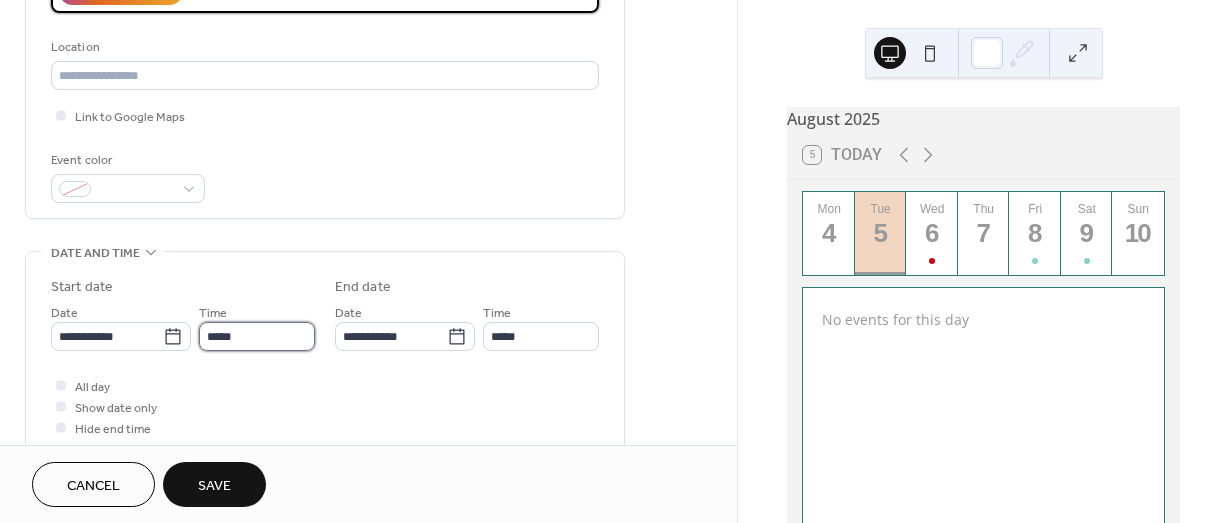click on "*****" at bounding box center (257, 336) 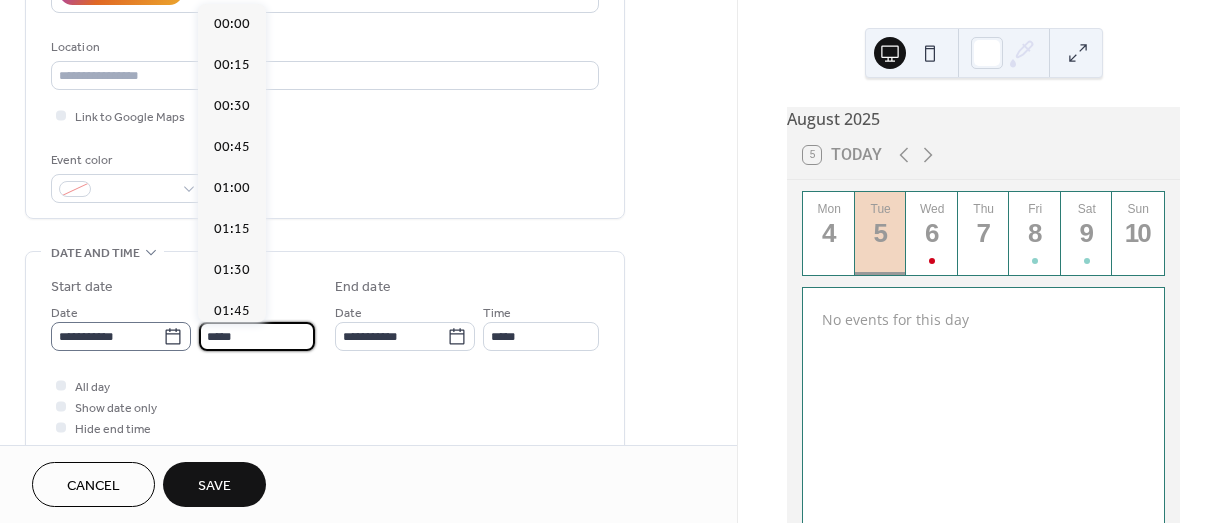 scroll, scrollTop: 1968, scrollLeft: 0, axis: vertical 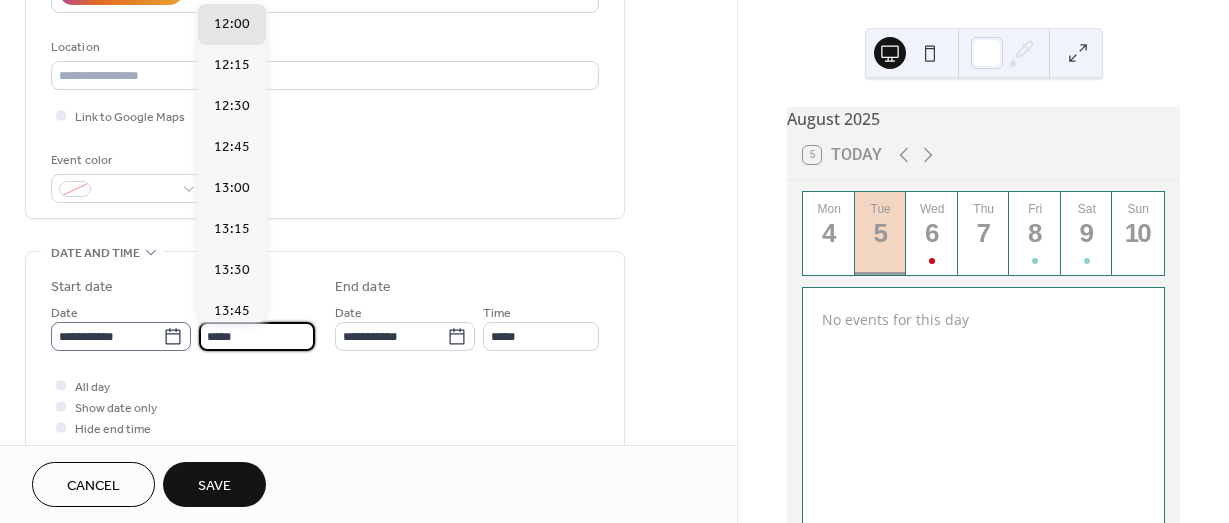 click 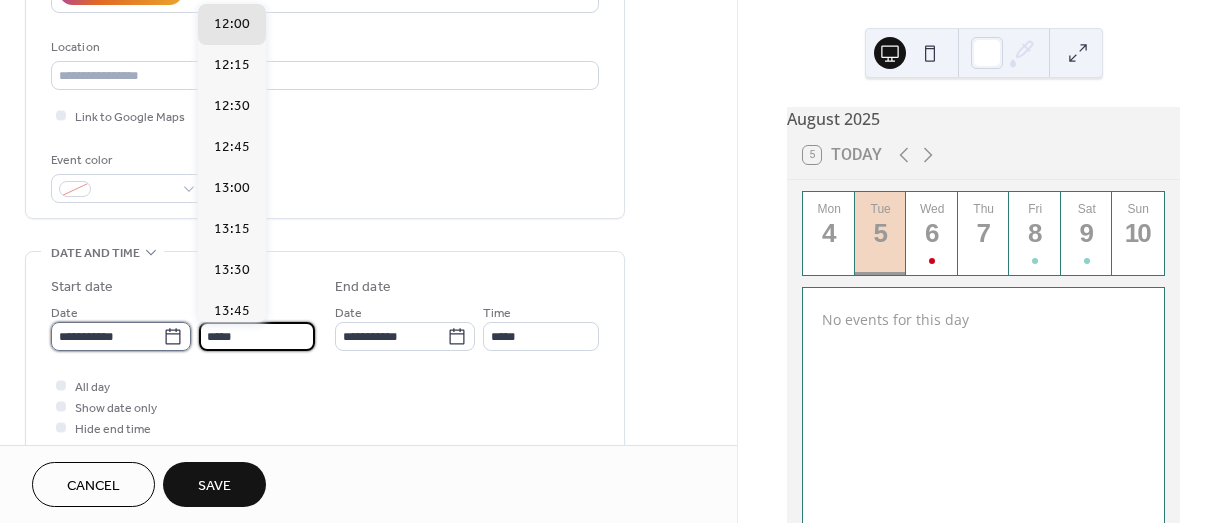 click on "**********" at bounding box center (107, 336) 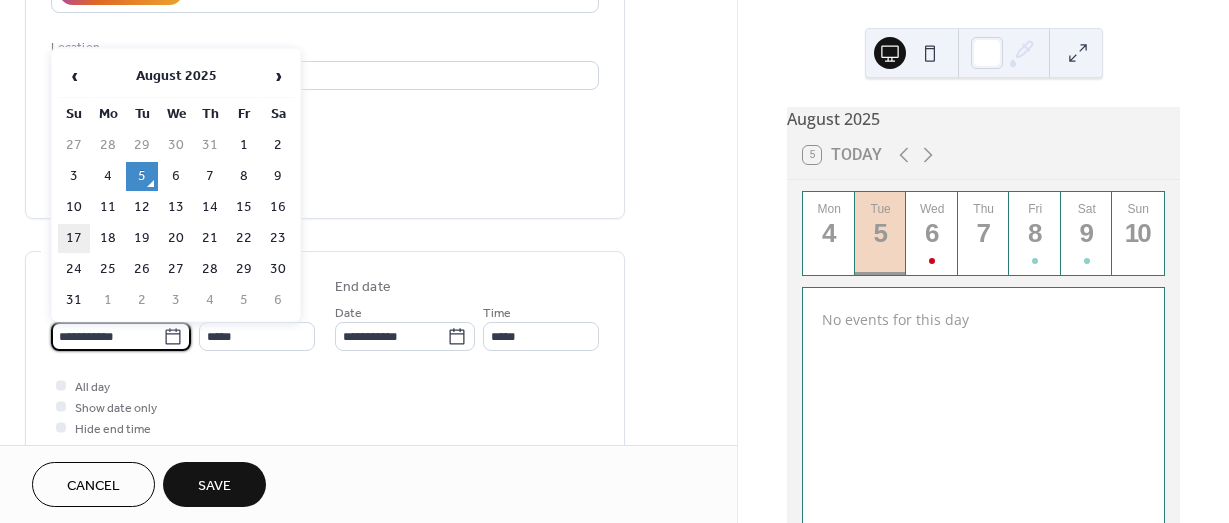 click on "17" at bounding box center (74, 238) 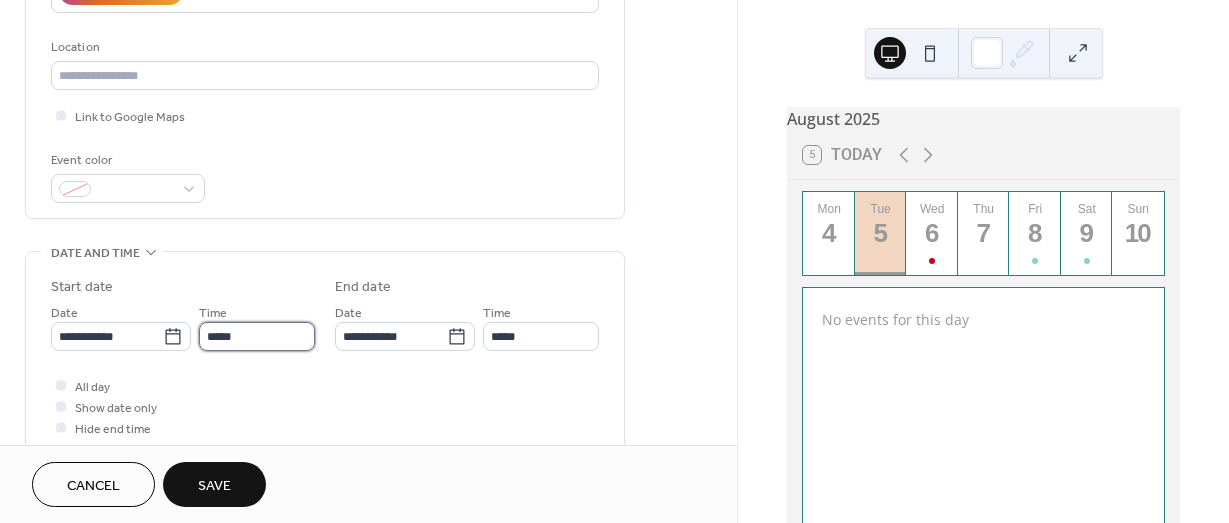 click on "*****" at bounding box center [257, 336] 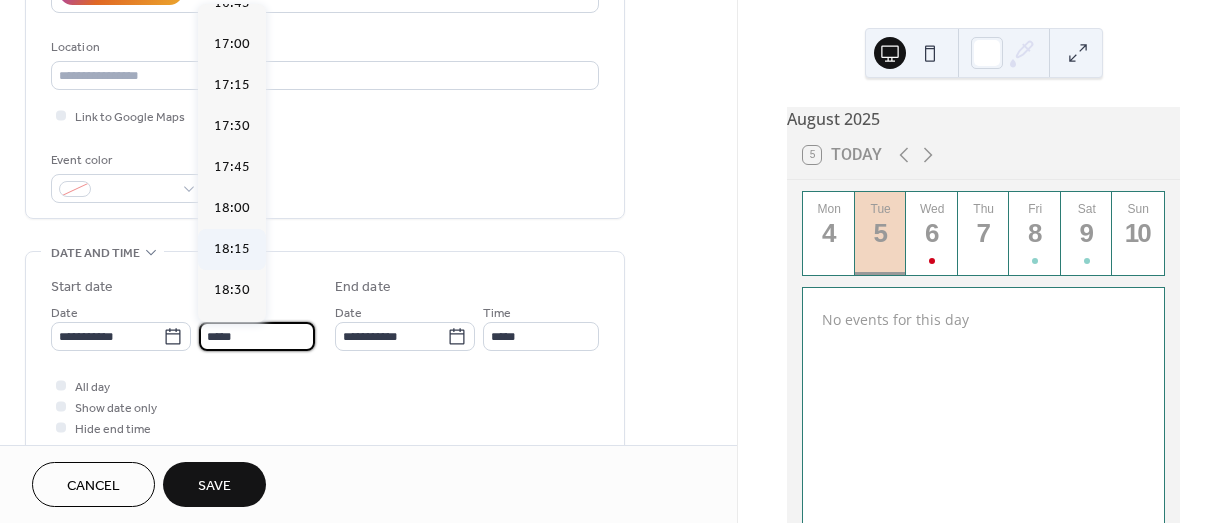 scroll, scrollTop: 3568, scrollLeft: 0, axis: vertical 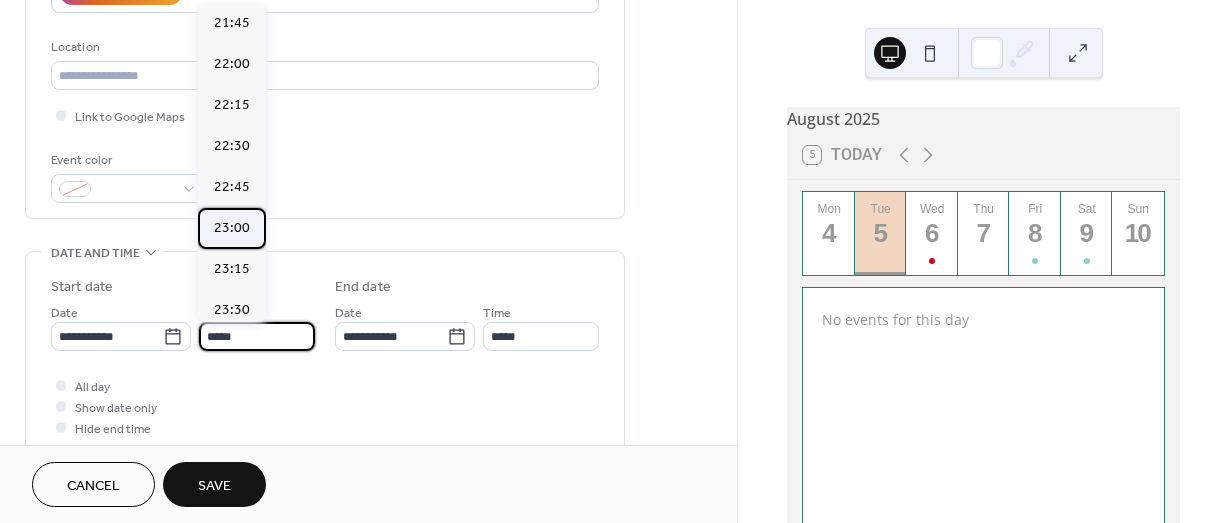click on "23:00" at bounding box center (232, 228) 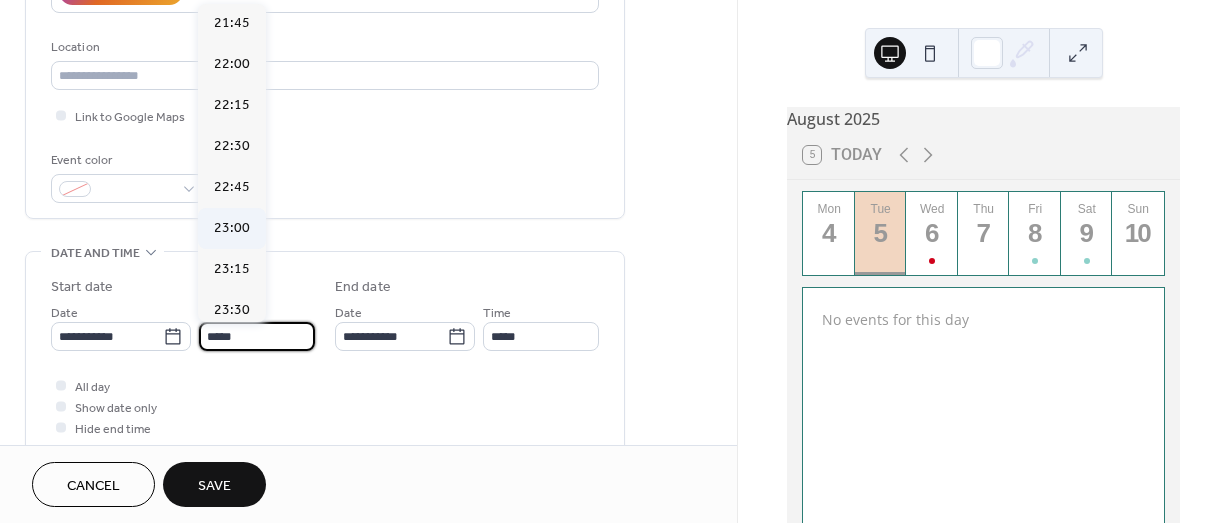 type on "*****" 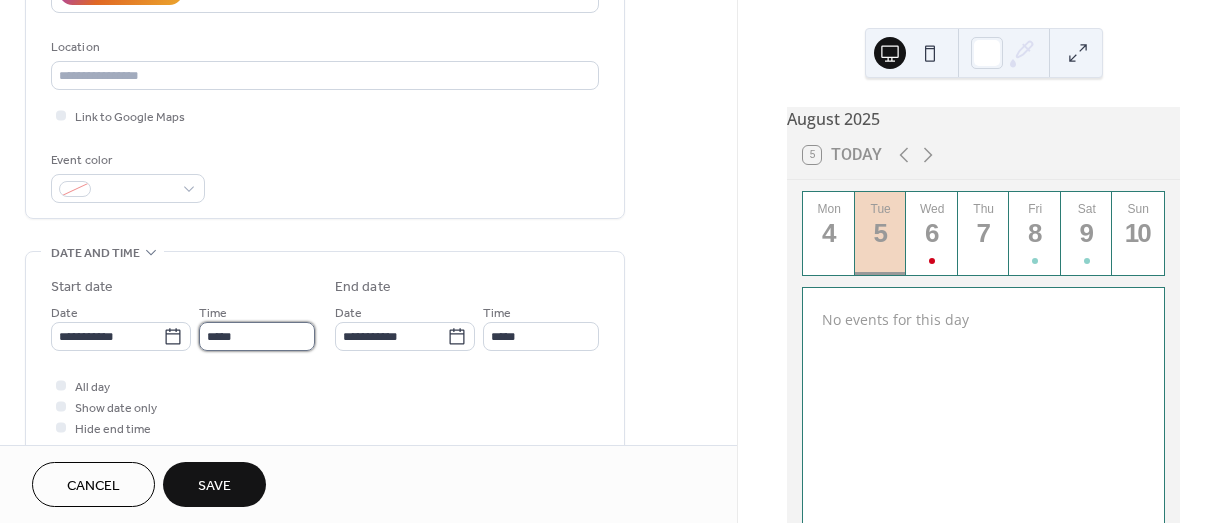 click on "*****" at bounding box center (257, 336) 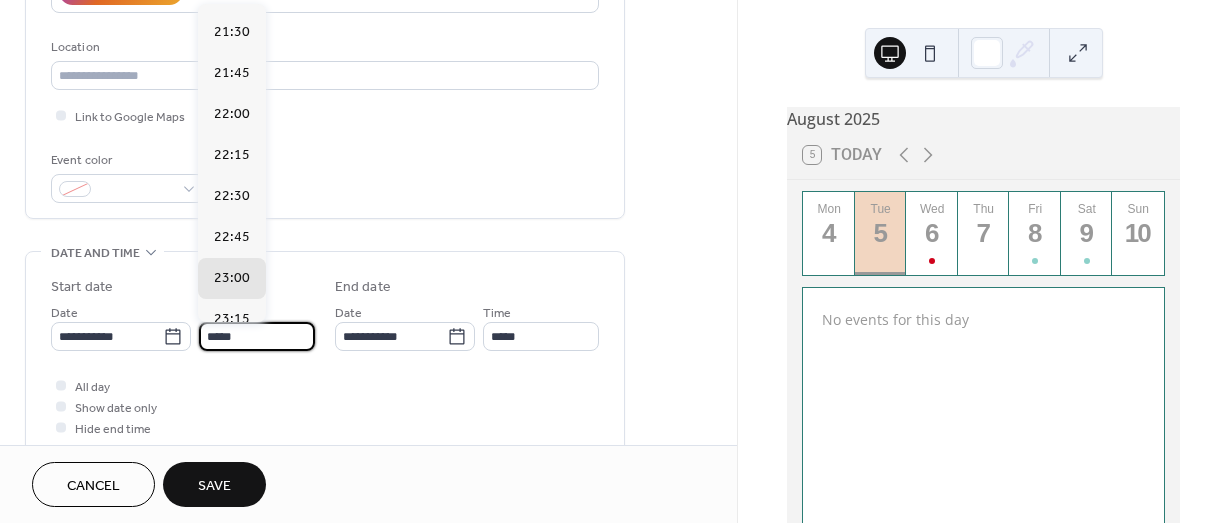 scroll, scrollTop: 3418, scrollLeft: 0, axis: vertical 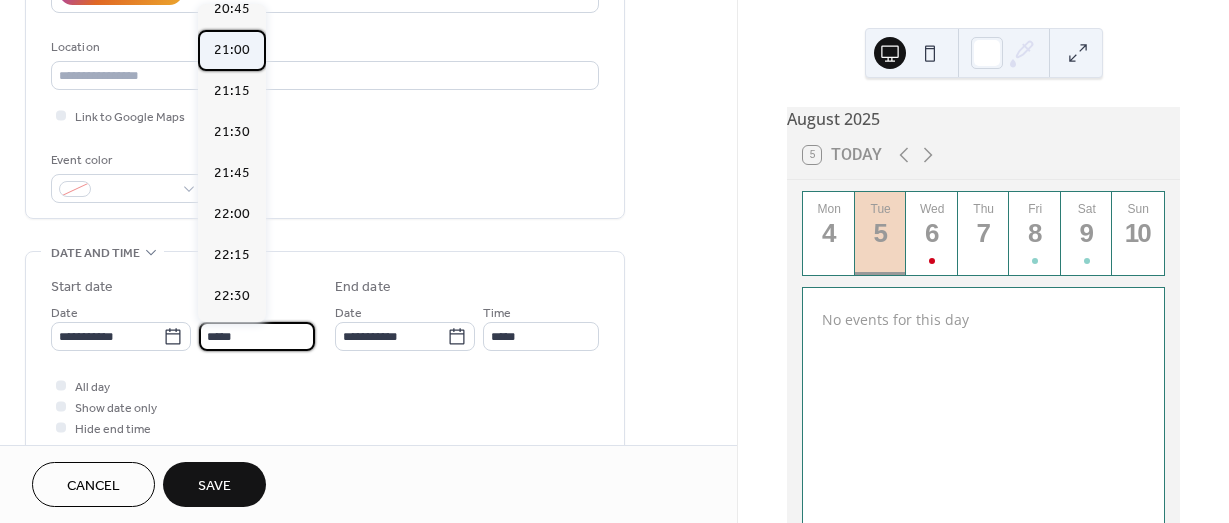 click on "21:00" at bounding box center (232, 50) 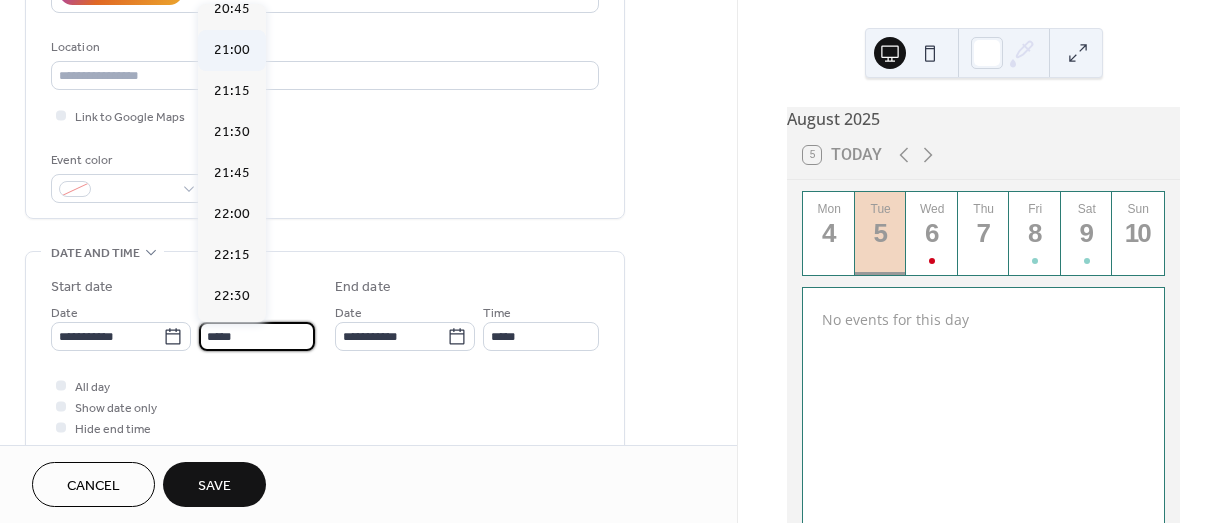 type on "*****" 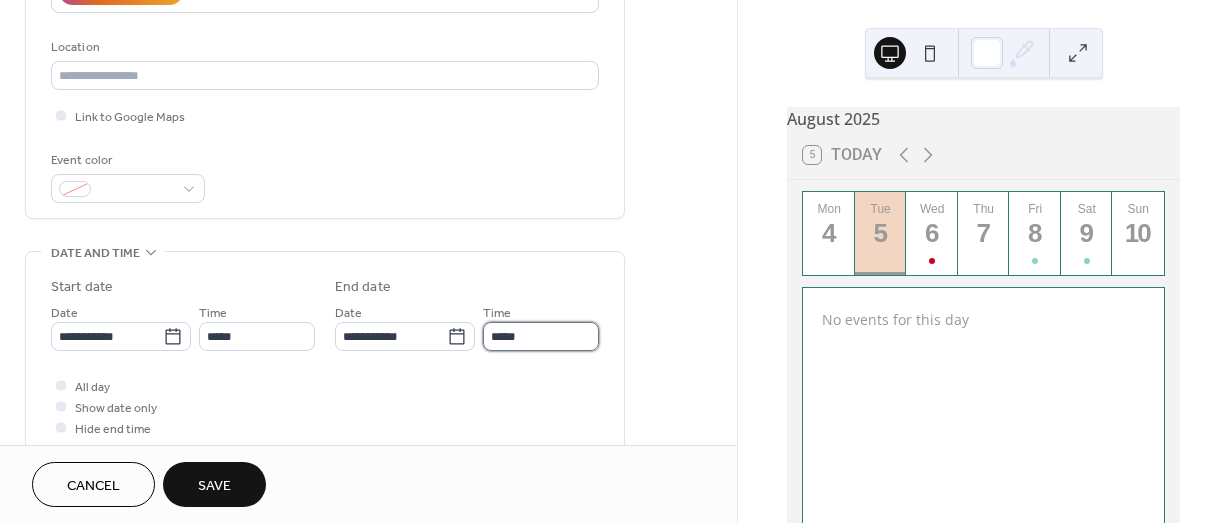 click on "*****" at bounding box center (541, 336) 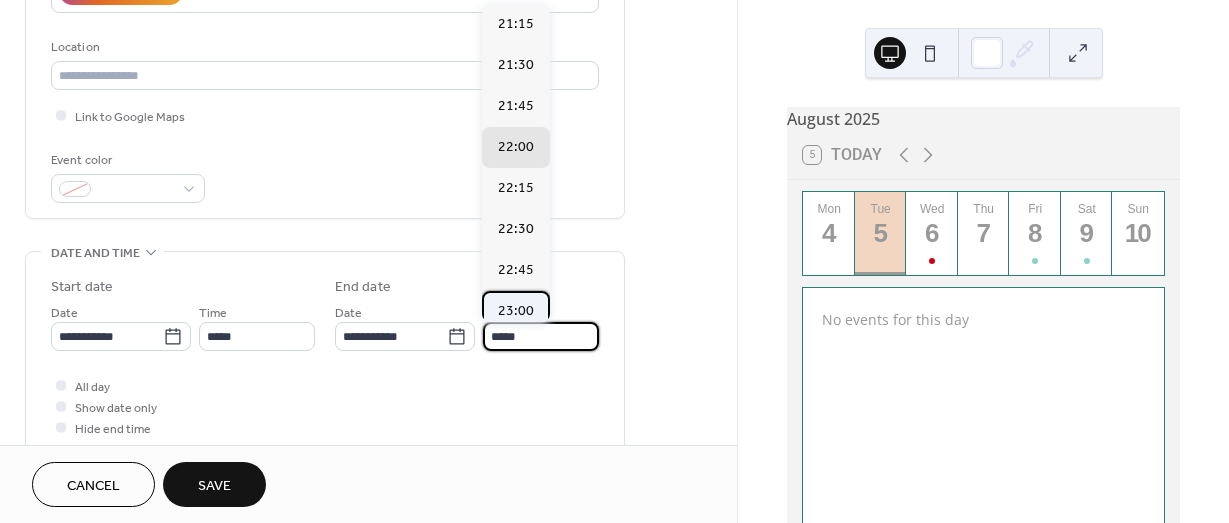 click on "23:00" at bounding box center (516, 311) 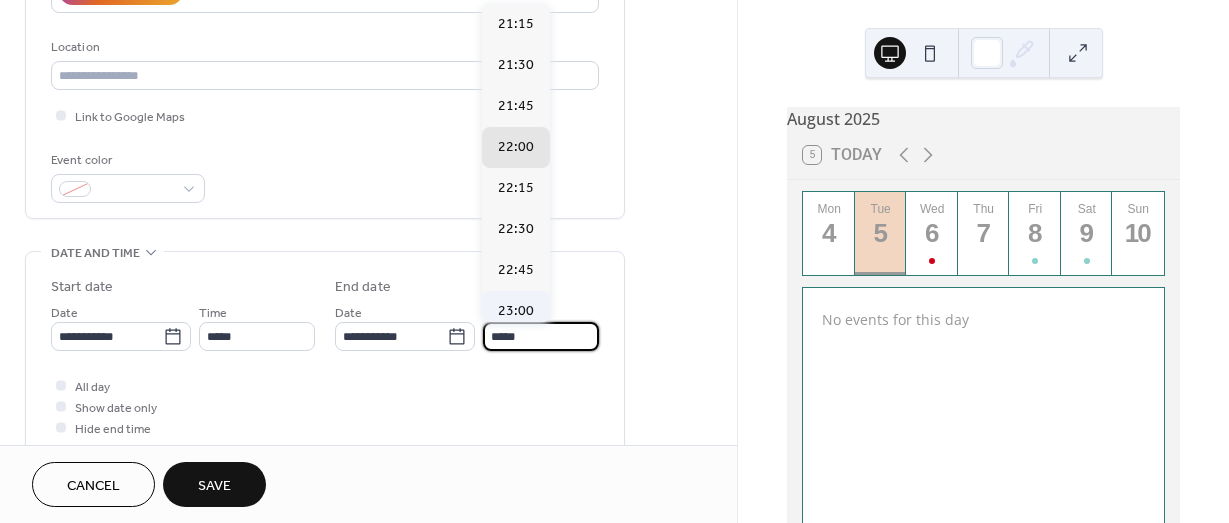 type on "*****" 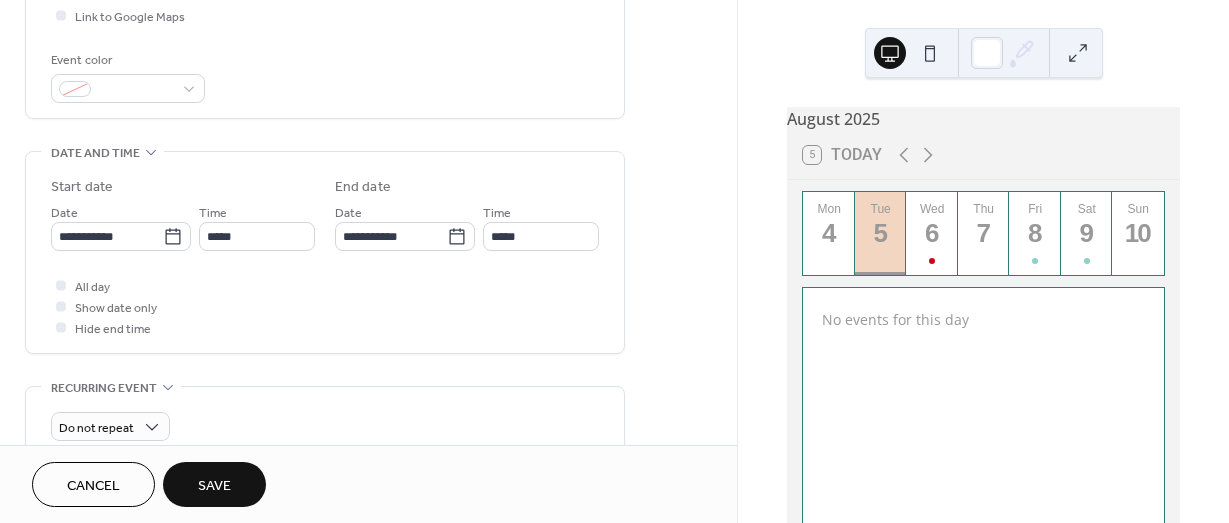 scroll, scrollTop: 600, scrollLeft: 0, axis: vertical 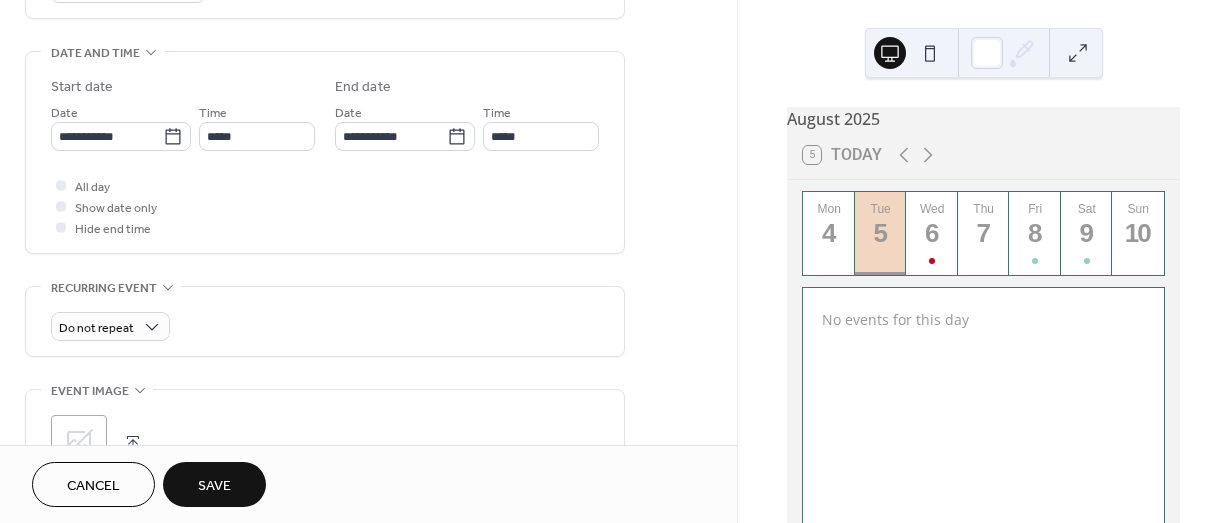click on "Save" at bounding box center [214, 484] 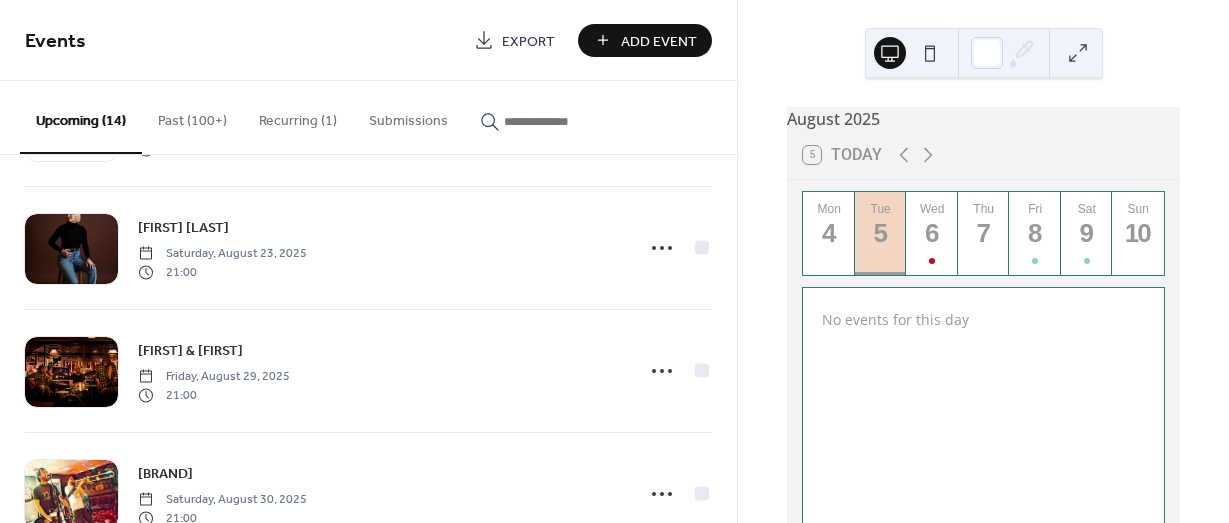 scroll, scrollTop: 0, scrollLeft: 0, axis: both 